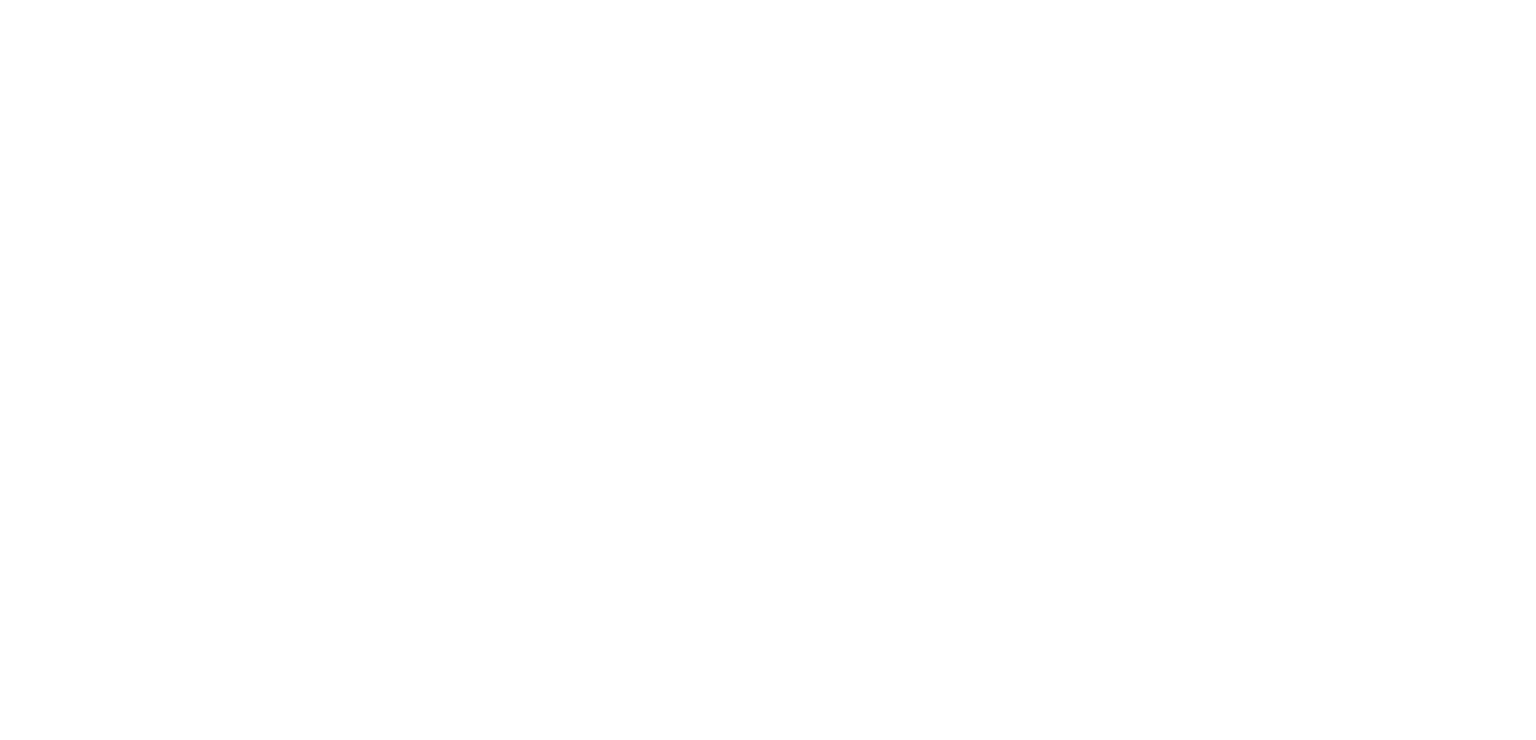 scroll, scrollTop: 0, scrollLeft: 0, axis: both 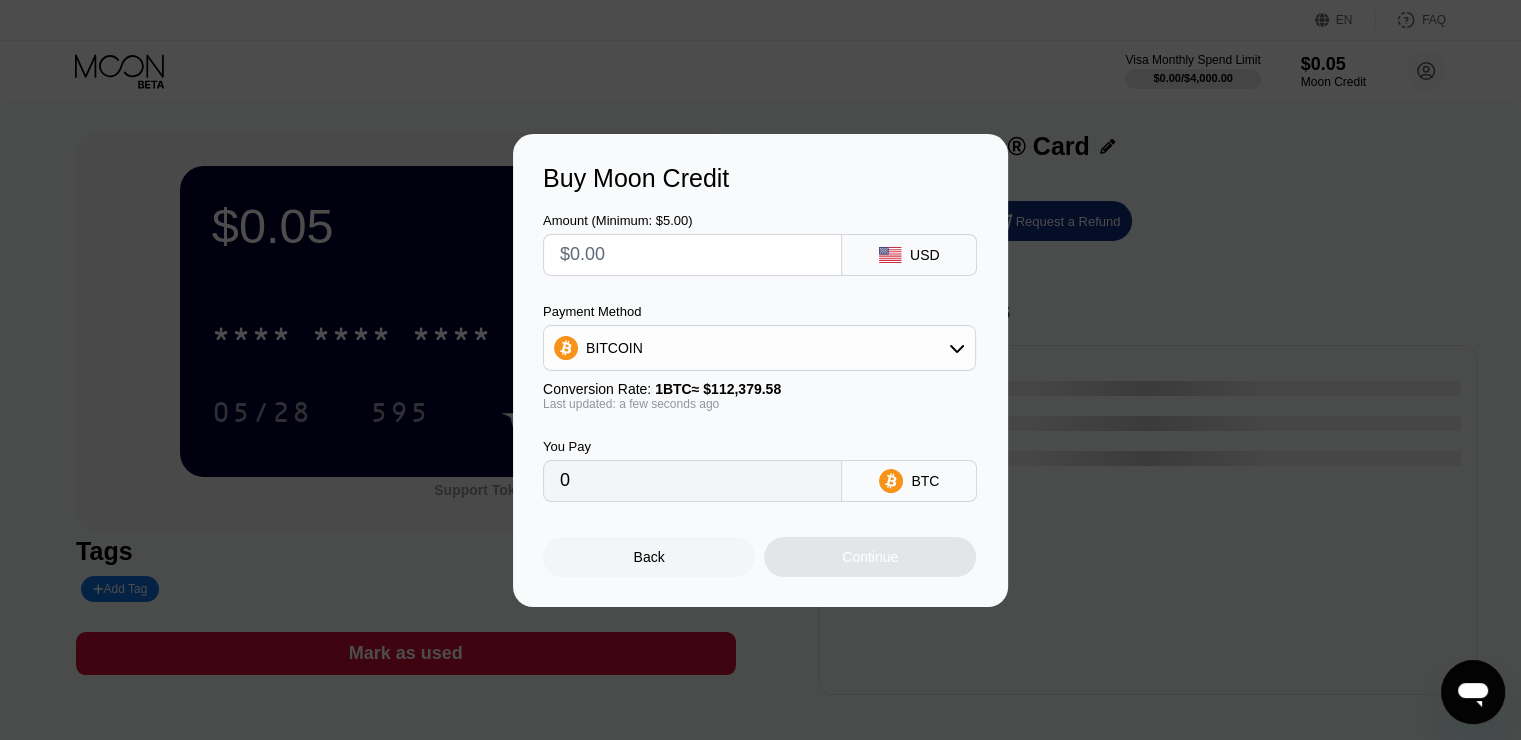 click on "Buy Moon Credit Amount (Minimum: $5.00) USD Payment Method BITCOIN Conversion Rate:   1  BTC  ≈   $112,379.58 Last updated:   a few seconds ago You Pay 0 BTC Back Continue" at bounding box center (760, 370) 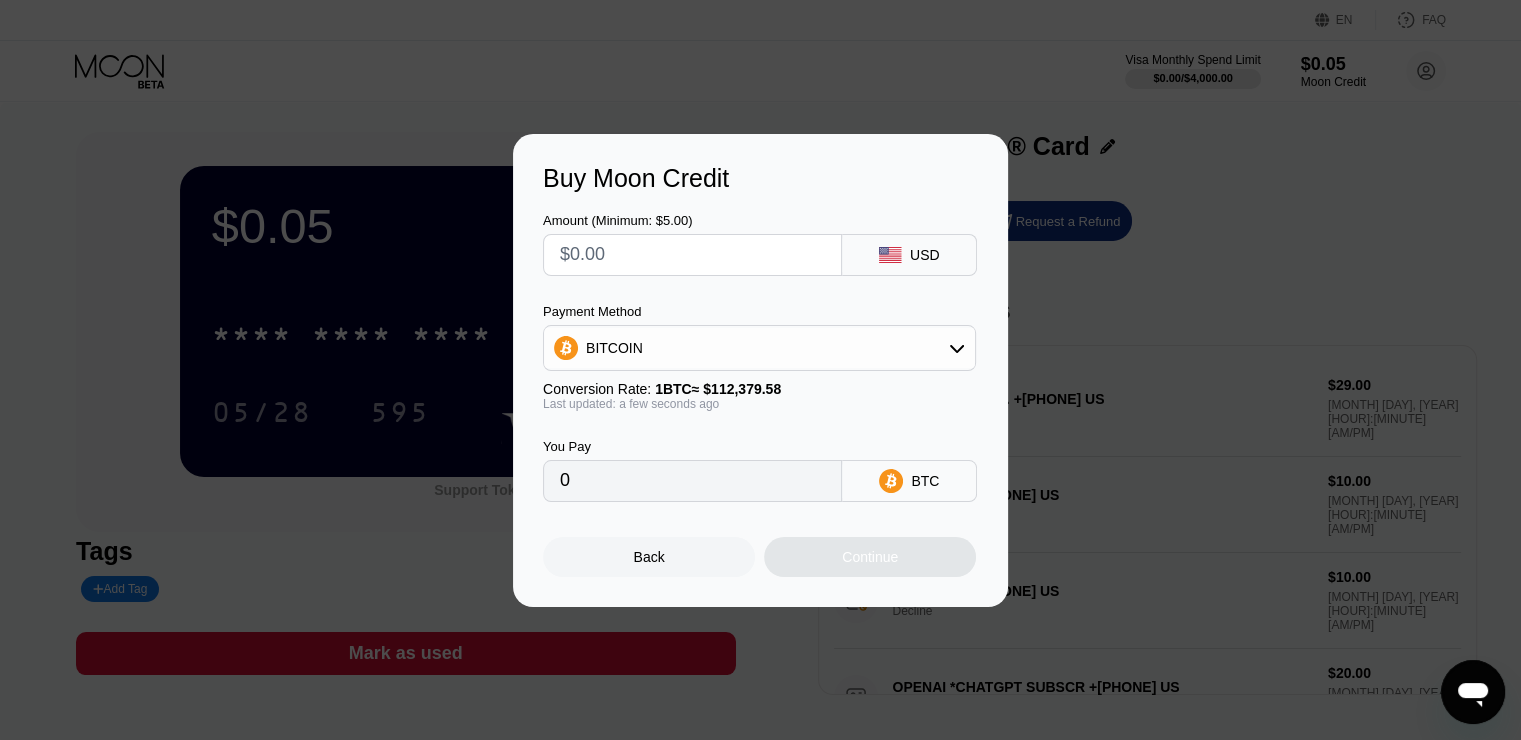 click on "Back" at bounding box center [649, 557] 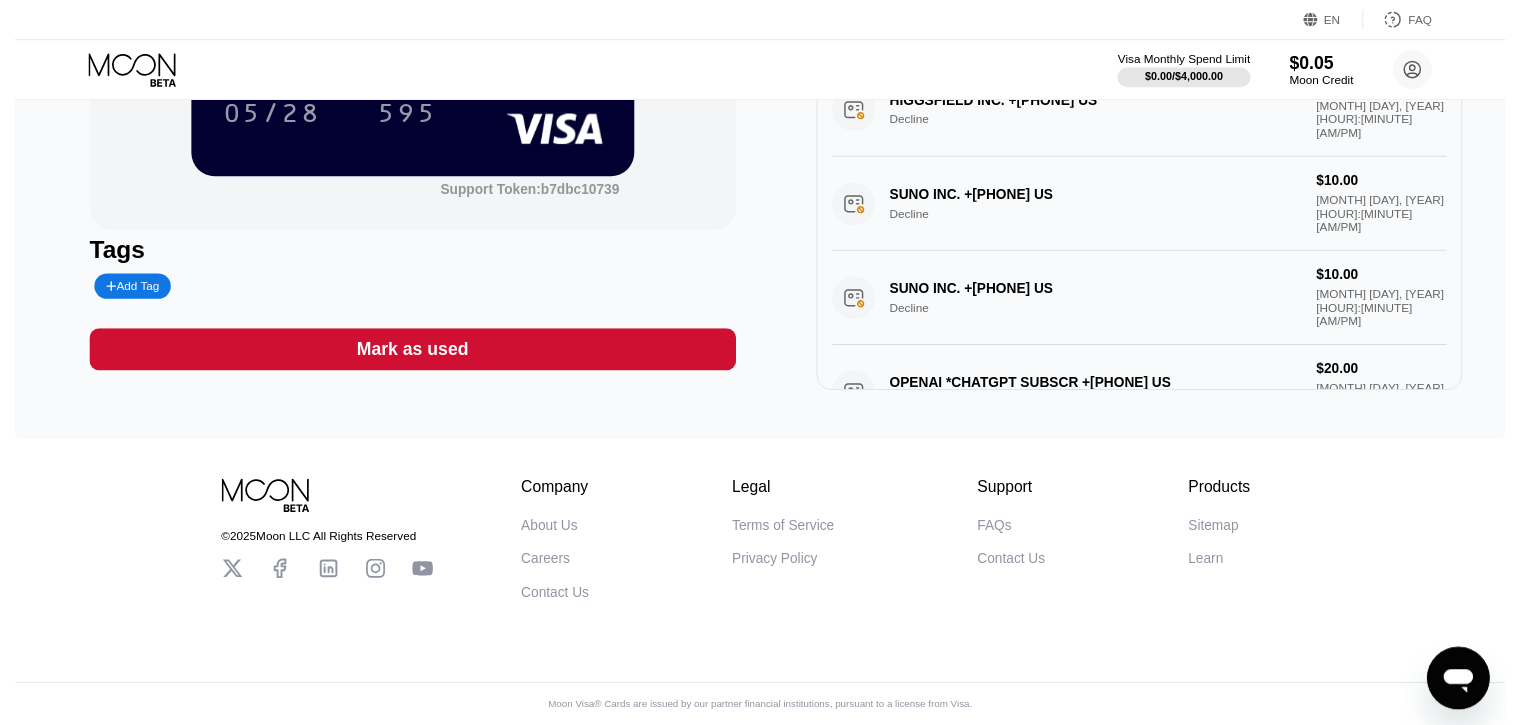 scroll, scrollTop: 0, scrollLeft: 0, axis: both 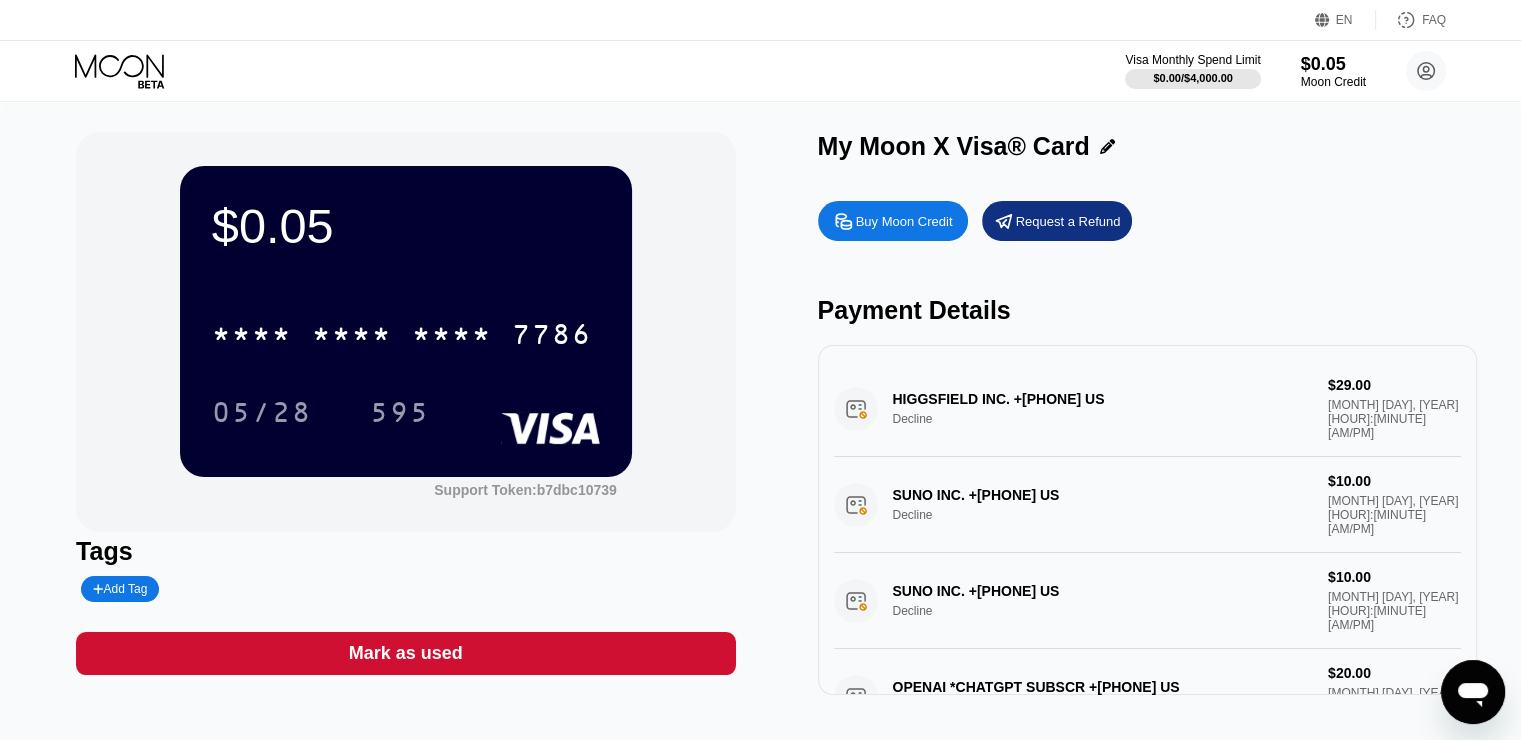 click on "Mark as used" at bounding box center (406, 653) 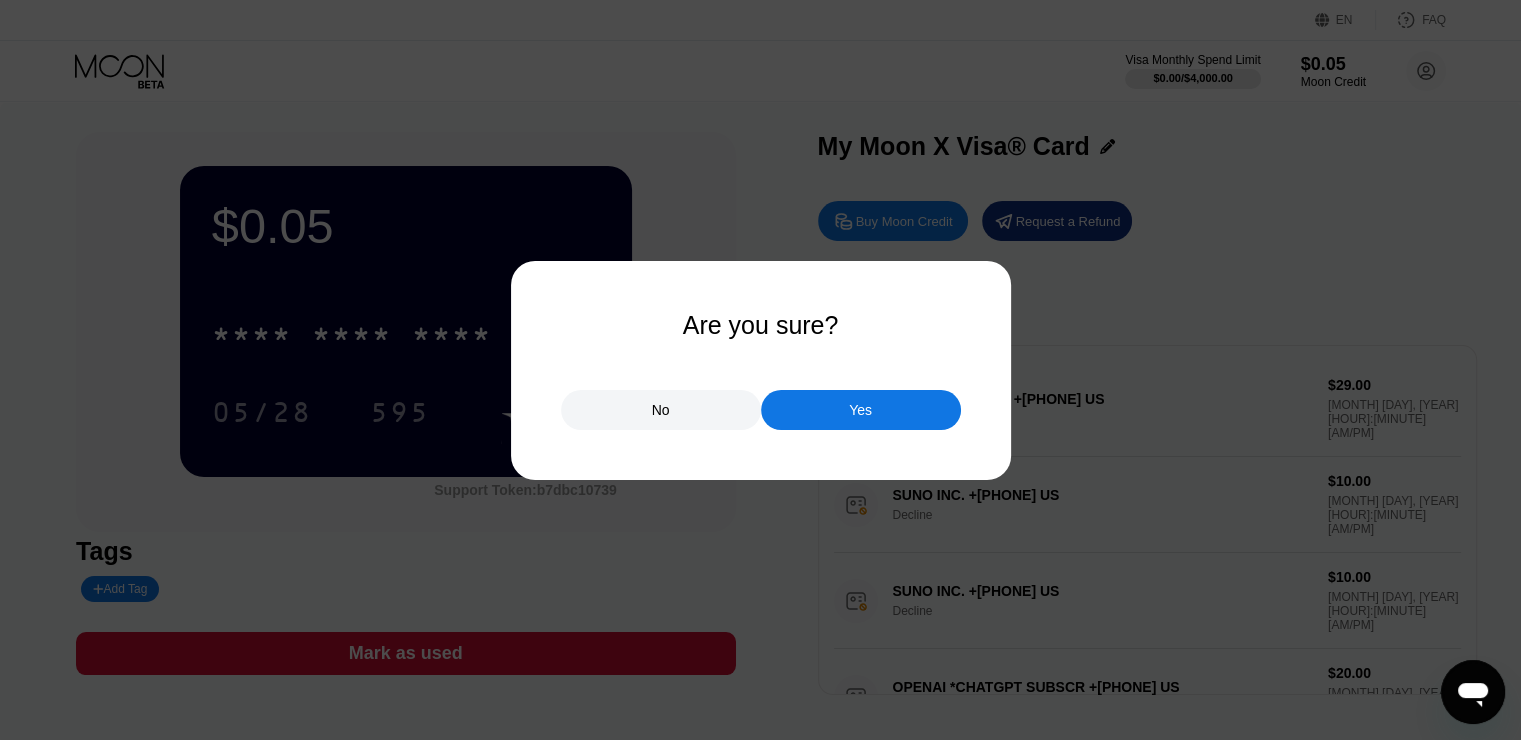 click at bounding box center [768, 370] 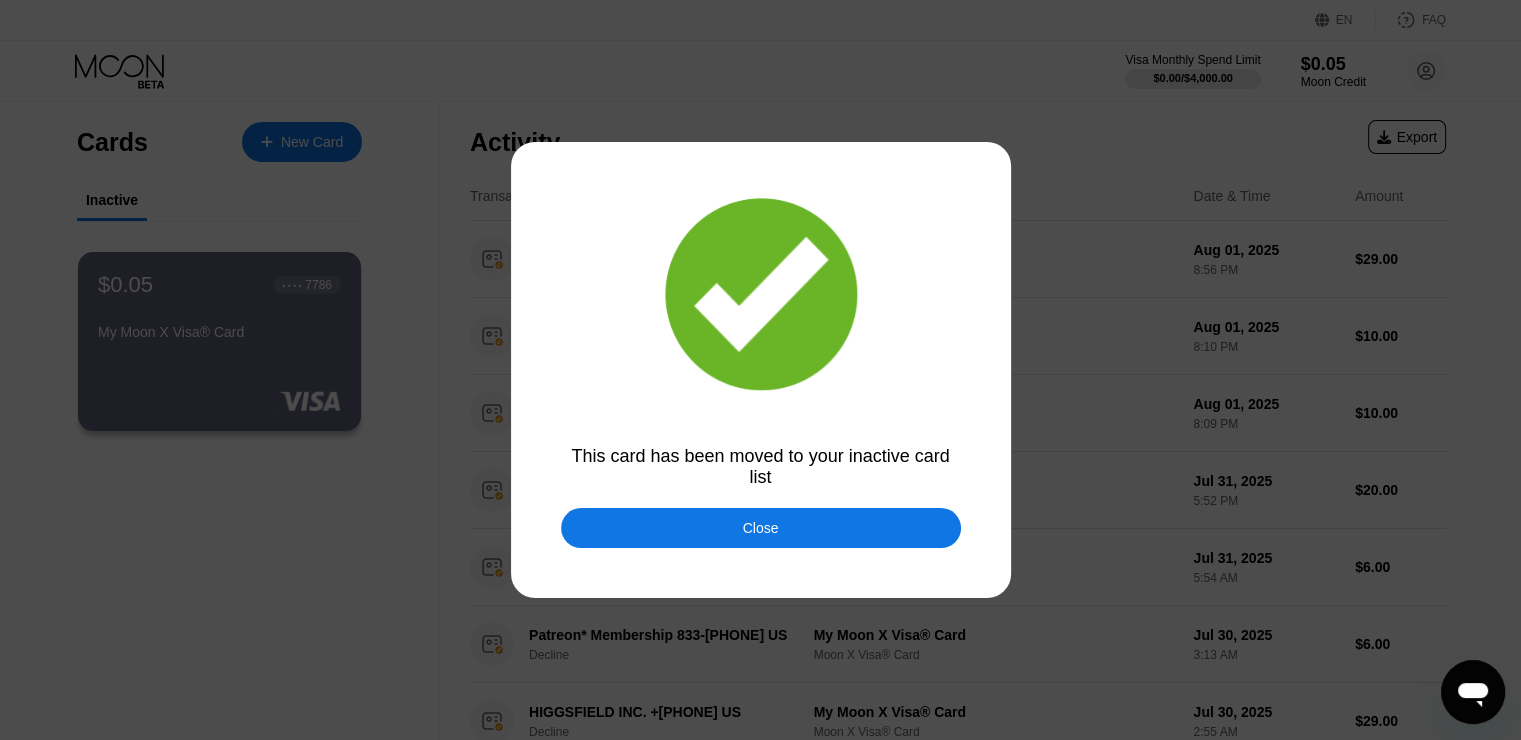 click on "Close" at bounding box center (761, 528) 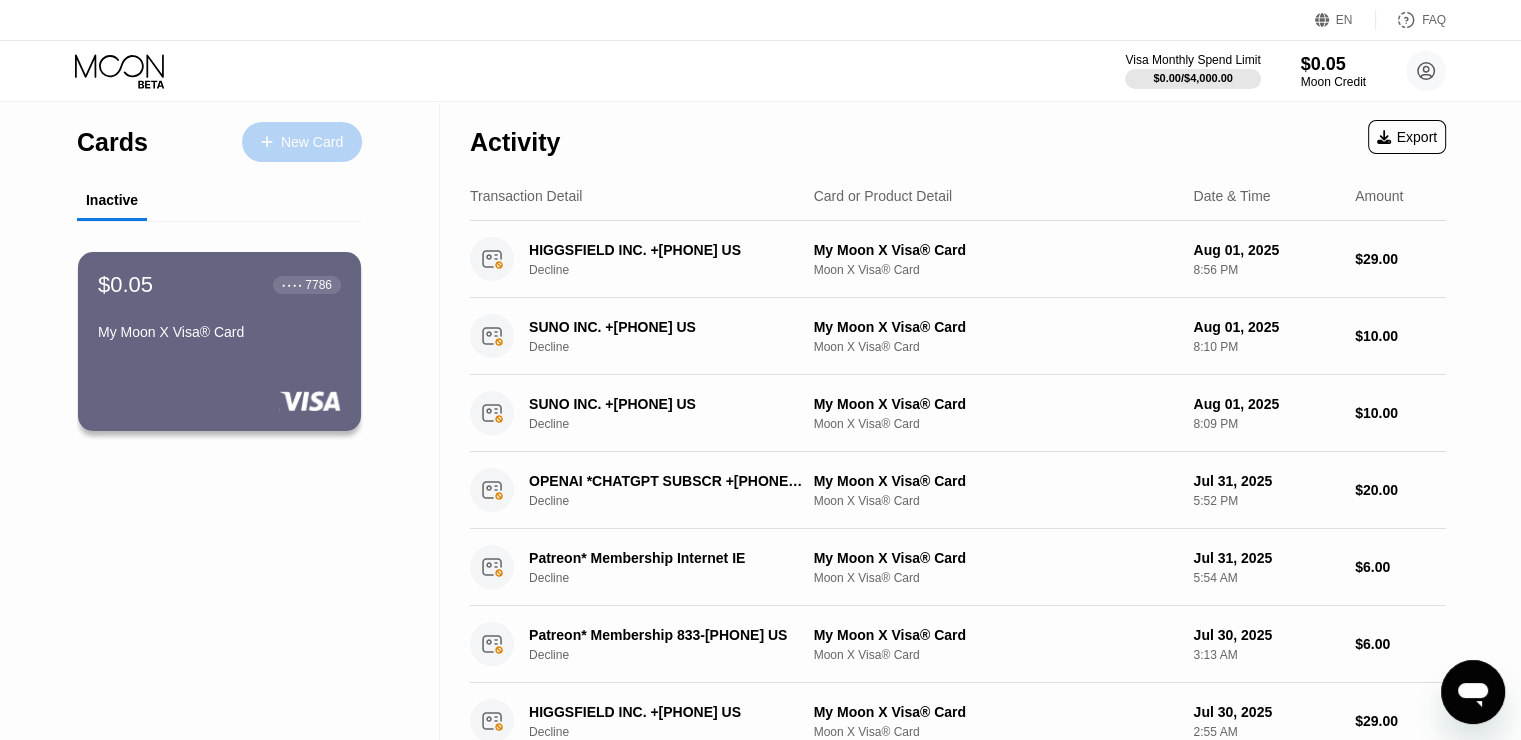 click on "New Card" at bounding box center (312, 142) 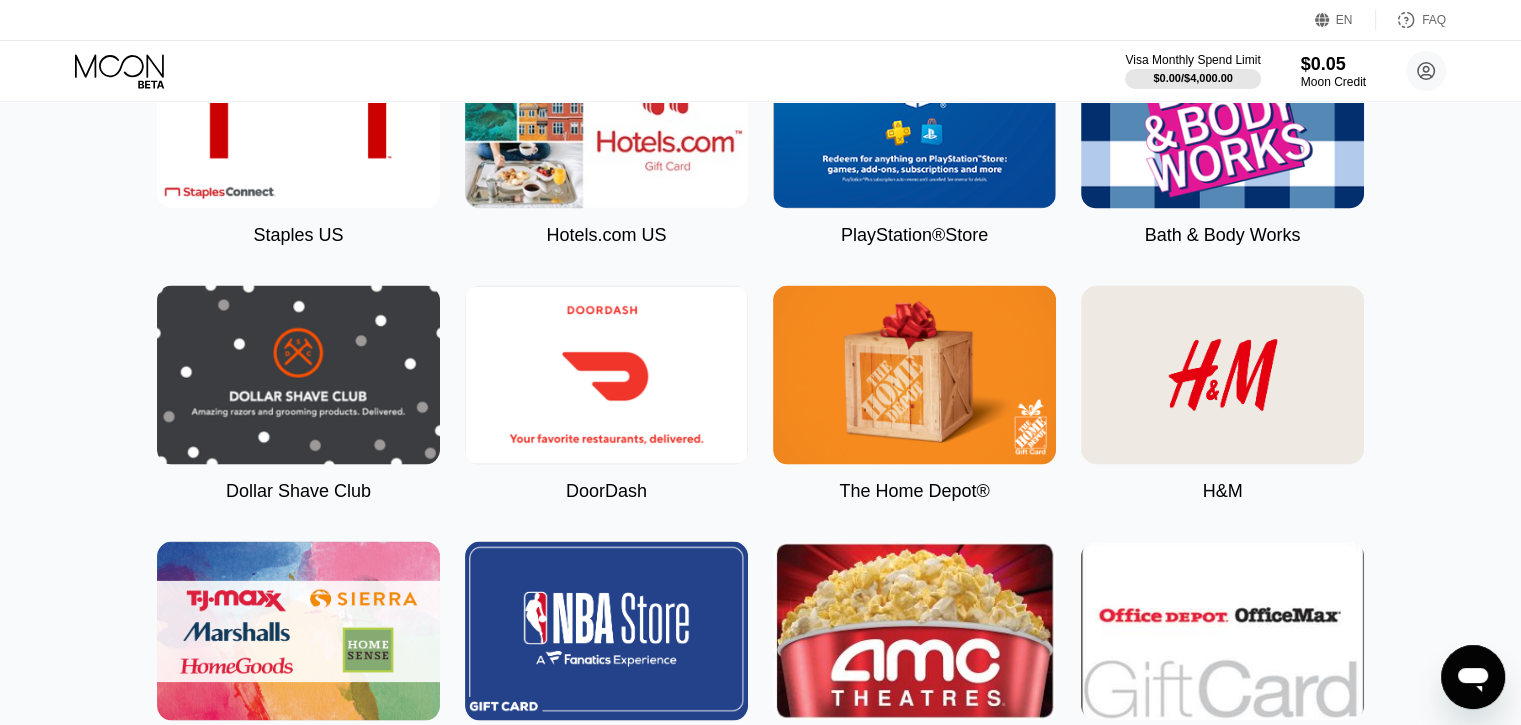 scroll, scrollTop: 3520, scrollLeft: 0, axis: vertical 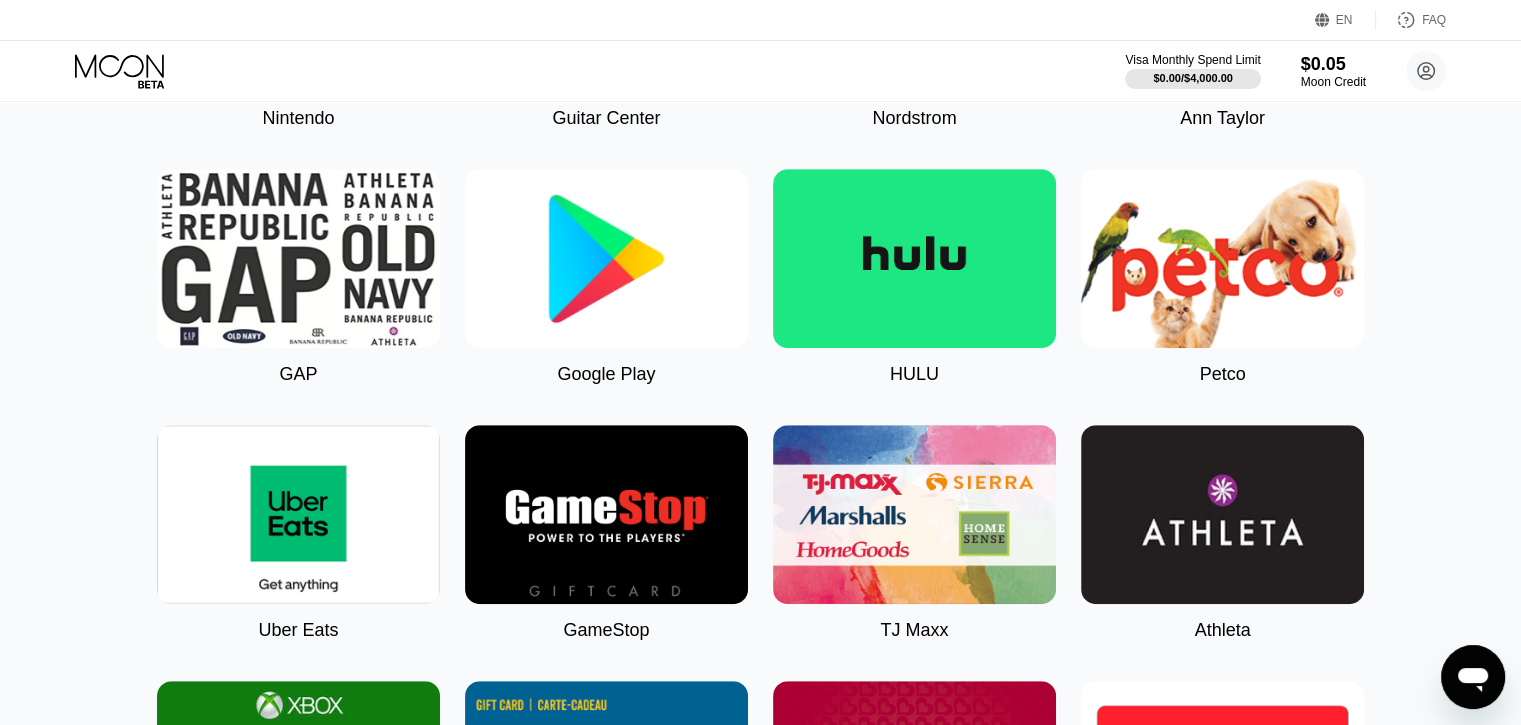 click on "Google Play" at bounding box center [606, 277] 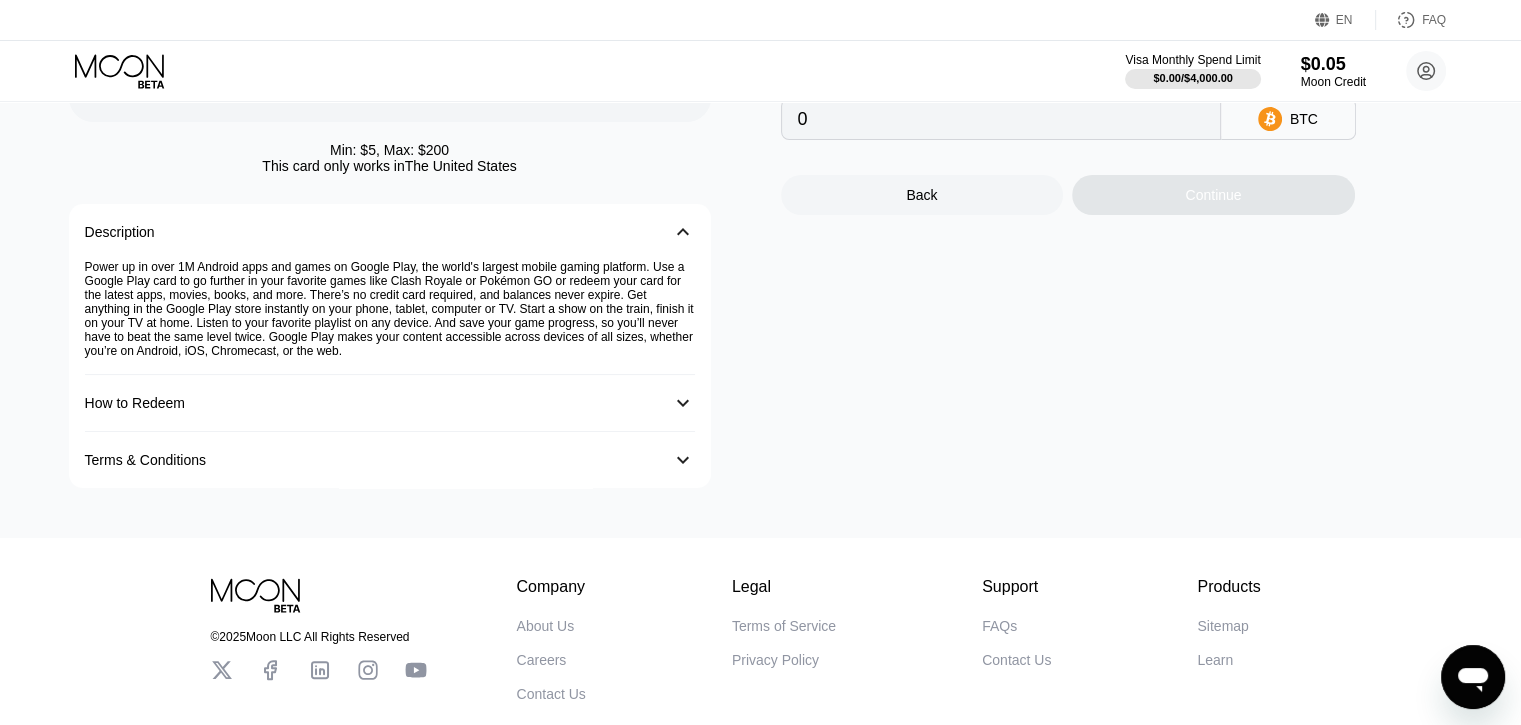 scroll, scrollTop: 0, scrollLeft: 0, axis: both 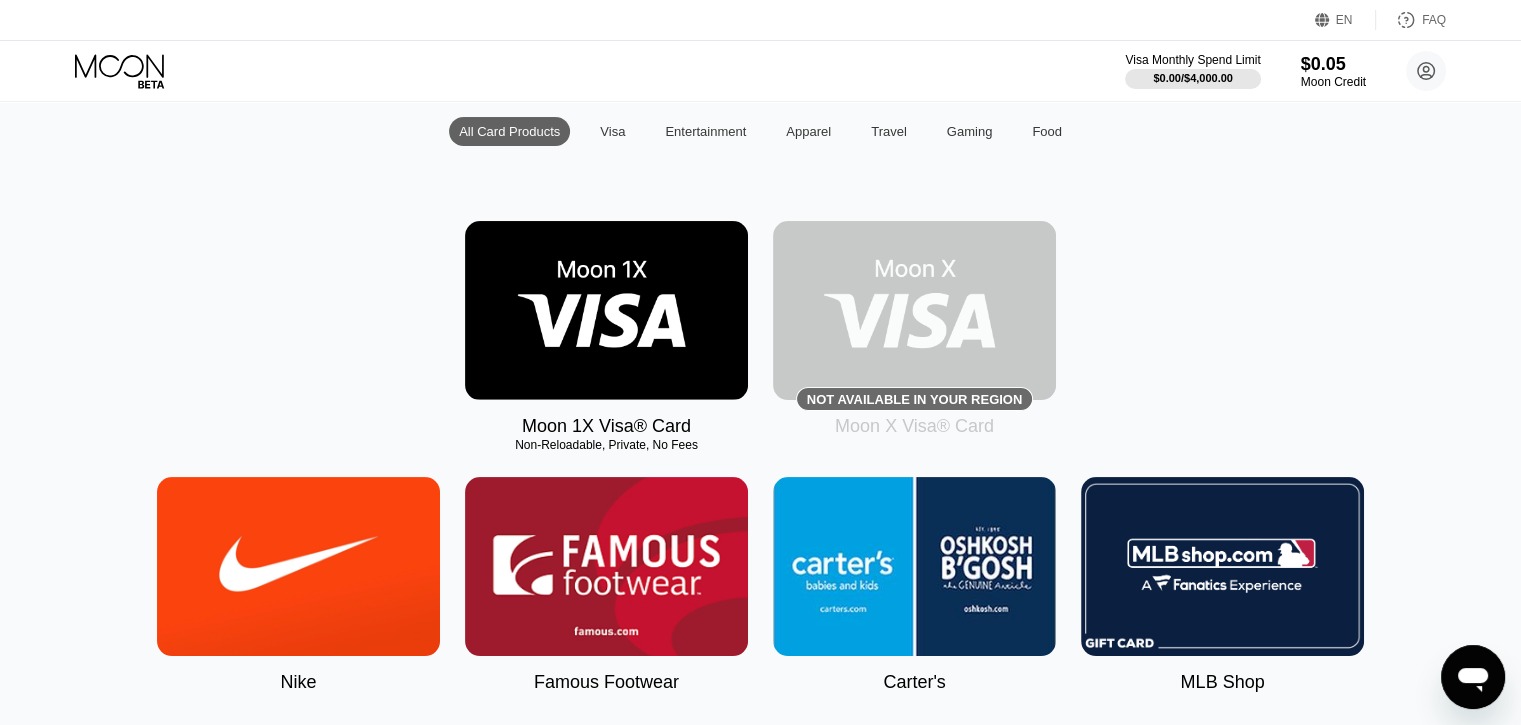 click at bounding box center (606, 310) 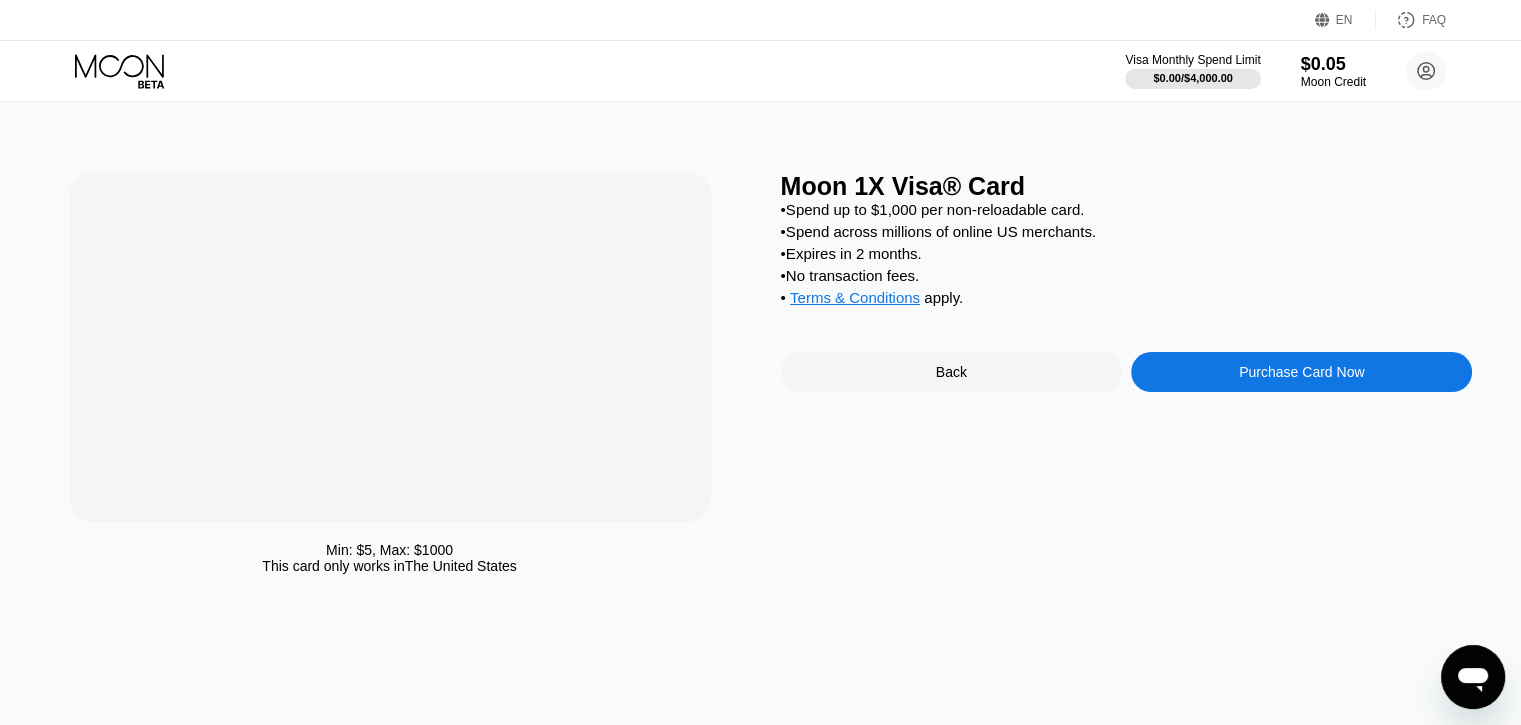 scroll, scrollTop: 0, scrollLeft: 0, axis: both 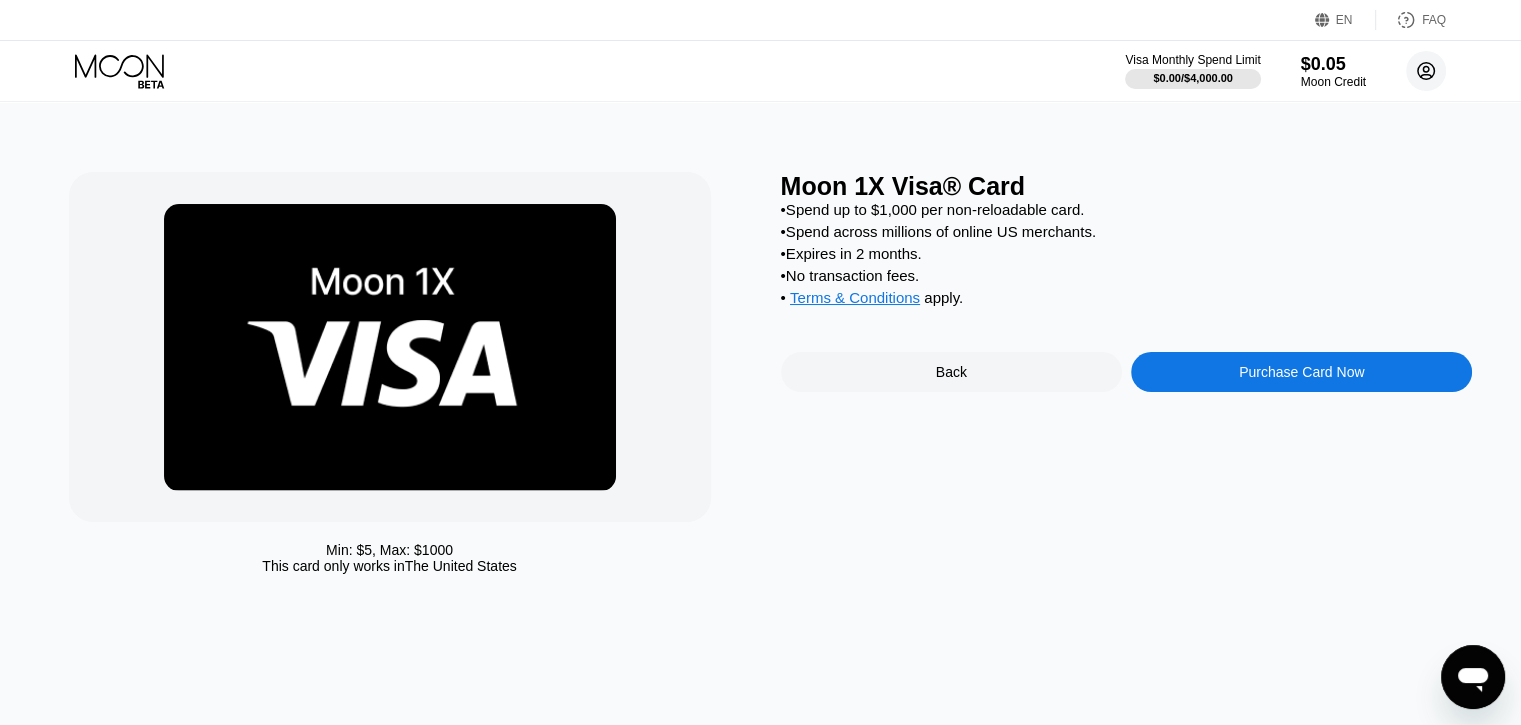 click 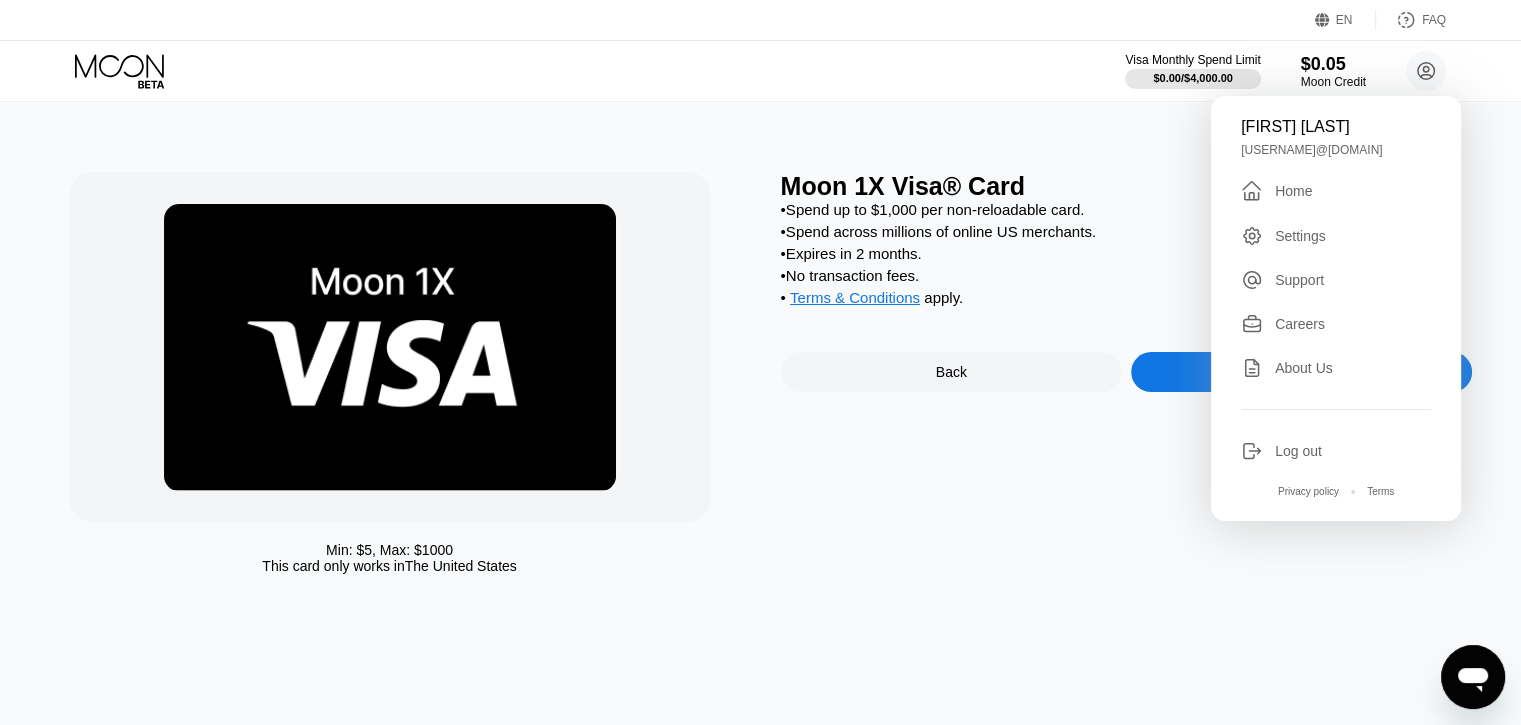 click on "[FIRST] [LAST]" at bounding box center (1336, 127) 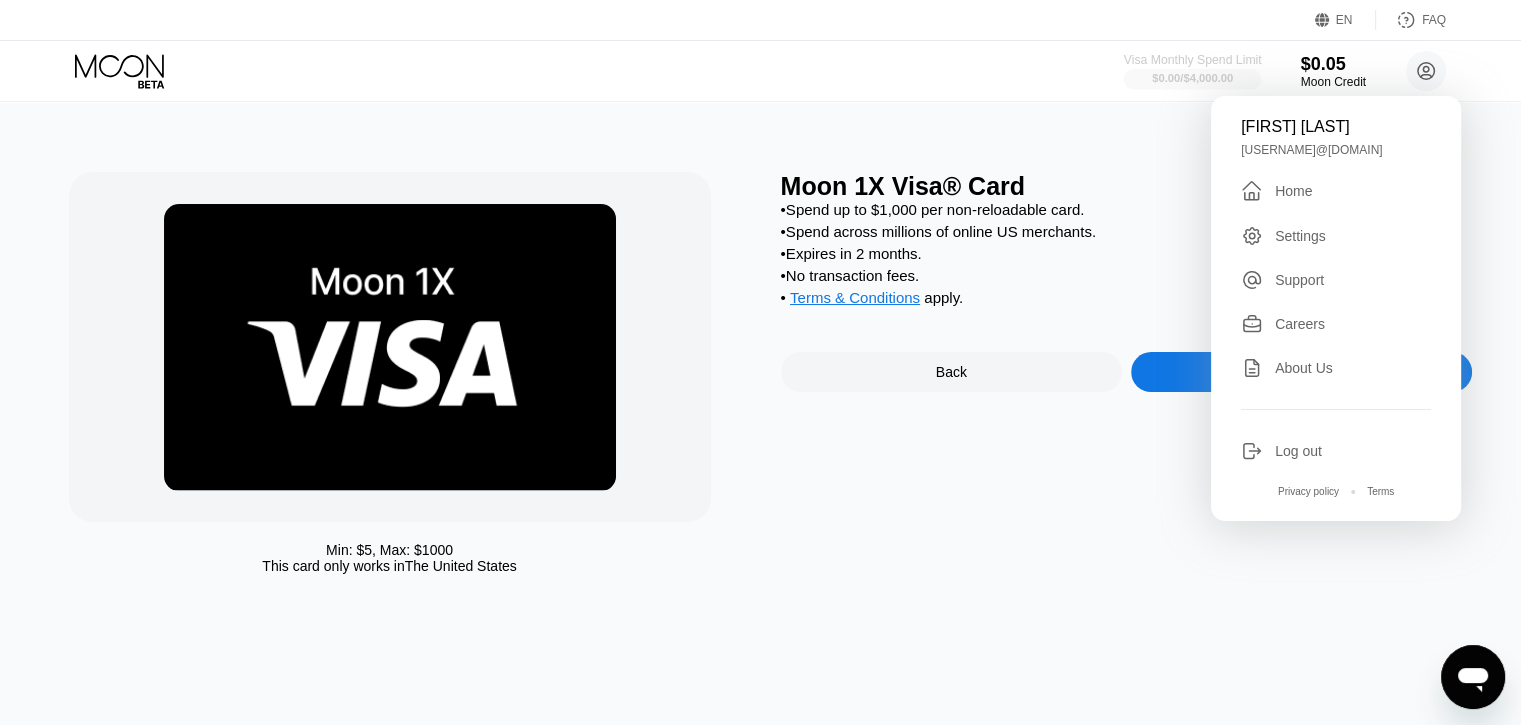 click on "$0.00 / $4,000.00" at bounding box center [1192, 78] 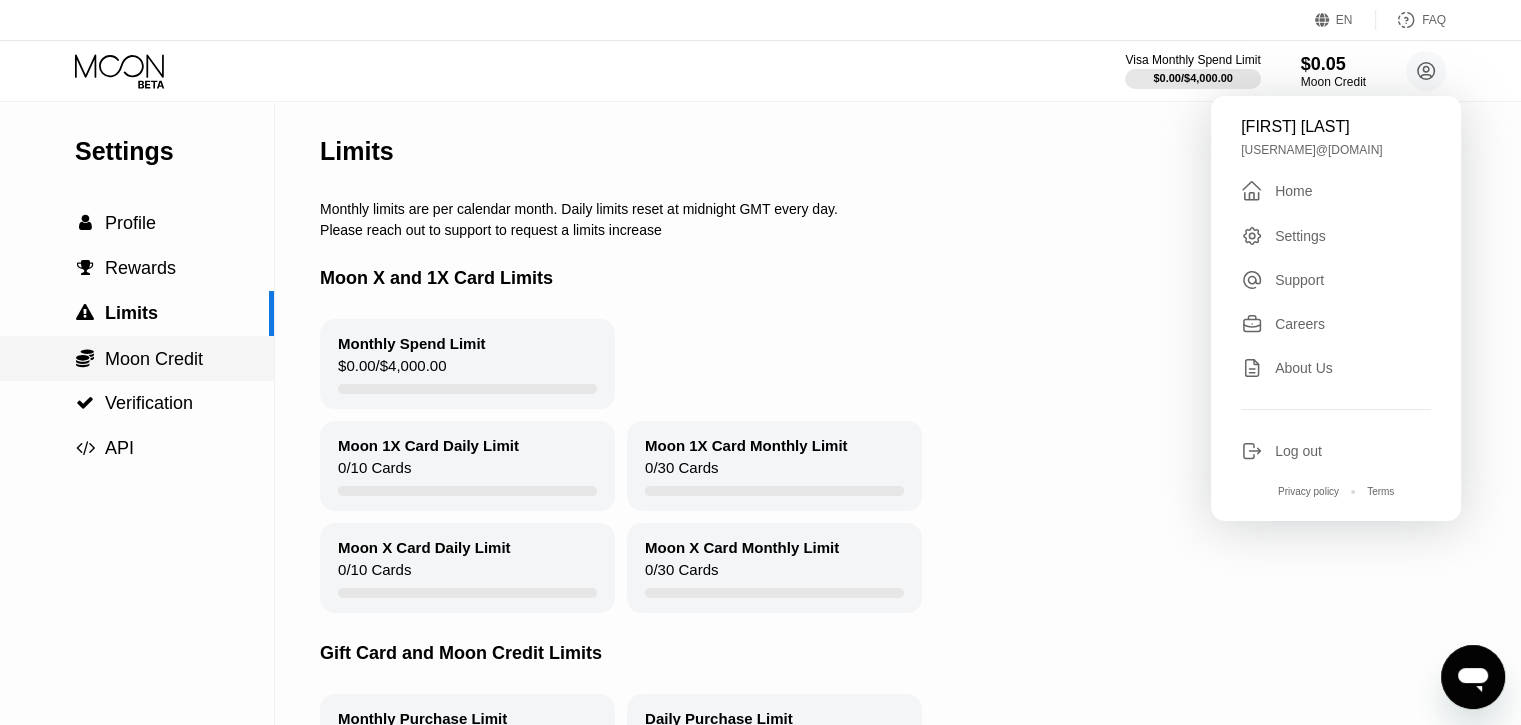 click on "Moon Credit" at bounding box center [154, 359] 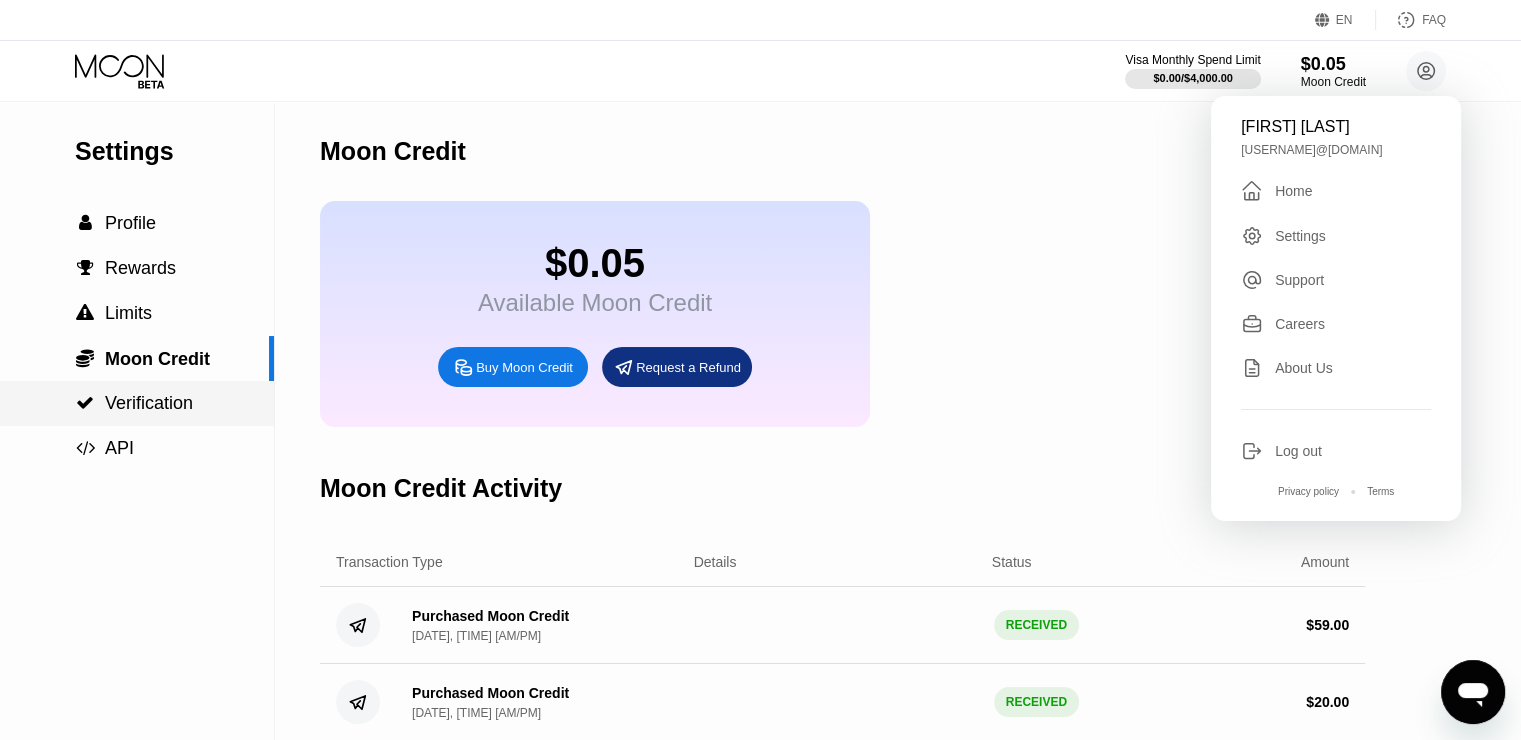 click on "Verification" at bounding box center [149, 403] 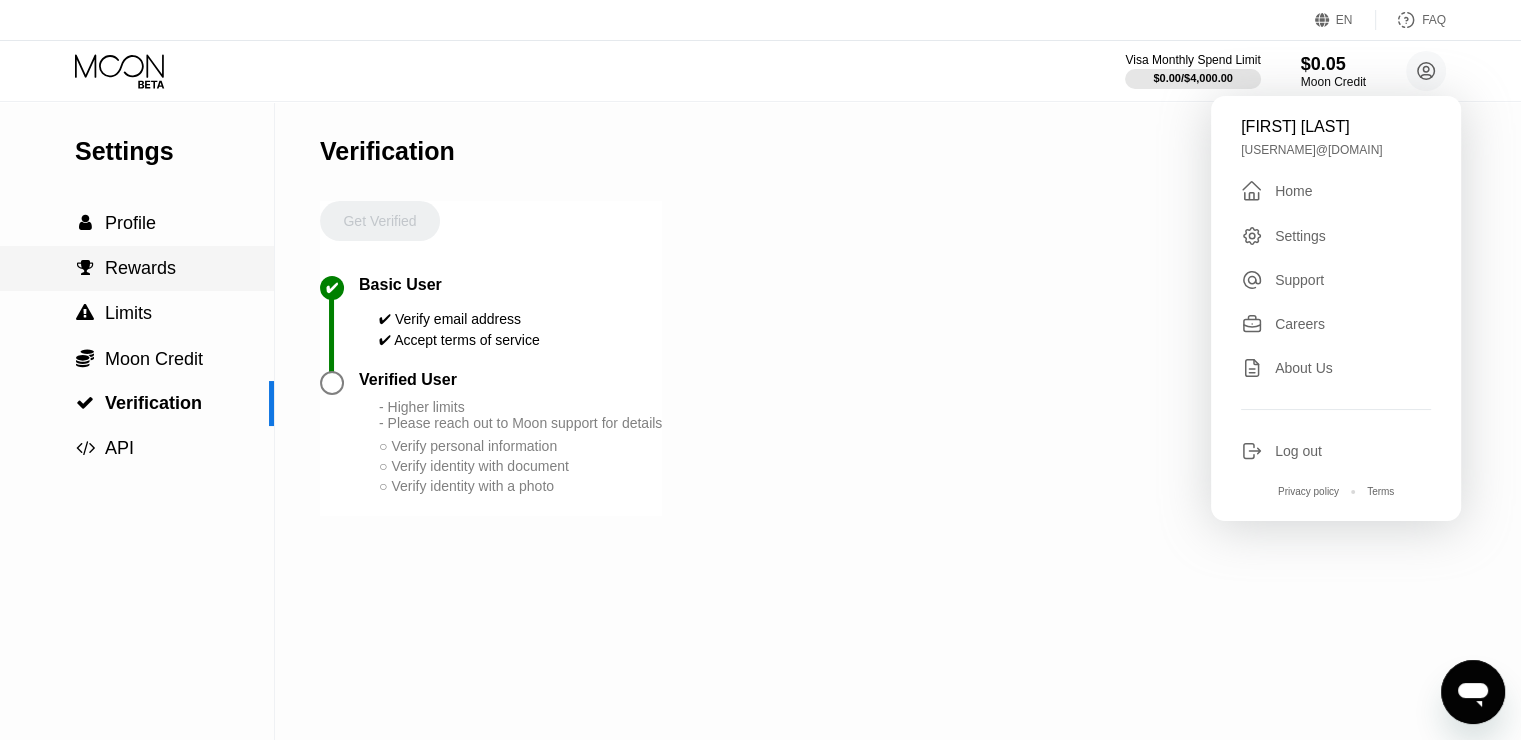 click on "Rewards" at bounding box center (140, 268) 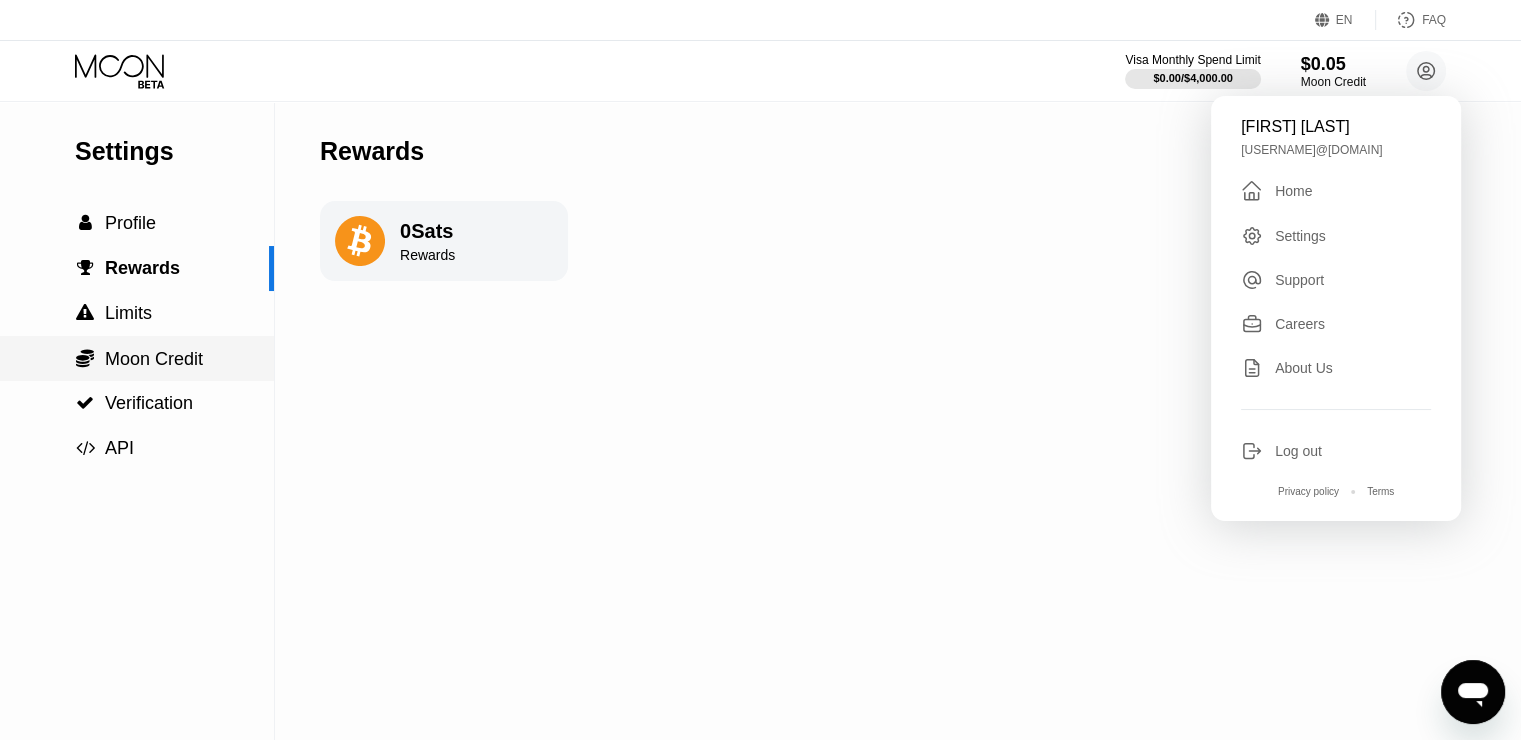 click on " Moon Credit" at bounding box center (137, 358) 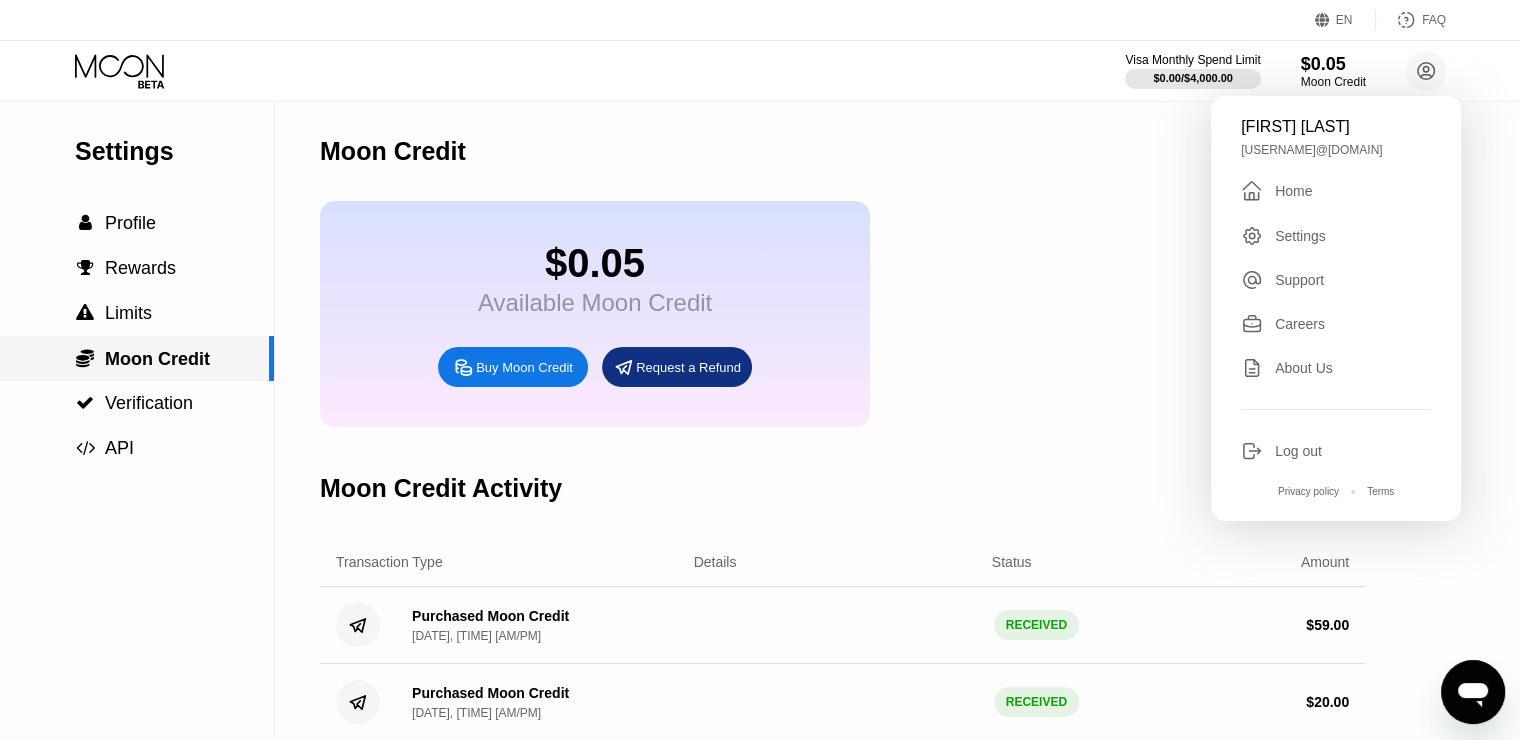 click on " Moon Credit" at bounding box center [137, 358] 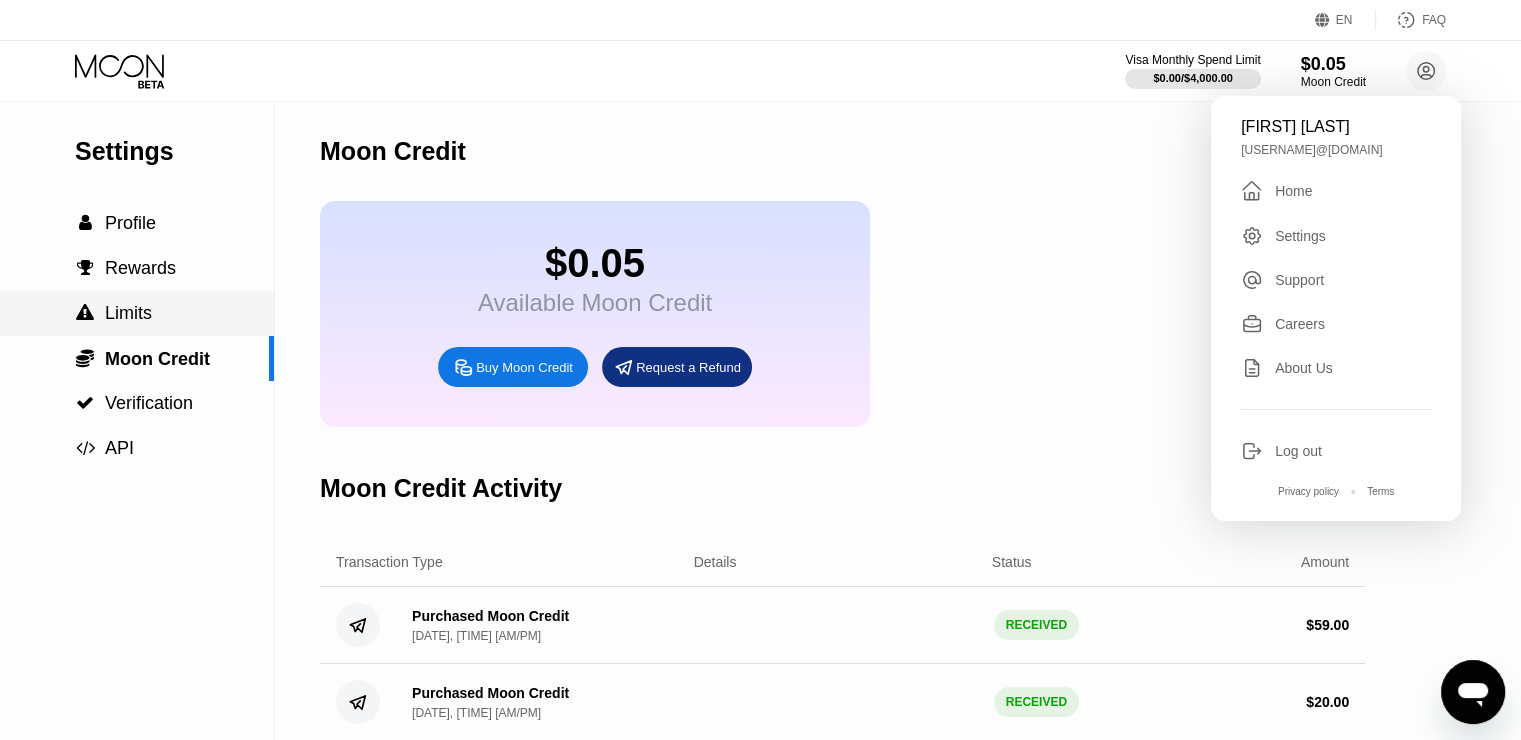 click on " Limits" at bounding box center [137, 313] 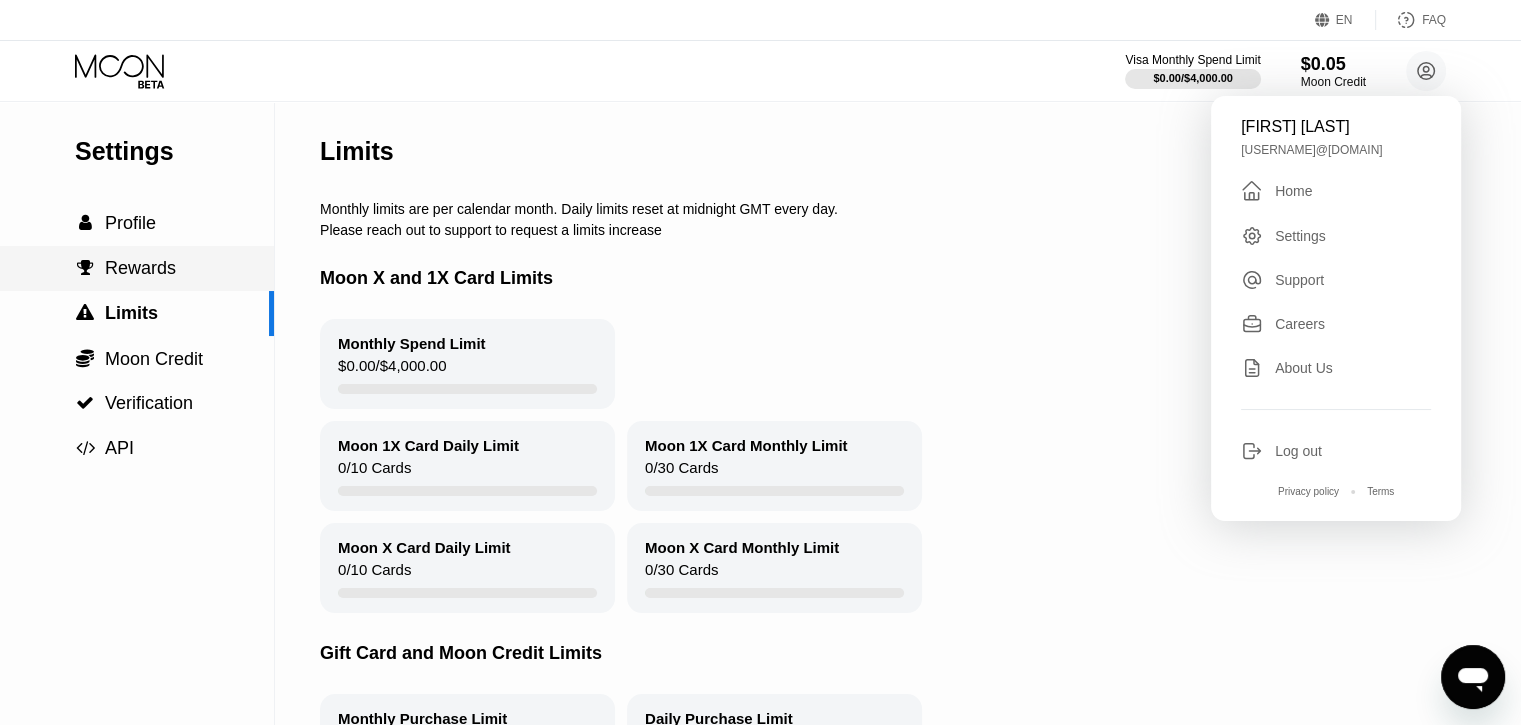 click on "Rewards" at bounding box center [140, 268] 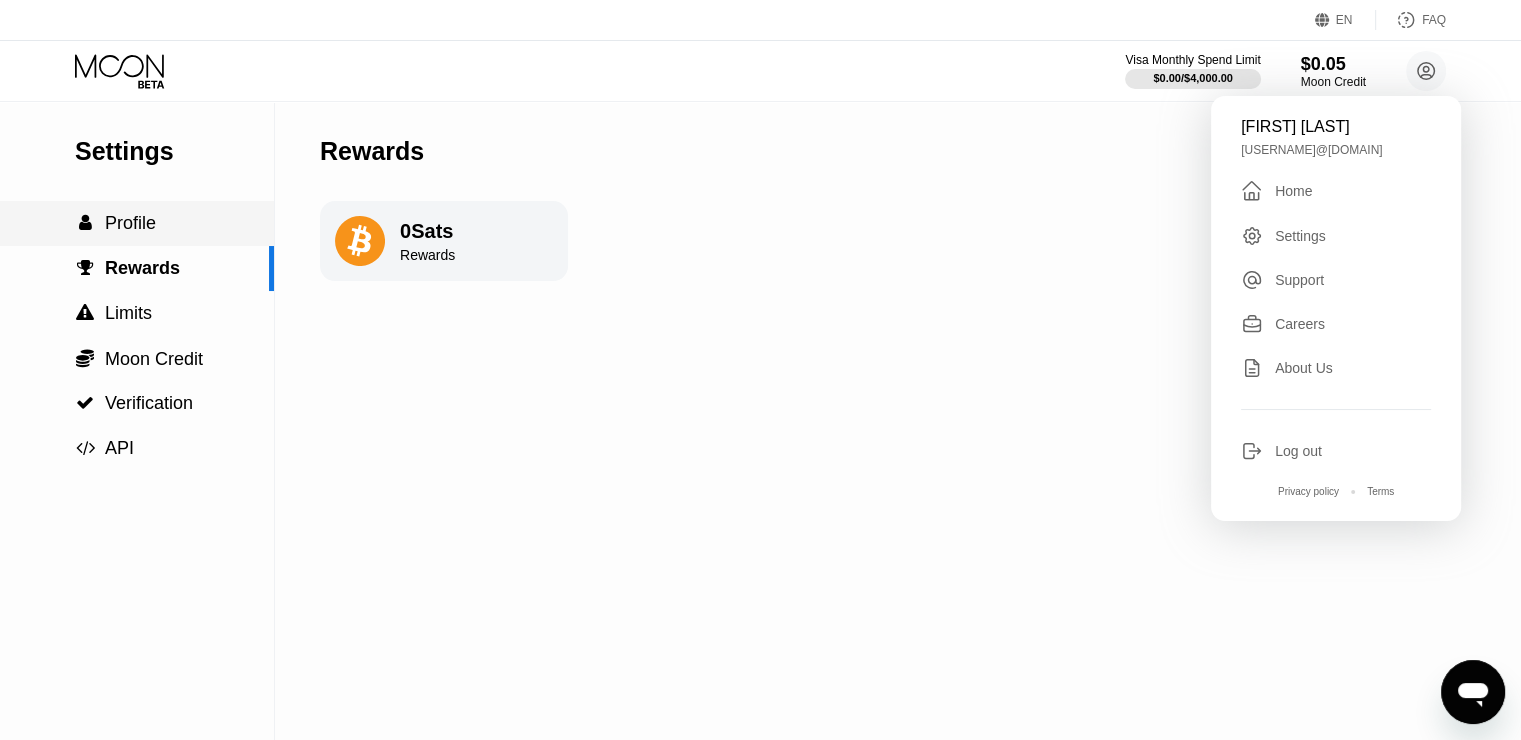 click on " Profile" at bounding box center (137, 223) 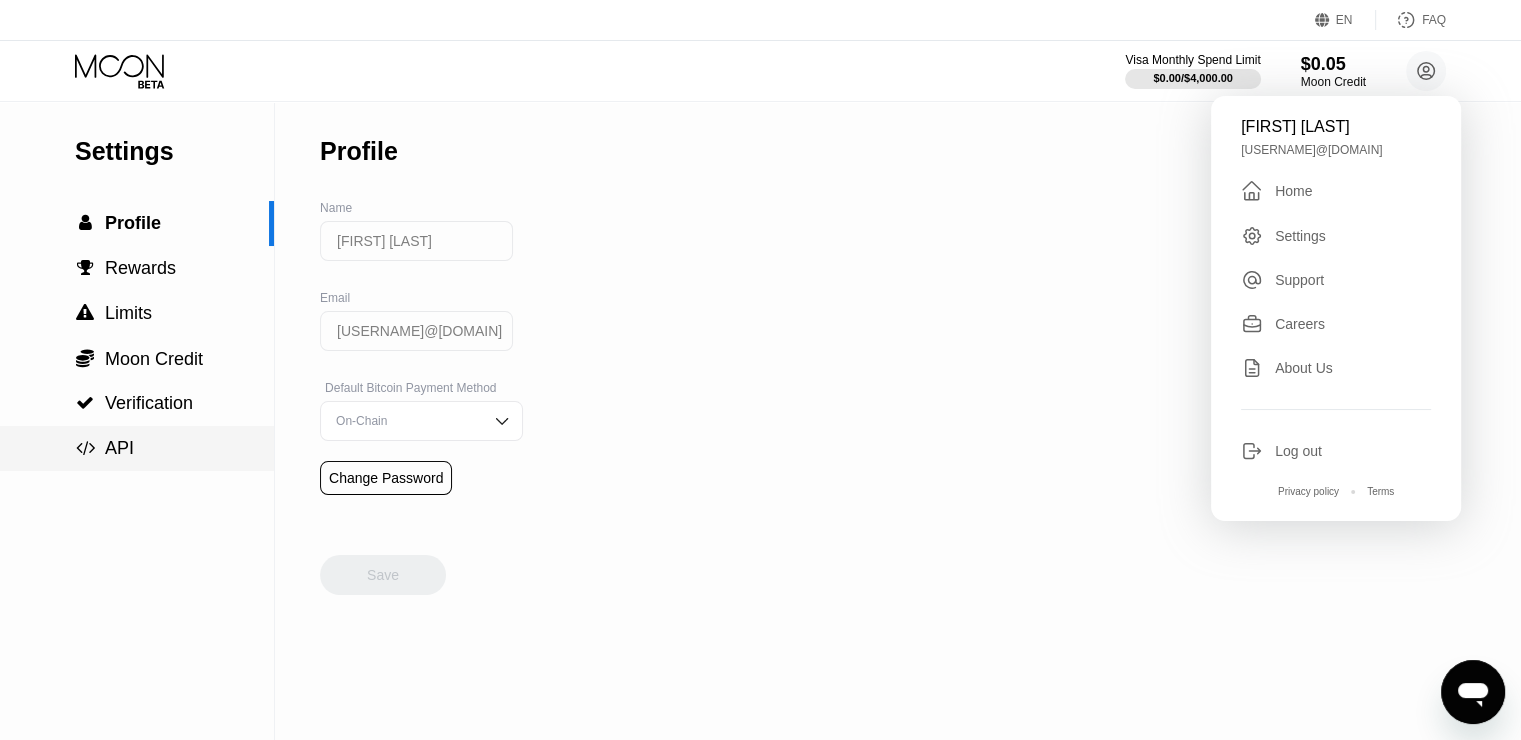 scroll, scrollTop: 100, scrollLeft: 0, axis: vertical 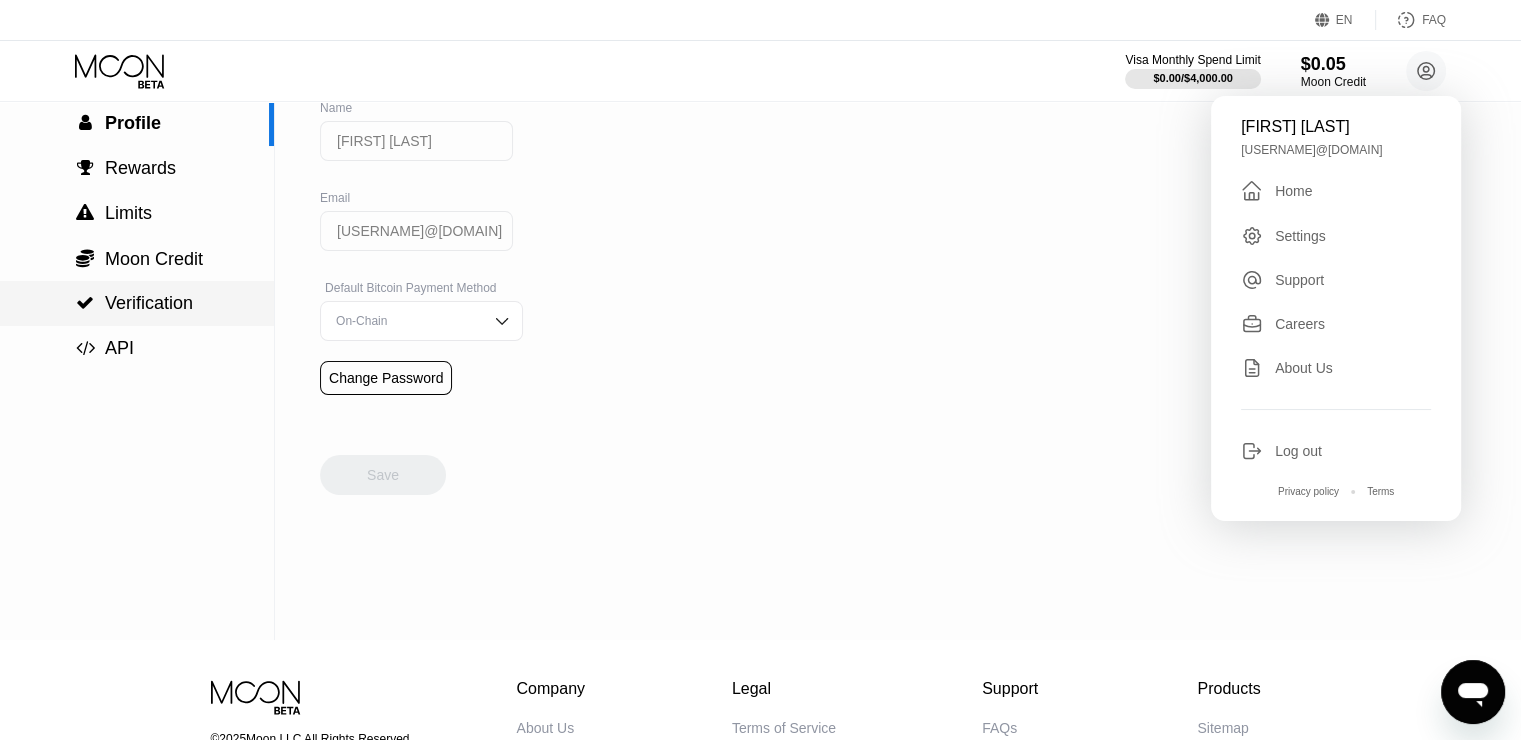 click on " Verification" at bounding box center [137, 303] 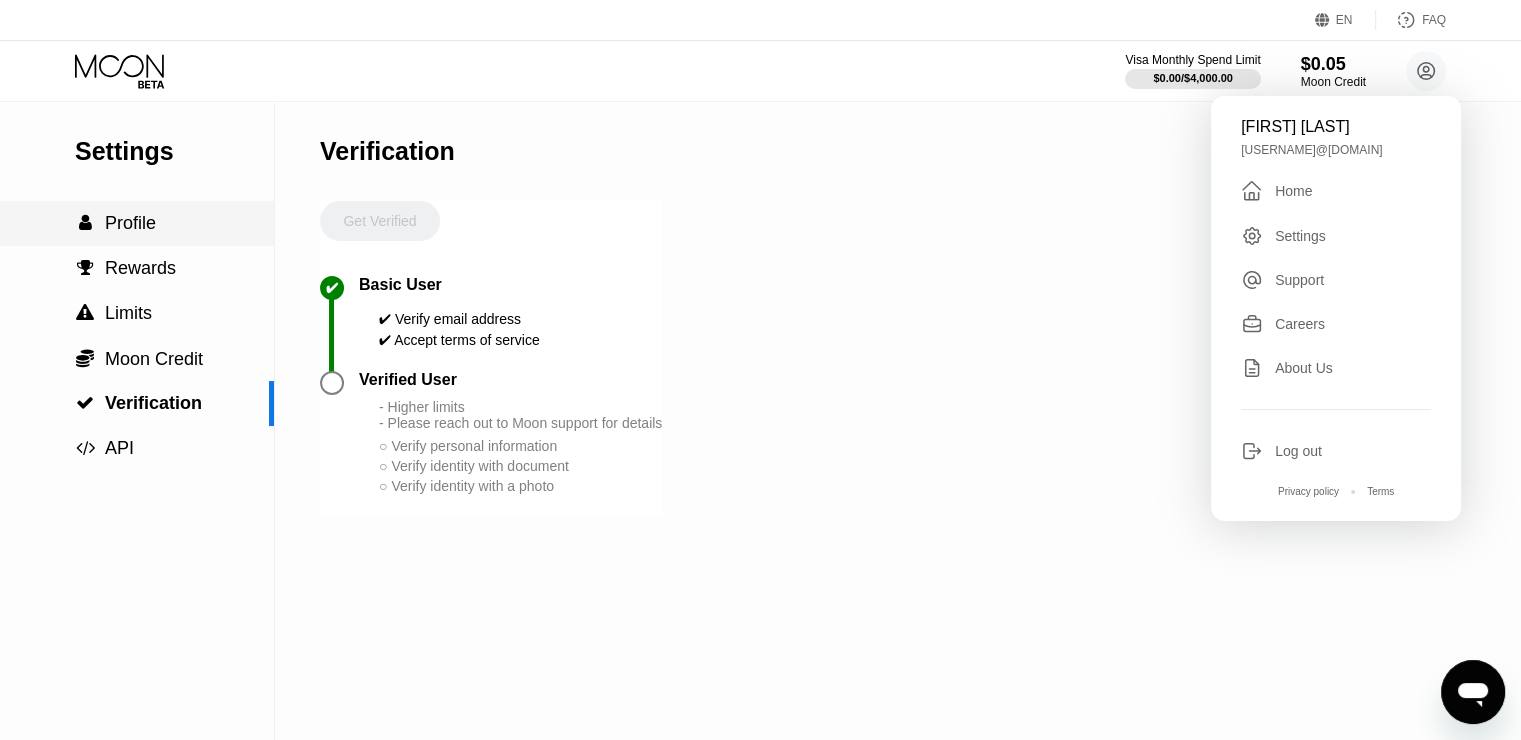 click on " Profile" at bounding box center (137, 223) 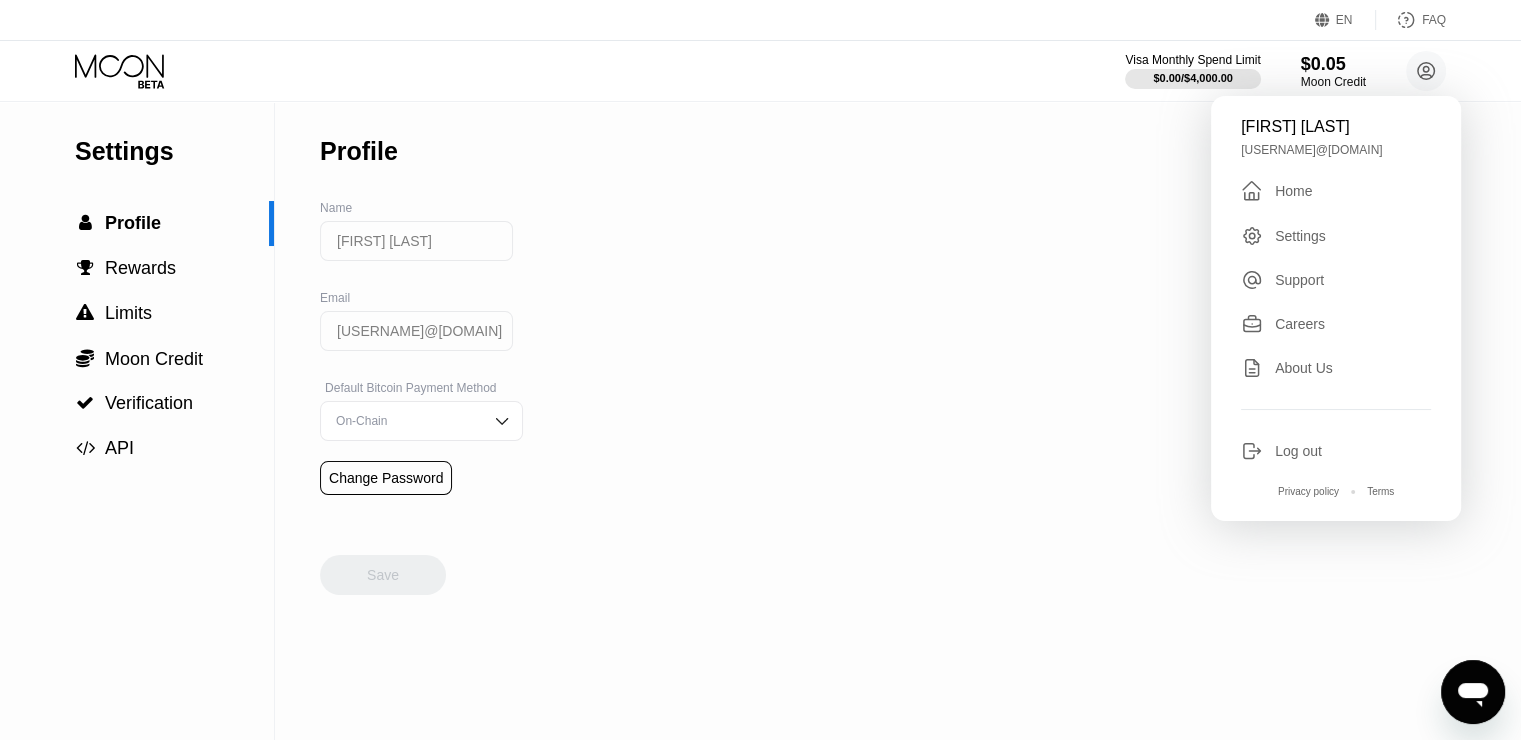 click on "On-Chain" at bounding box center (421, 421) 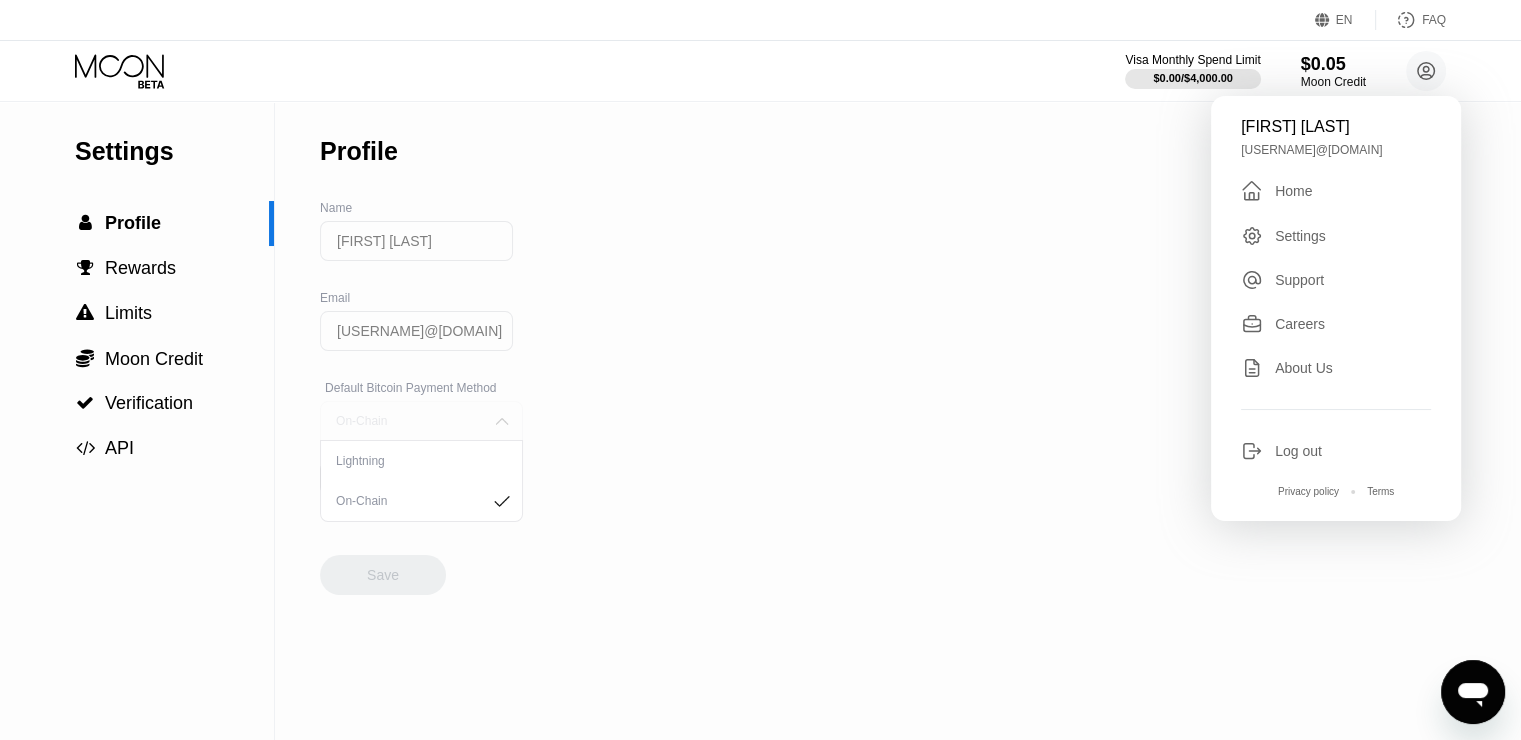 click at bounding box center [502, 421] 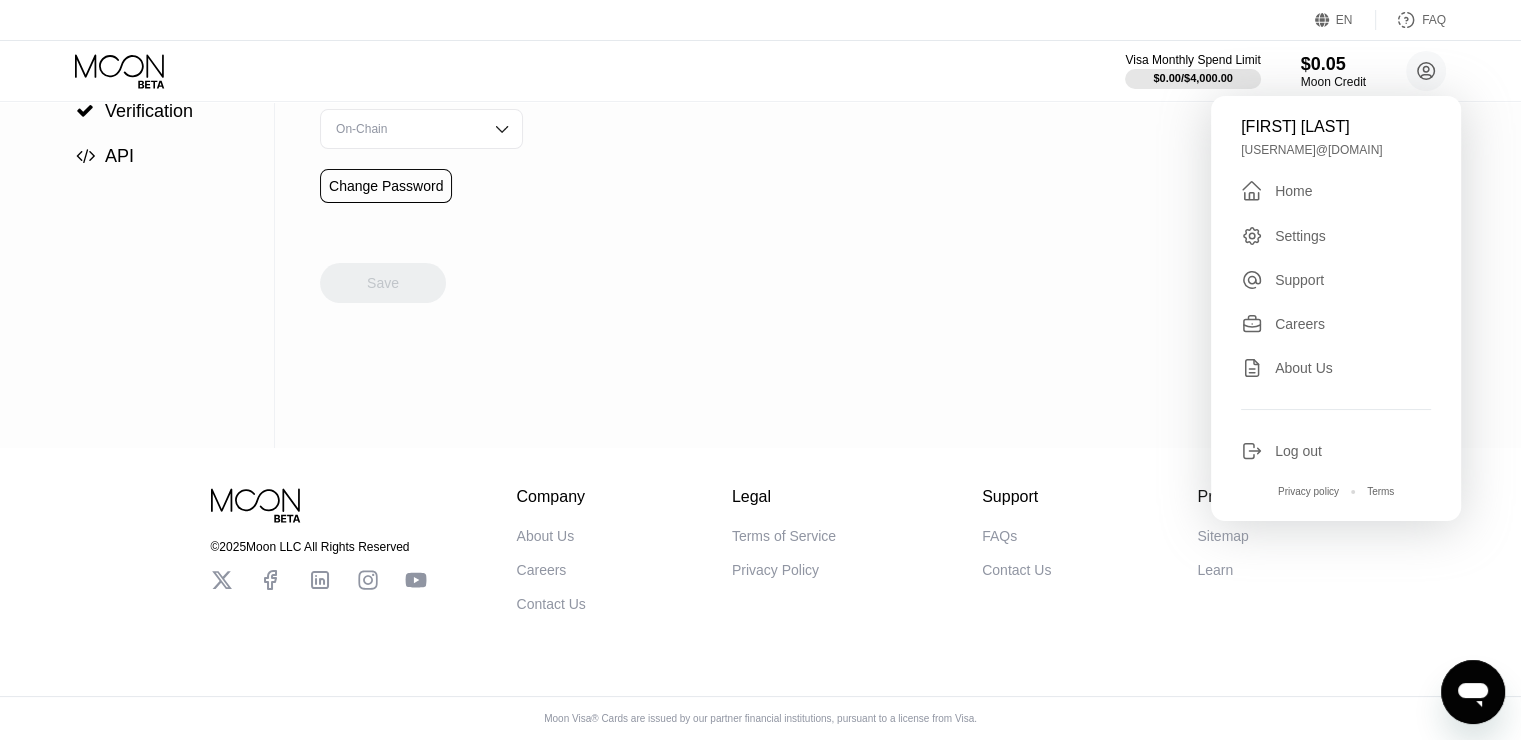 scroll, scrollTop: 311, scrollLeft: 0, axis: vertical 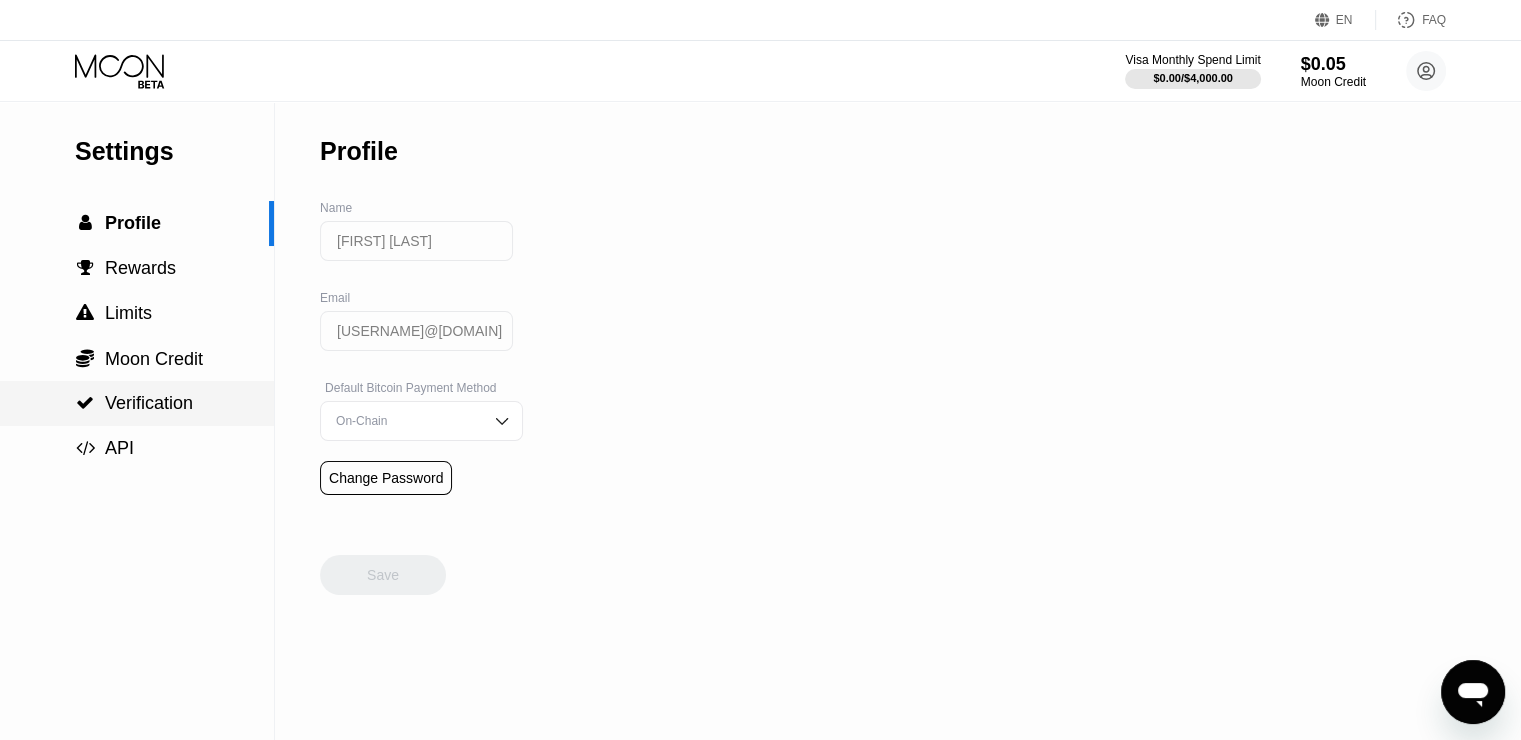 click on "Verification" at bounding box center [149, 403] 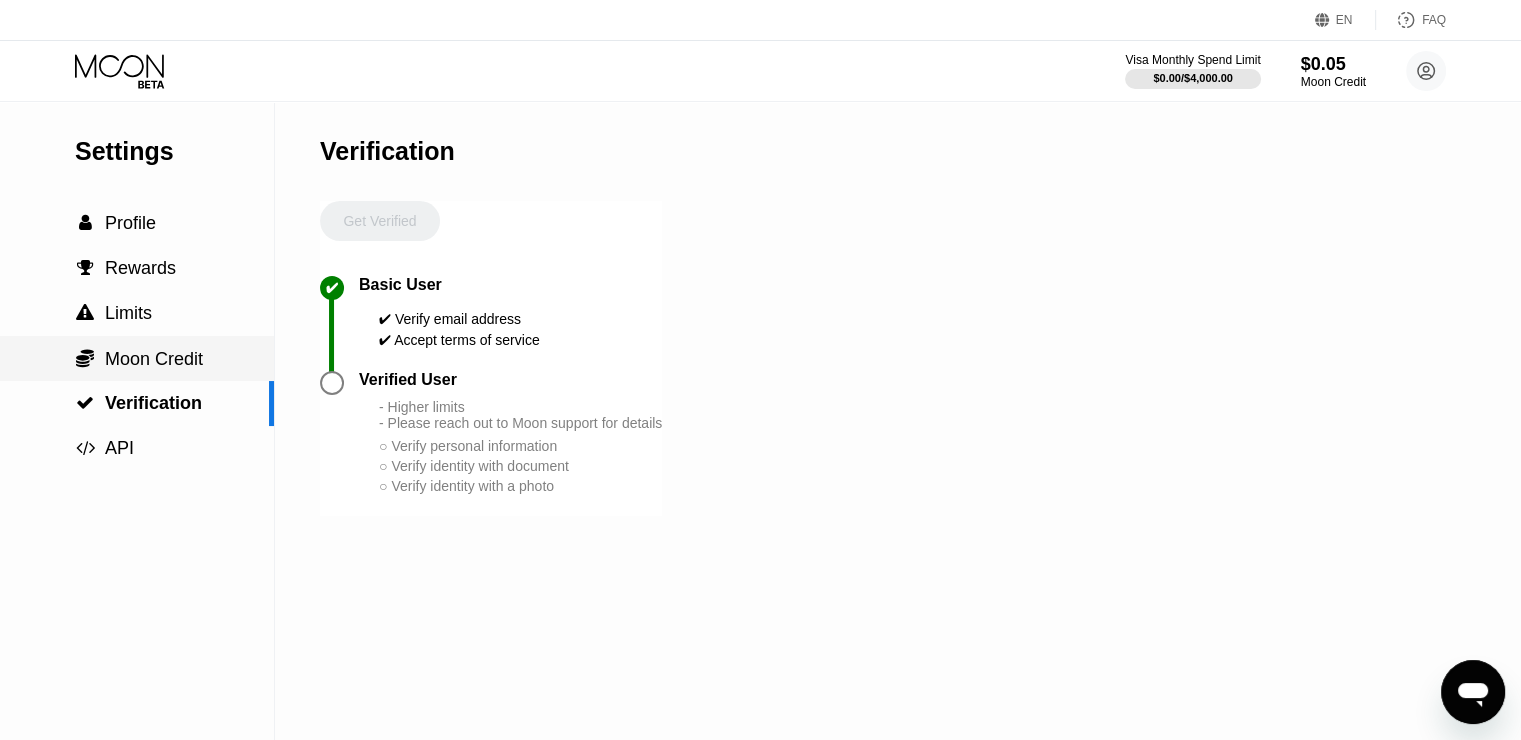 click on "Moon Credit" at bounding box center (154, 359) 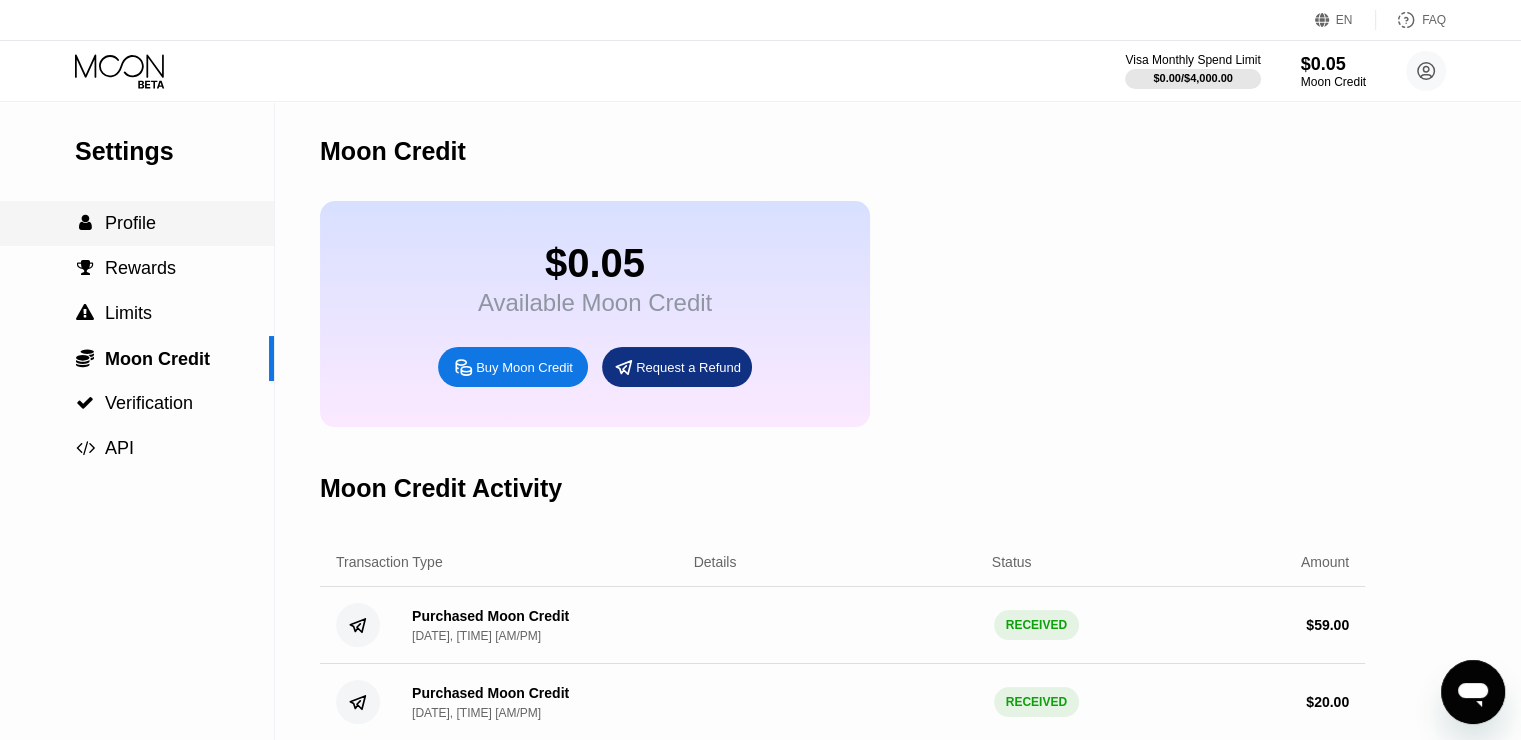 click on "Profile" at bounding box center (130, 223) 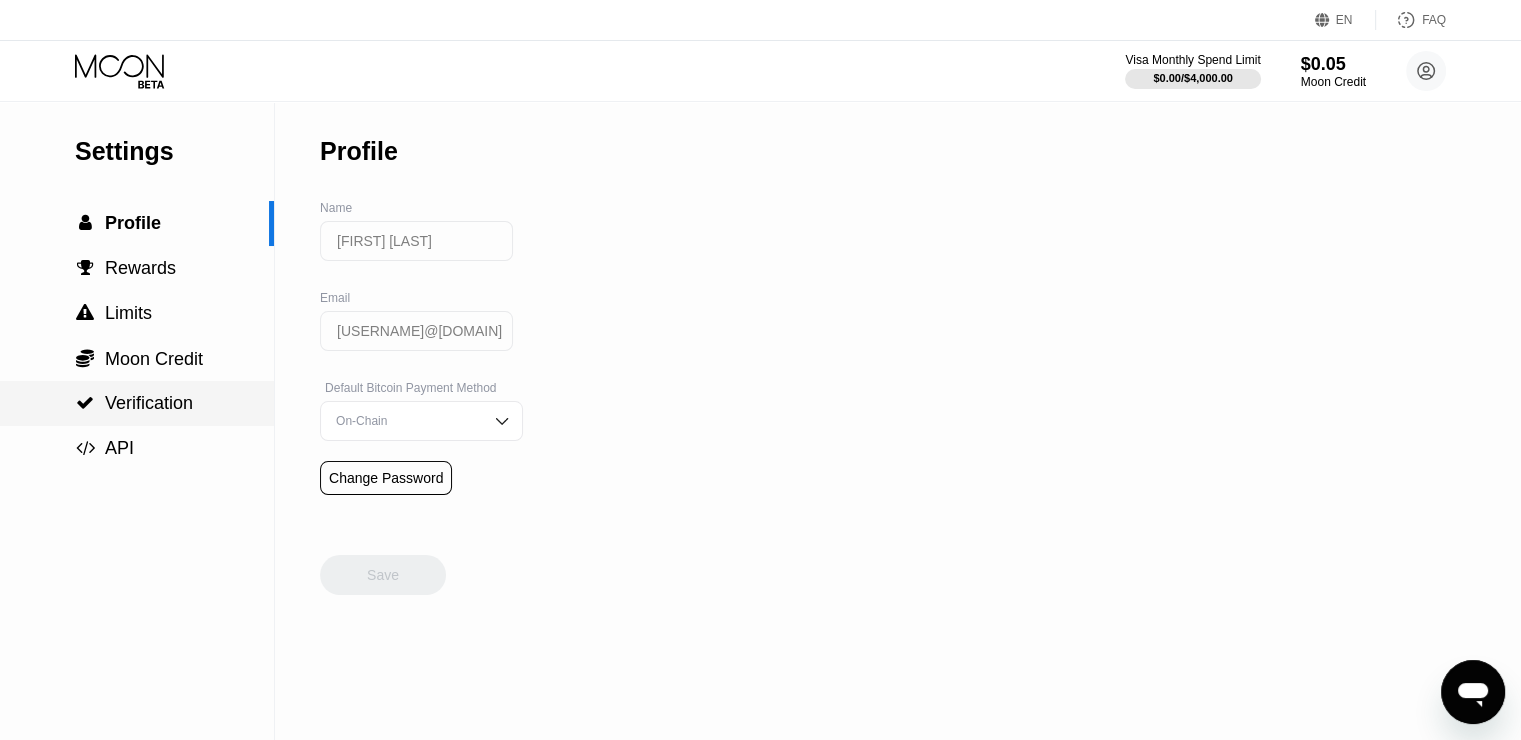 click on " Verification" at bounding box center (134, 403) 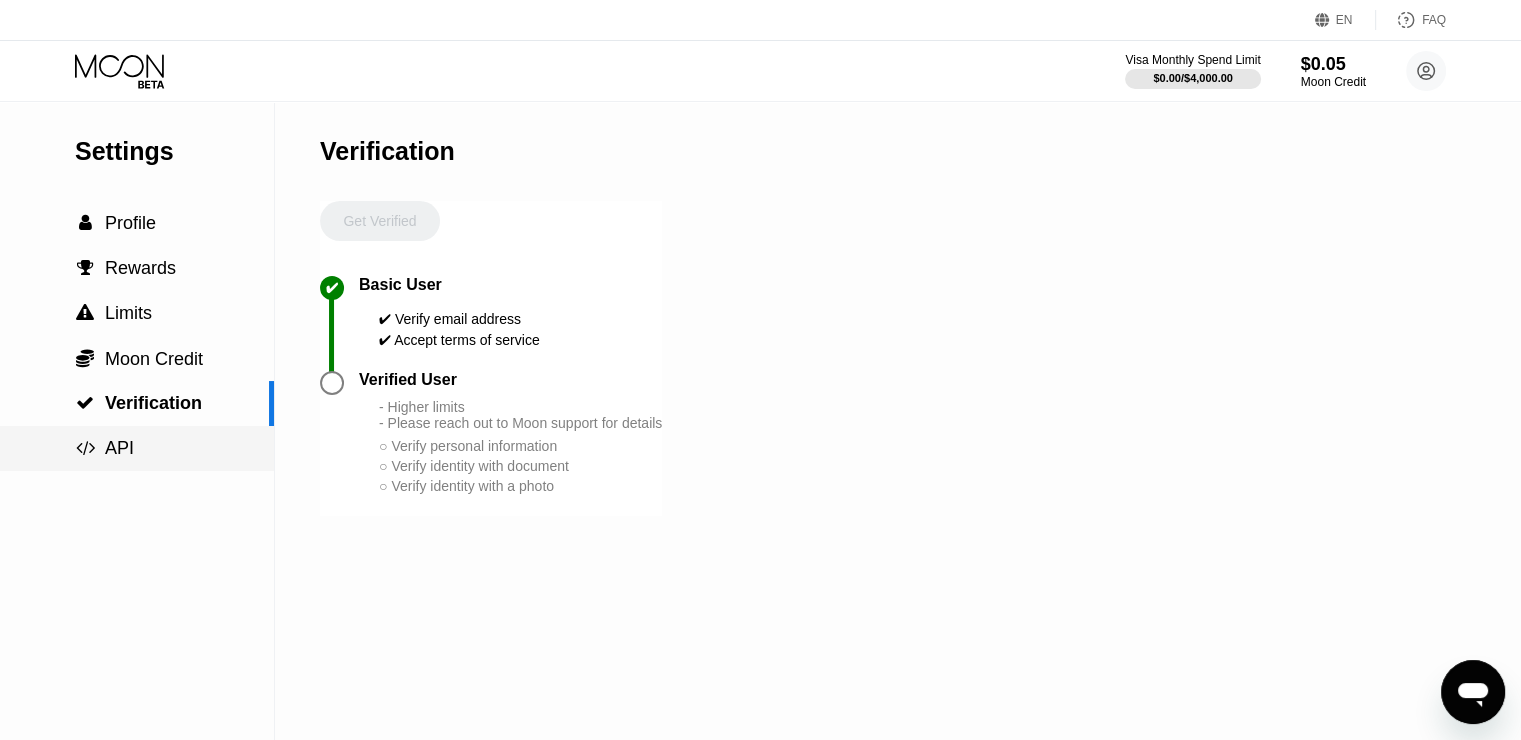 click on "API" at bounding box center (119, 448) 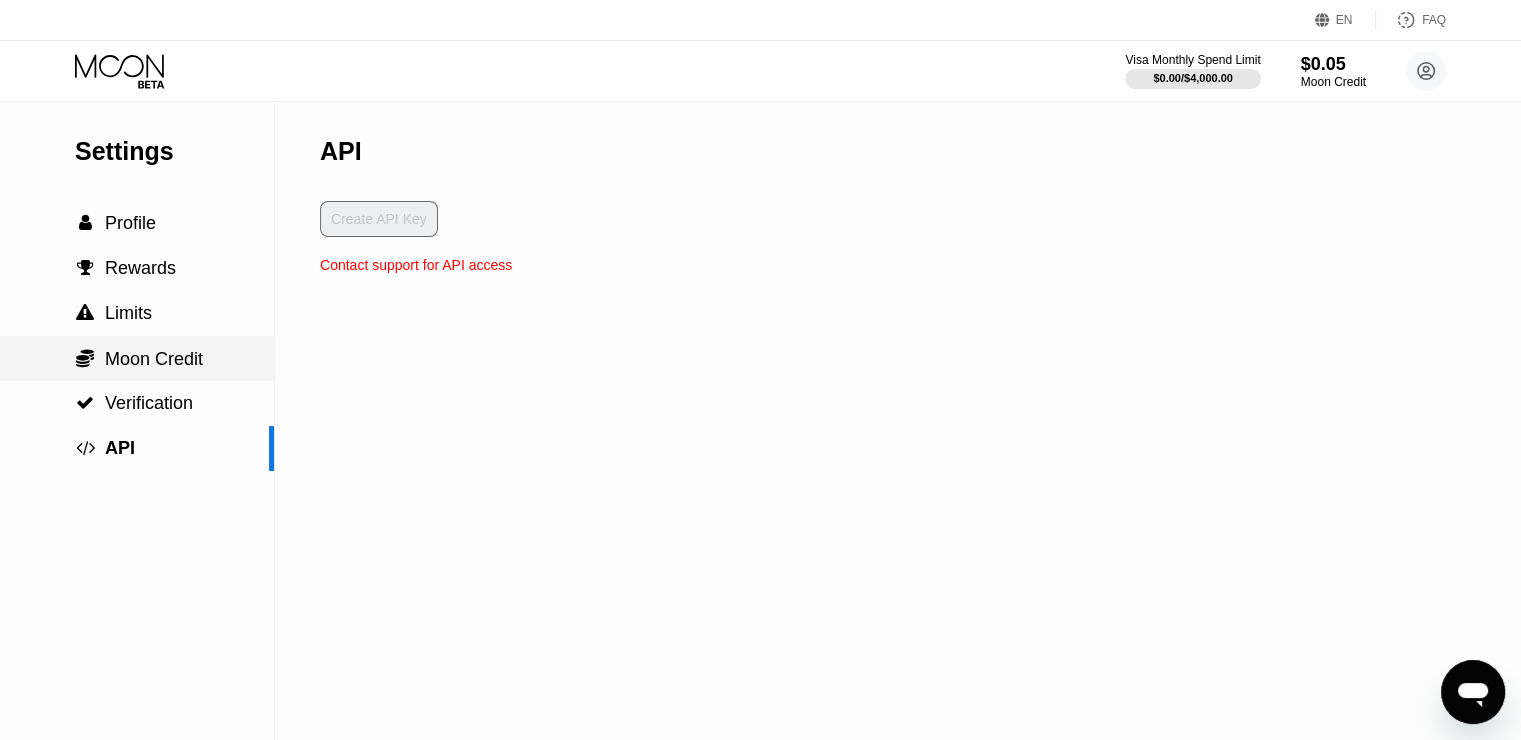 click on " Moon Credit" at bounding box center (137, 358) 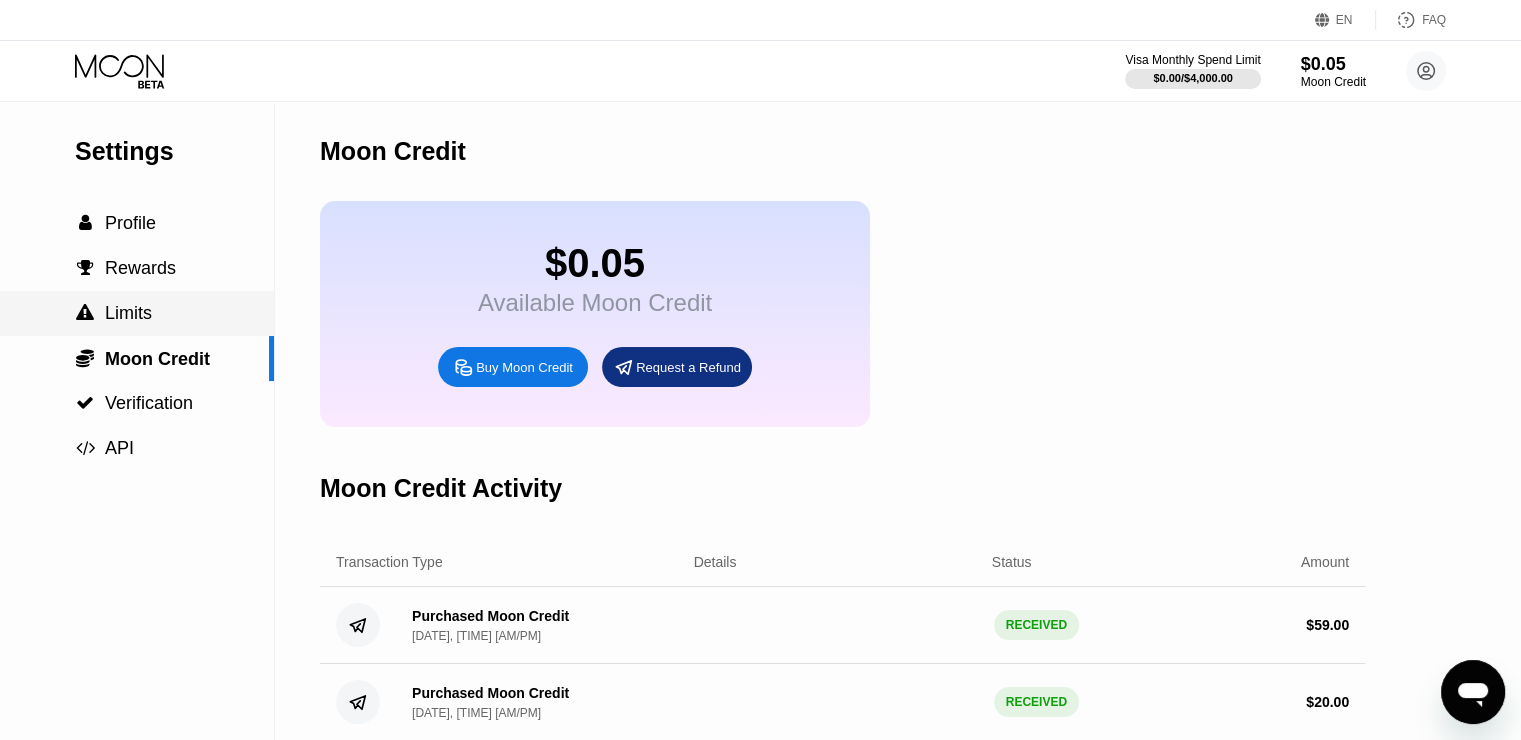 click on "Limits" at bounding box center [128, 313] 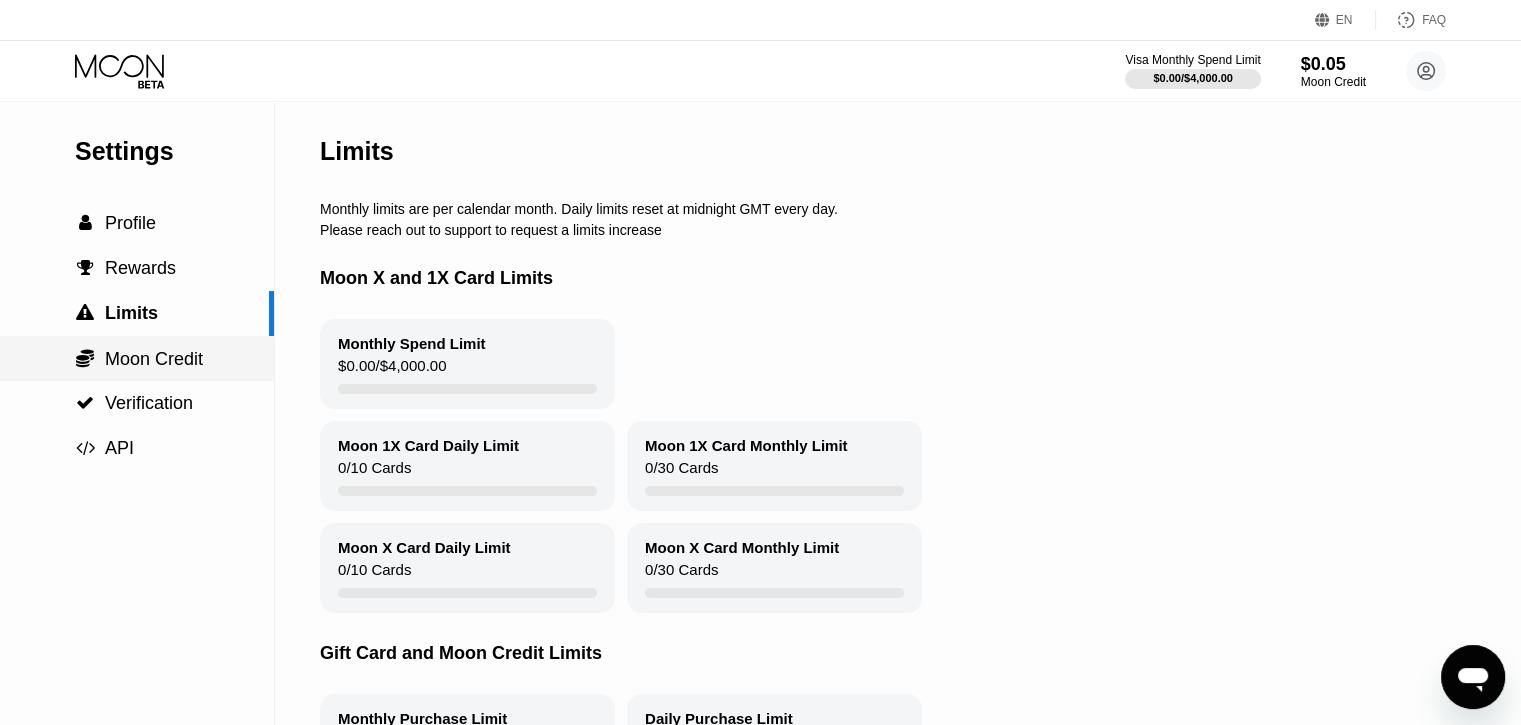 click on "Moon Credit" at bounding box center [154, 359] 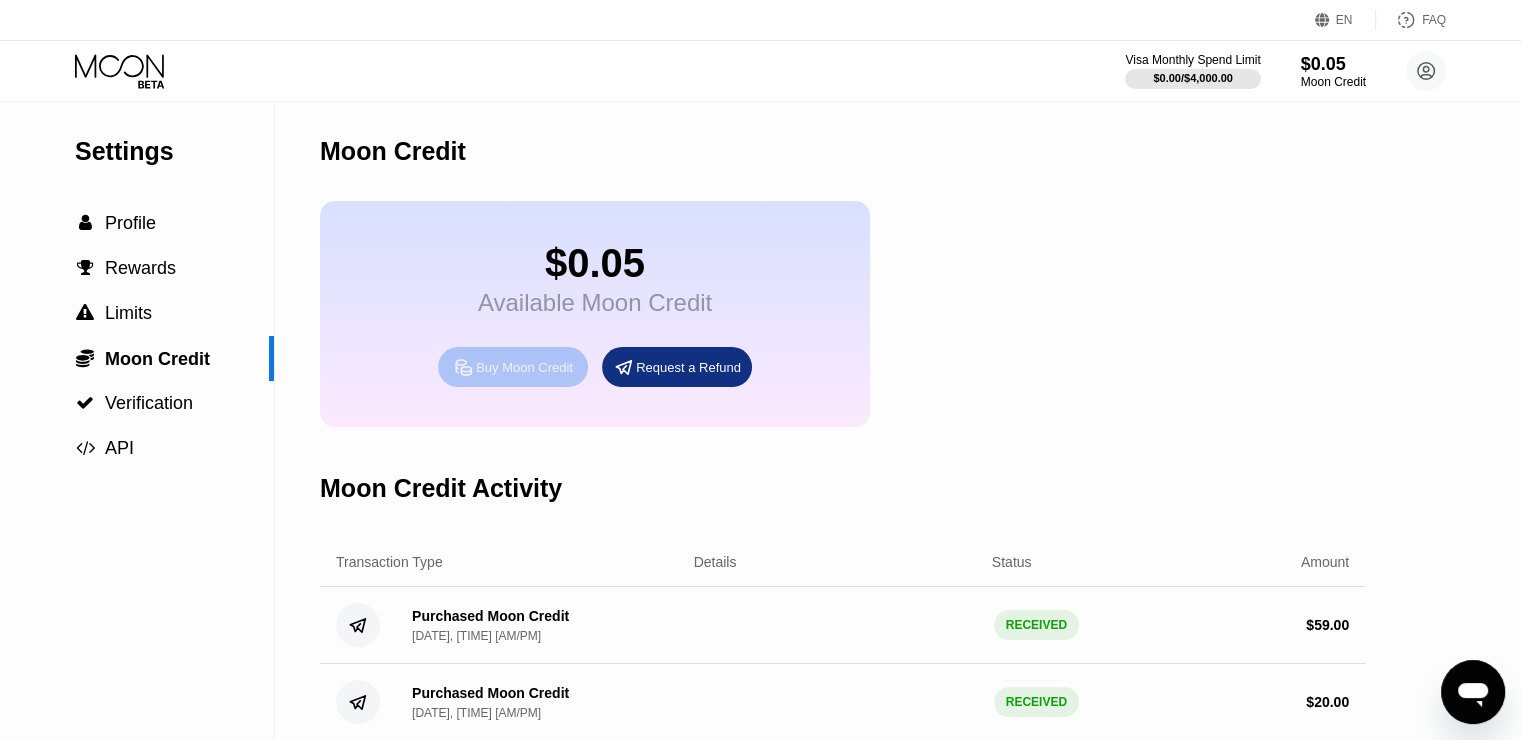 click on "Buy Moon Credit" at bounding box center (524, 367) 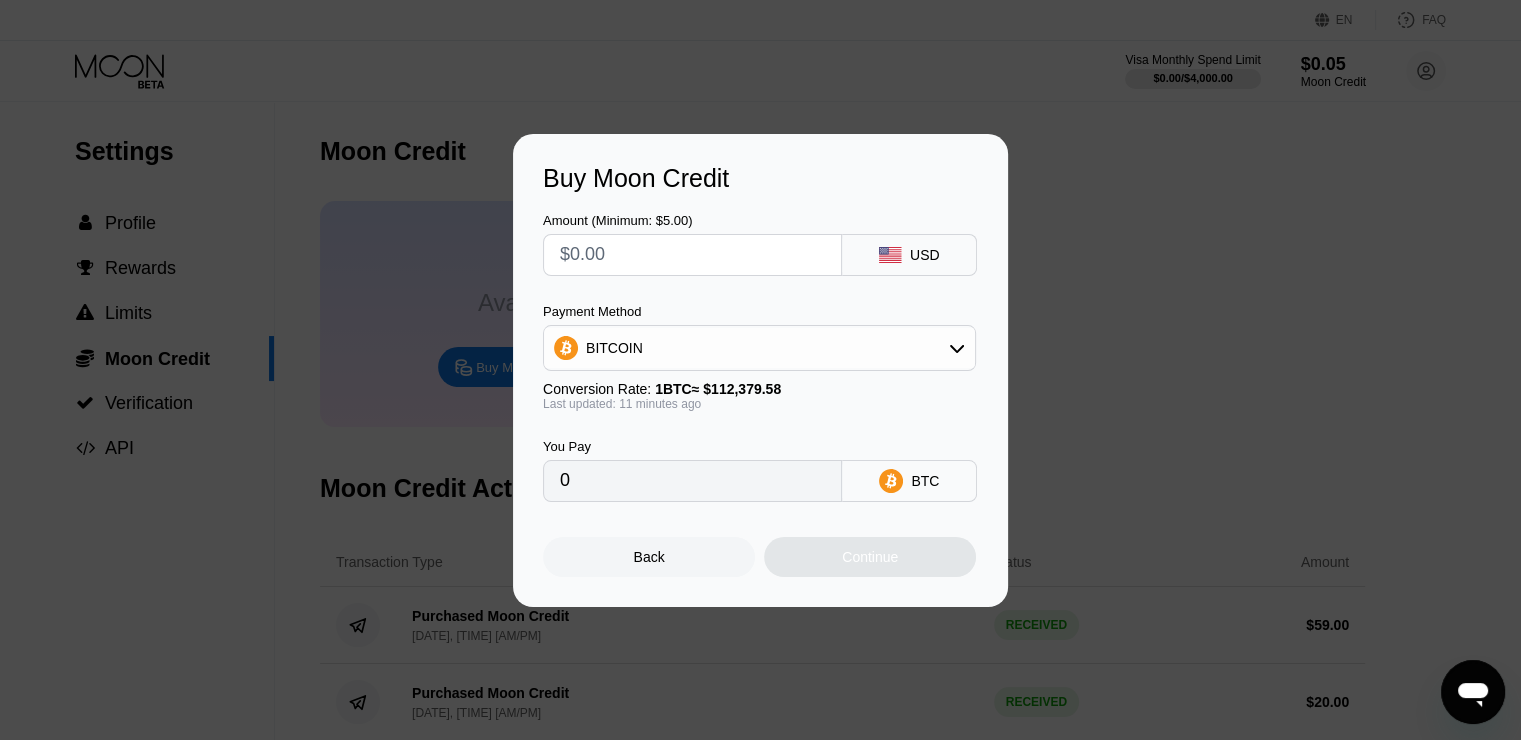 click on "Buy Moon Credit Amount (Minimum: $5.00) USD Payment Method BITCOIN Conversion Rate:   1  BTC  ≈   $112,379.58 Last updated:   11 minutes ago You Pay 0 BTC Back Continue" at bounding box center (760, 370) 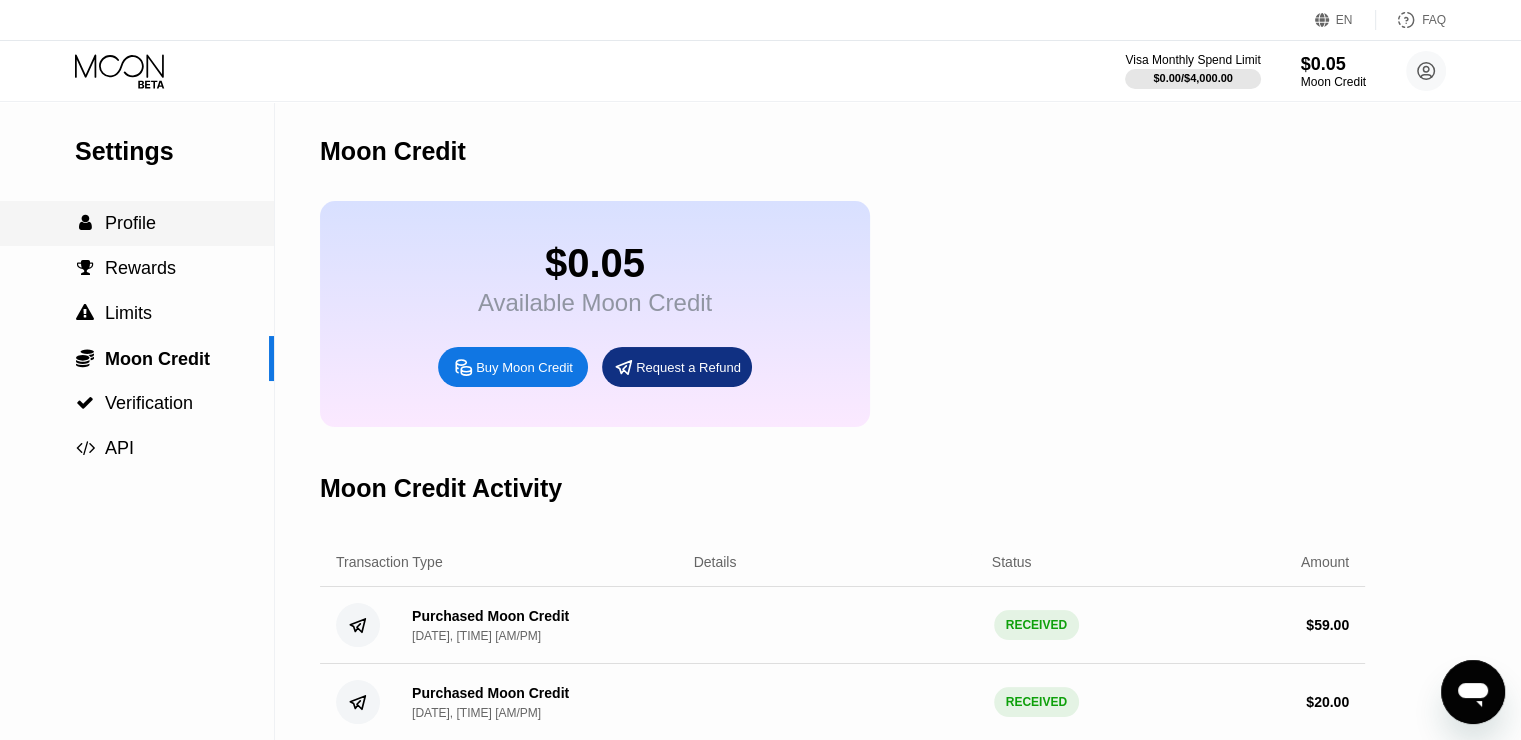 click on "Profile" at bounding box center (130, 223) 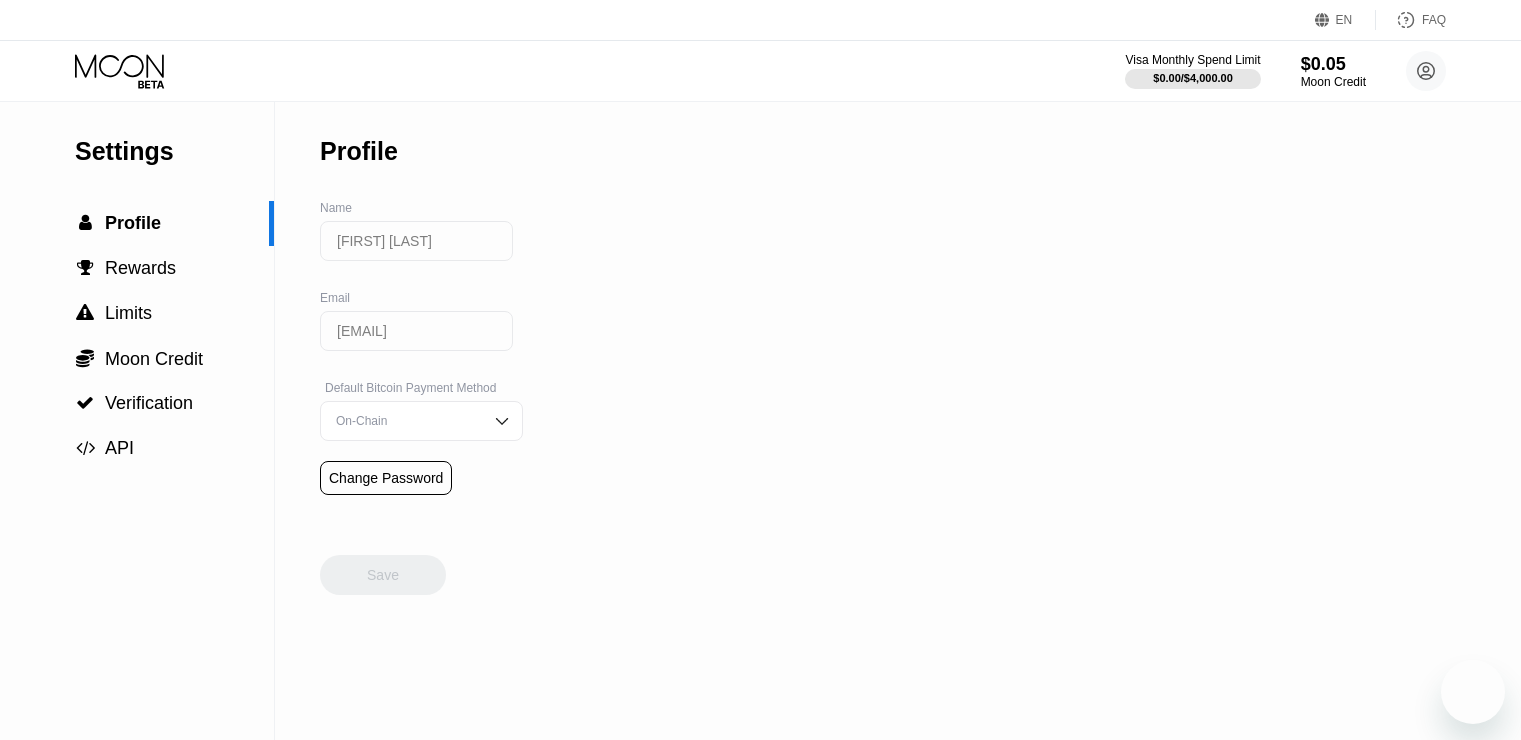 scroll, scrollTop: 311, scrollLeft: 0, axis: vertical 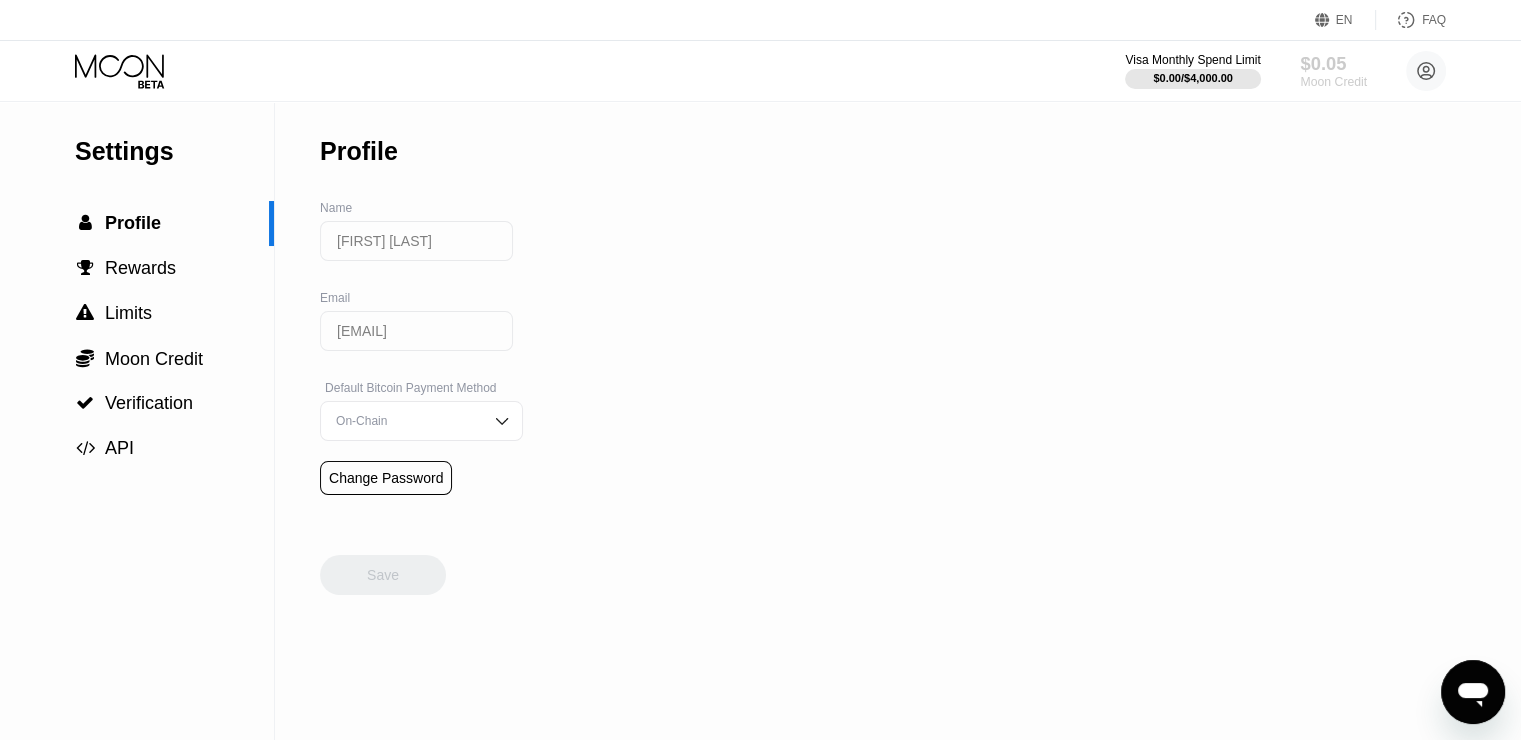 click on "$0.05" at bounding box center (1333, 63) 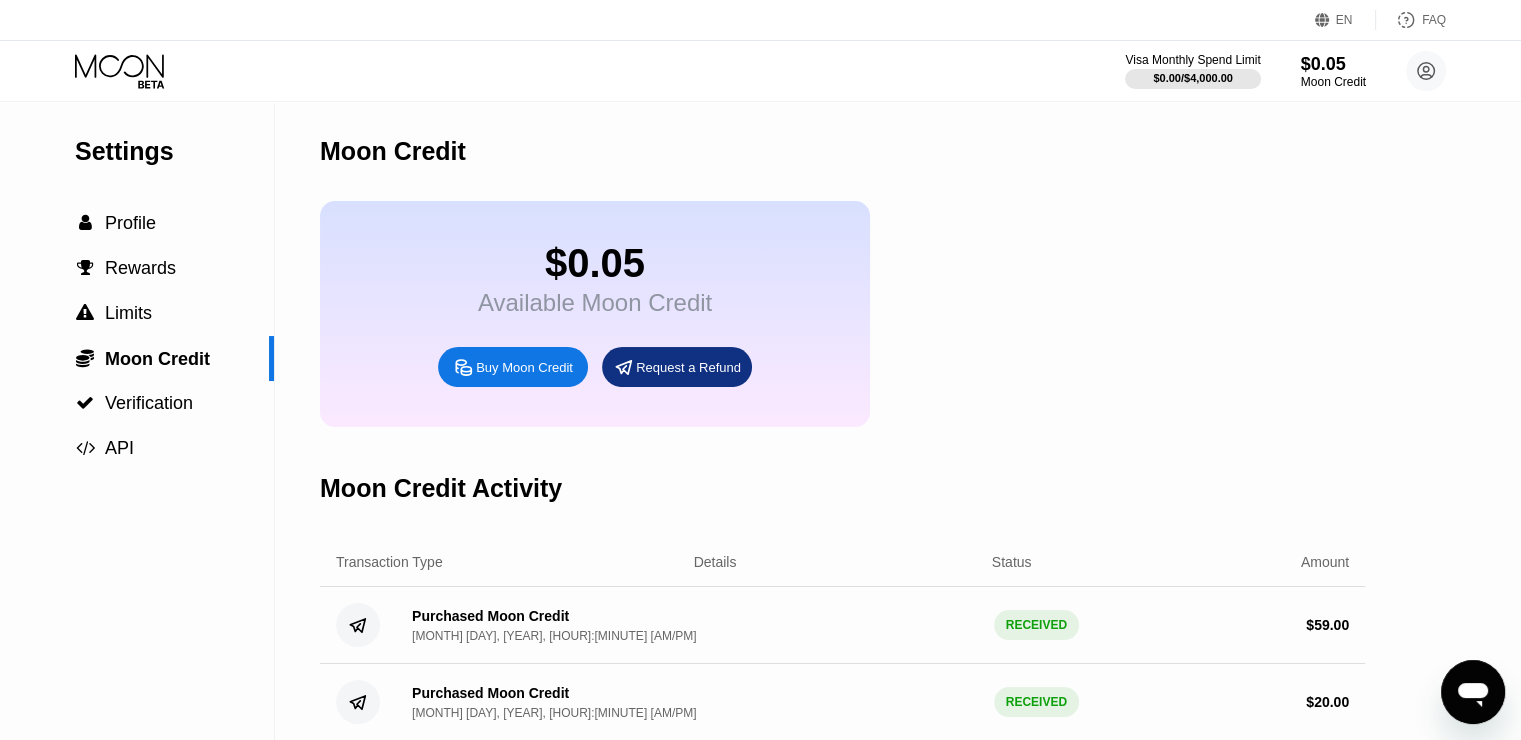 click 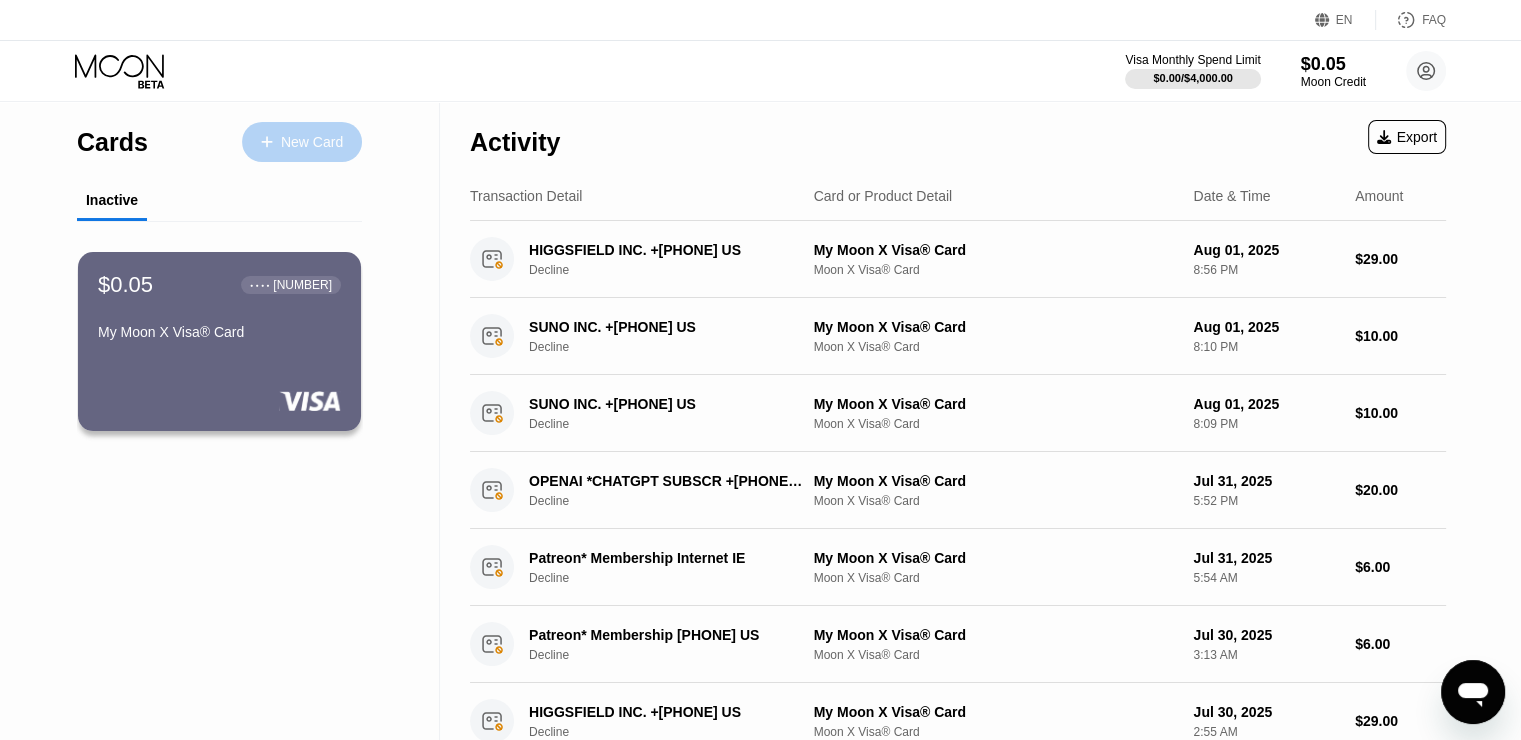 click on "New Card" at bounding box center (312, 142) 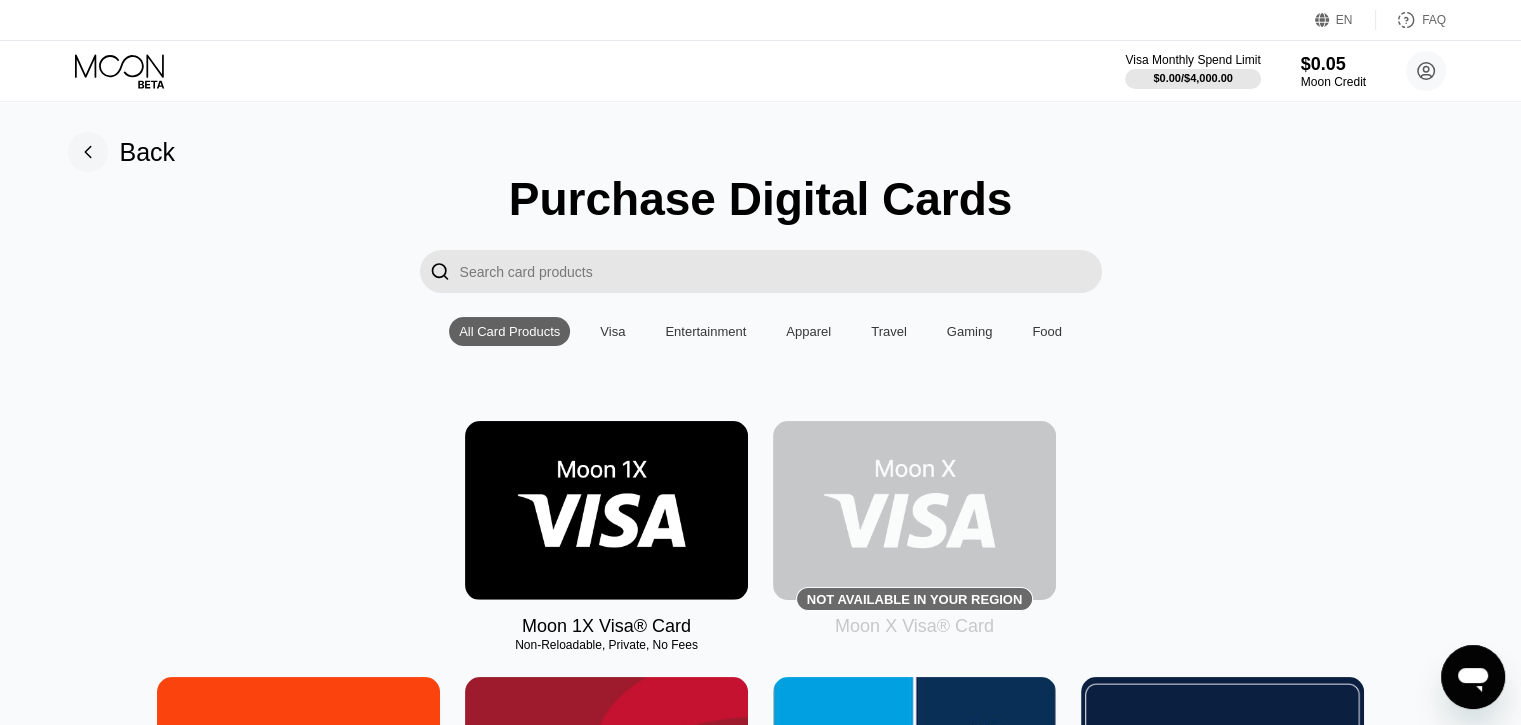 click 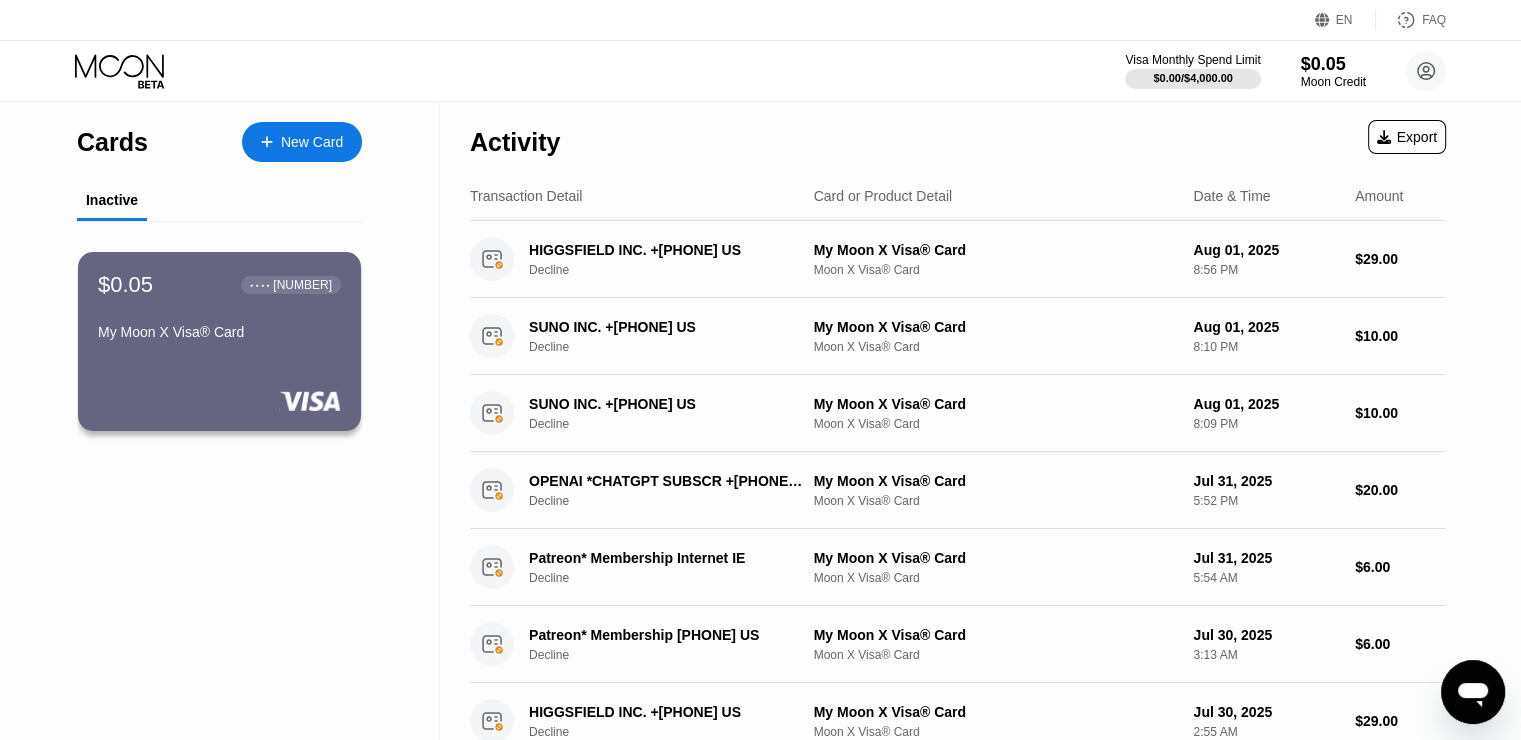 click on "New Card" at bounding box center [312, 142] 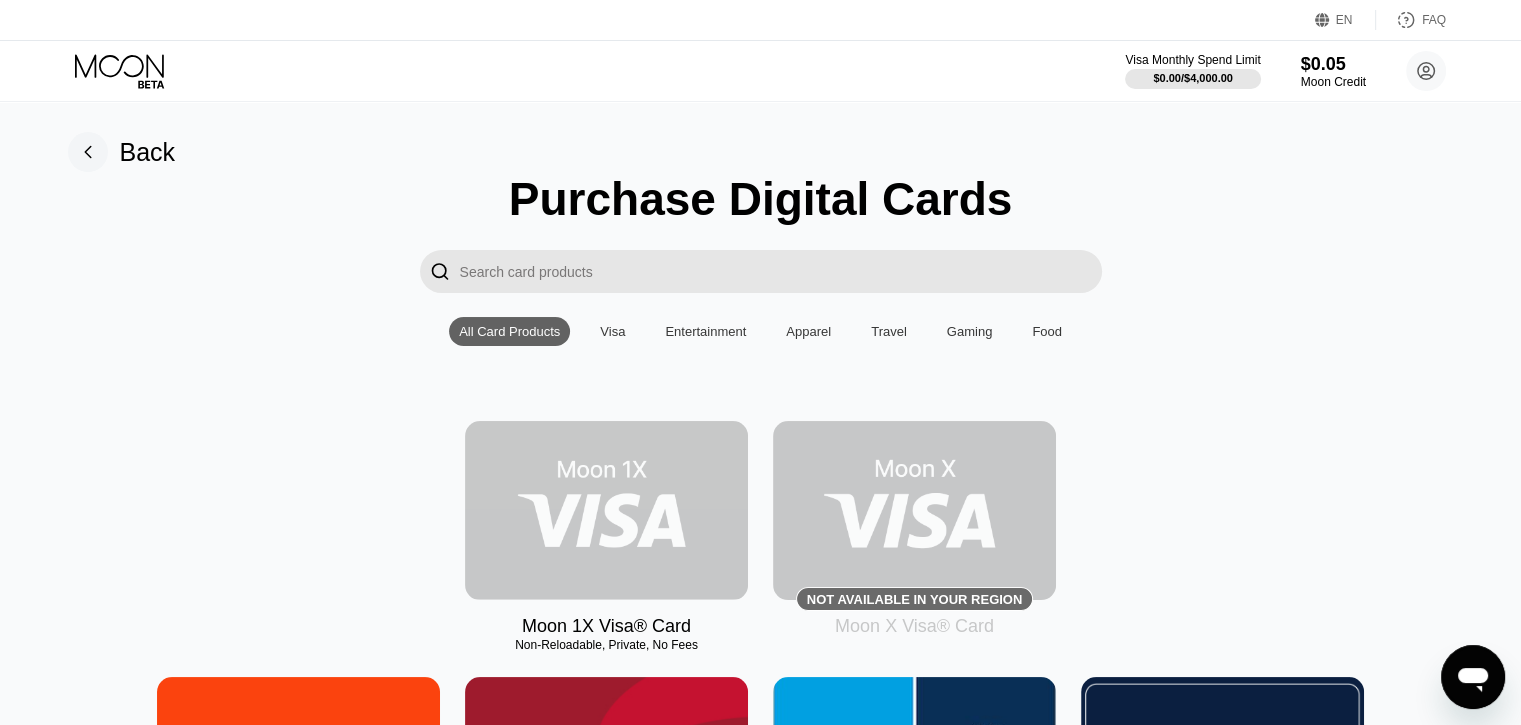 click at bounding box center [606, 510] 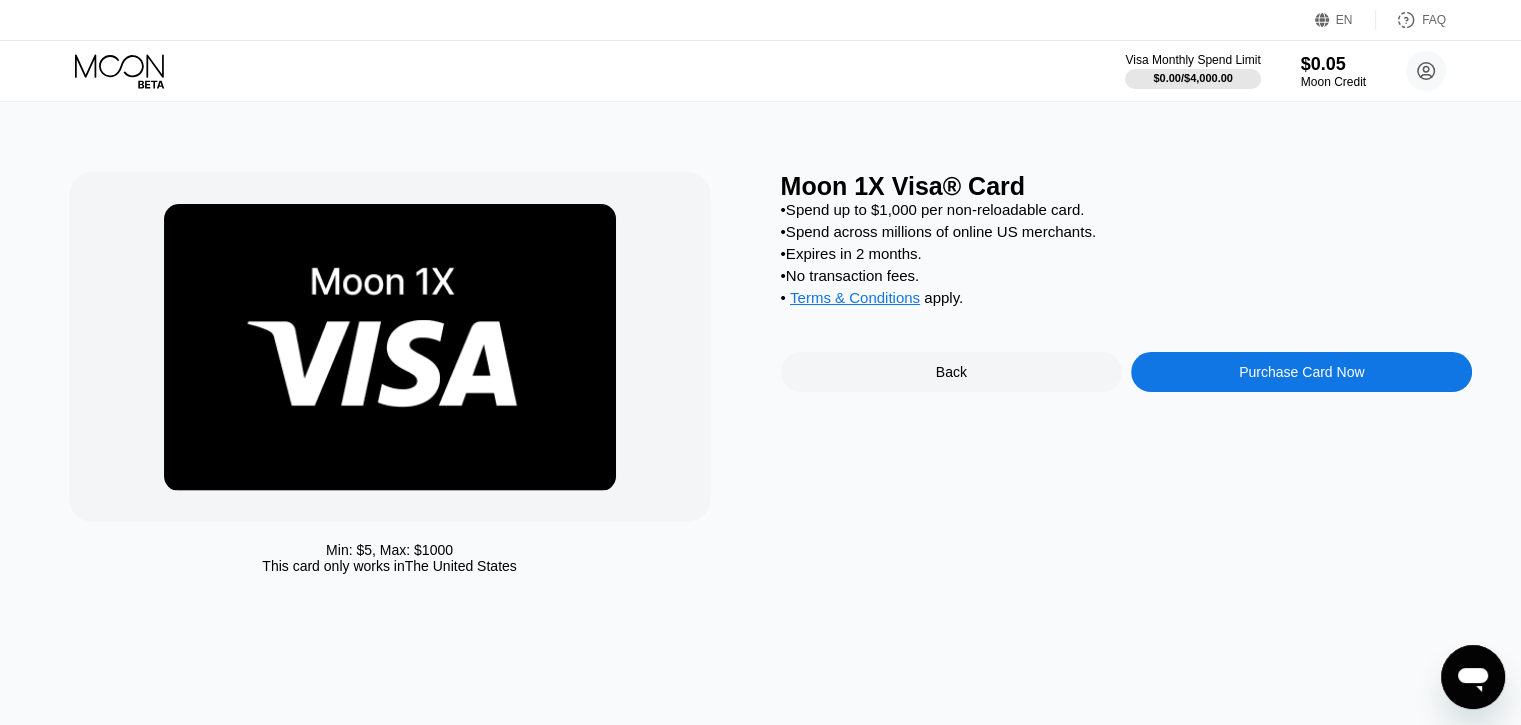 click on "Min: $ 5 , Max: $ 1000 This card only works in  The United States Moon 1X Visa® Card •  Spend up to $1,000 per non-reloadable card. •  Spend across millions of online US merchants. •  Expires in 2 months. •  No transaction fees. •   Terms & Conditions   apply . Back Purchase Card Now" at bounding box center [761, 413] 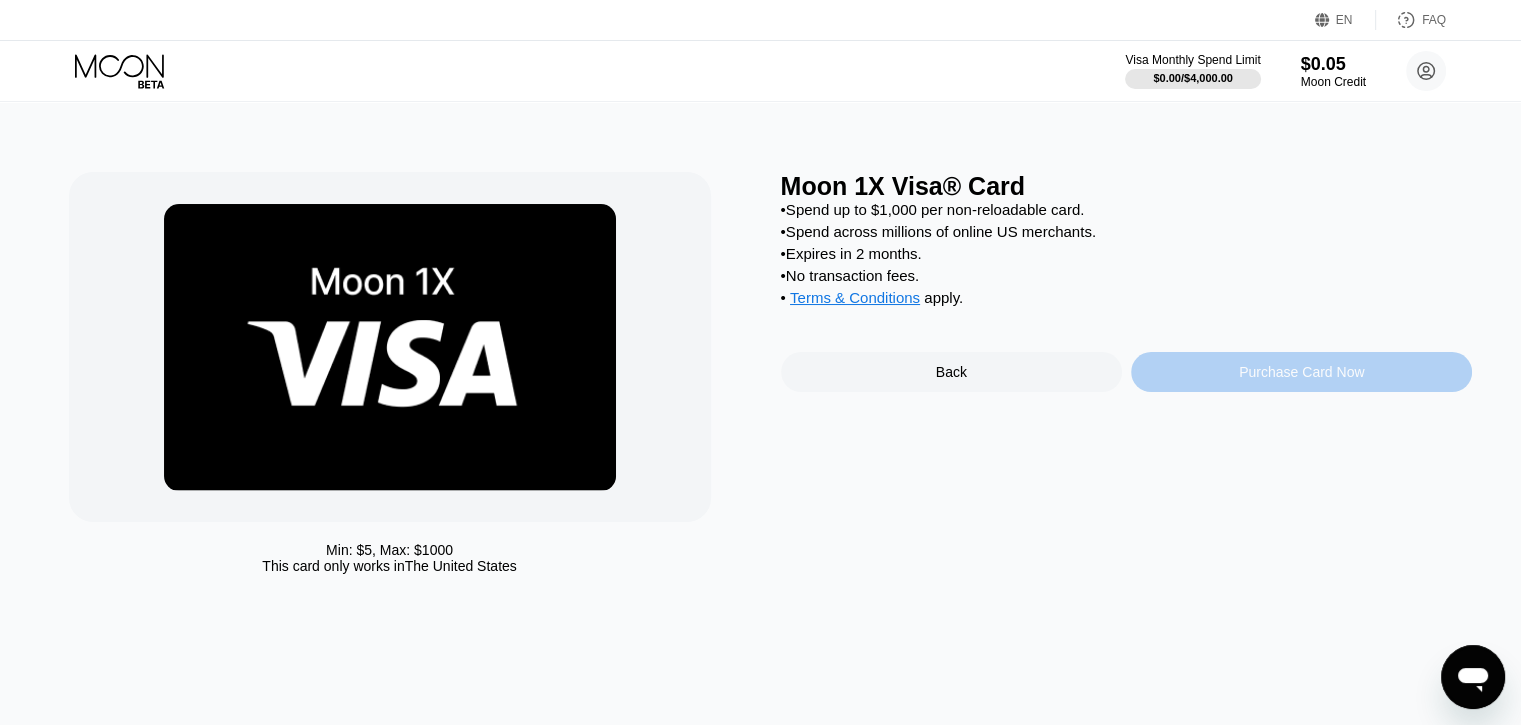 click on "Purchase Card Now" at bounding box center (1301, 372) 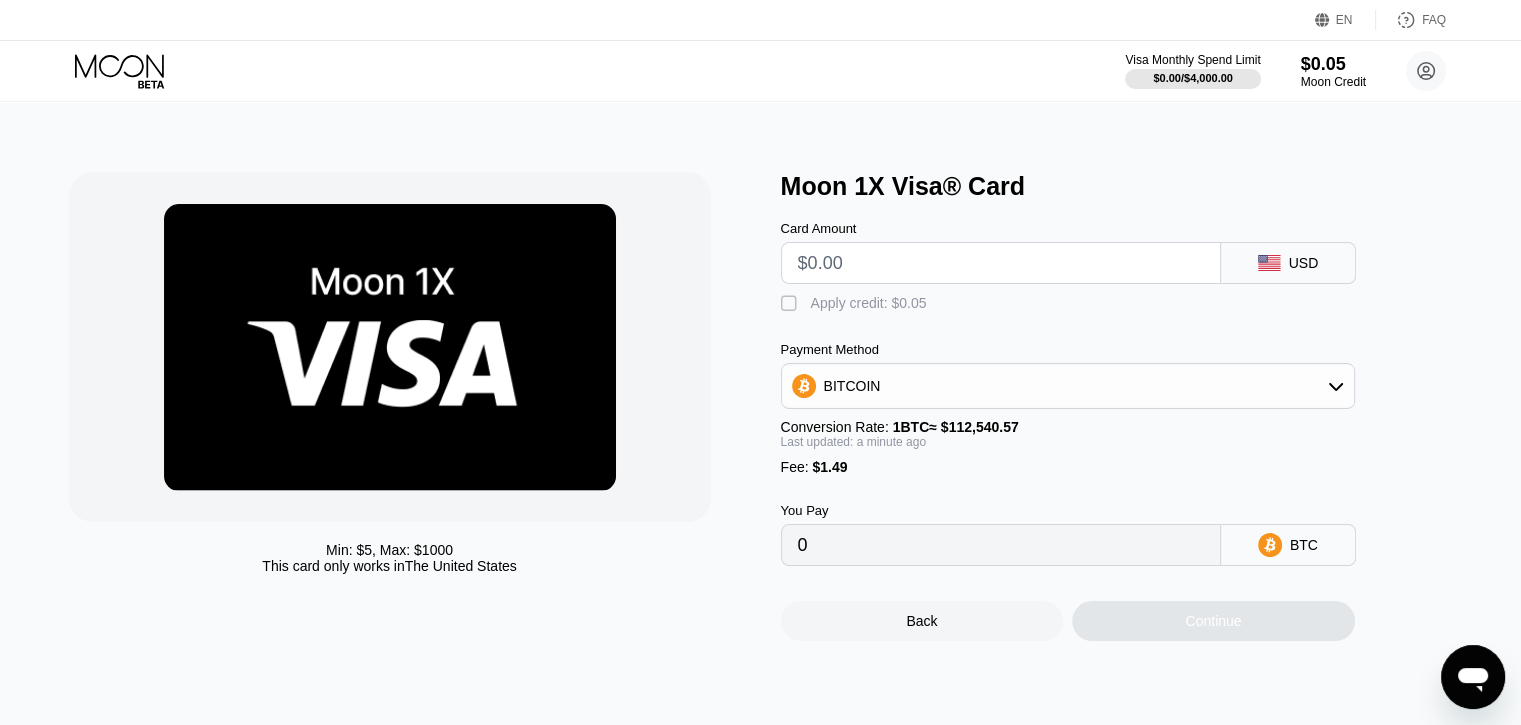 click at bounding box center [1001, 263] 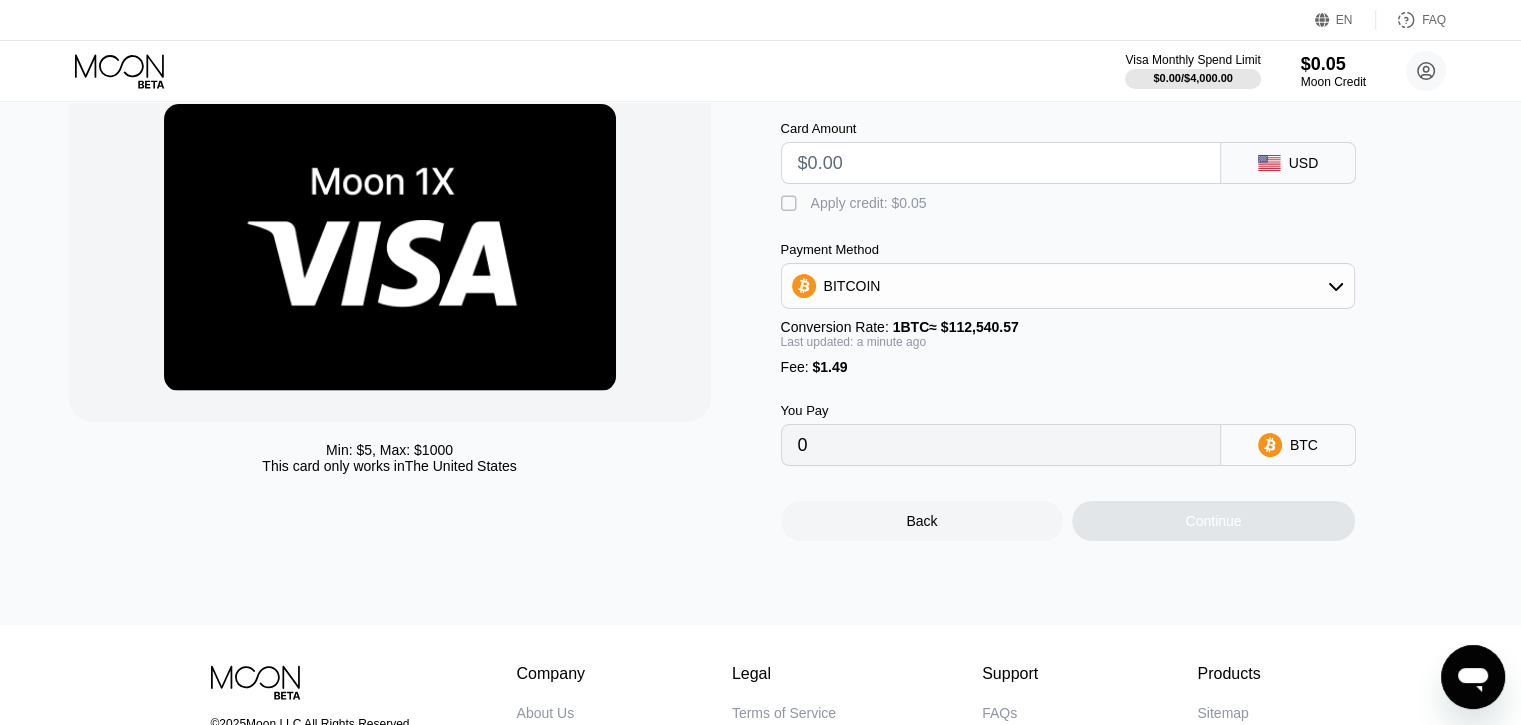 click on "$1.49" at bounding box center [829, 367] 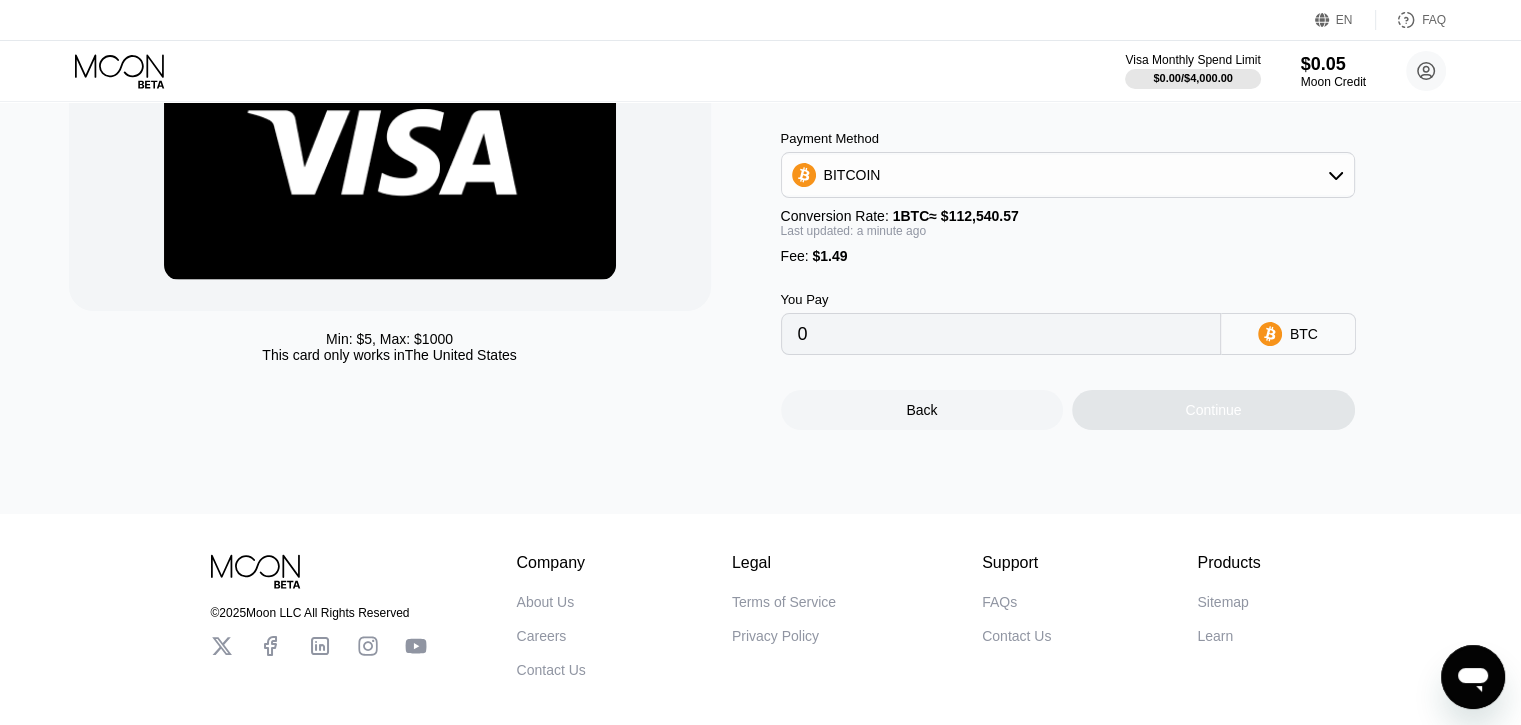 scroll, scrollTop: 111, scrollLeft: 0, axis: vertical 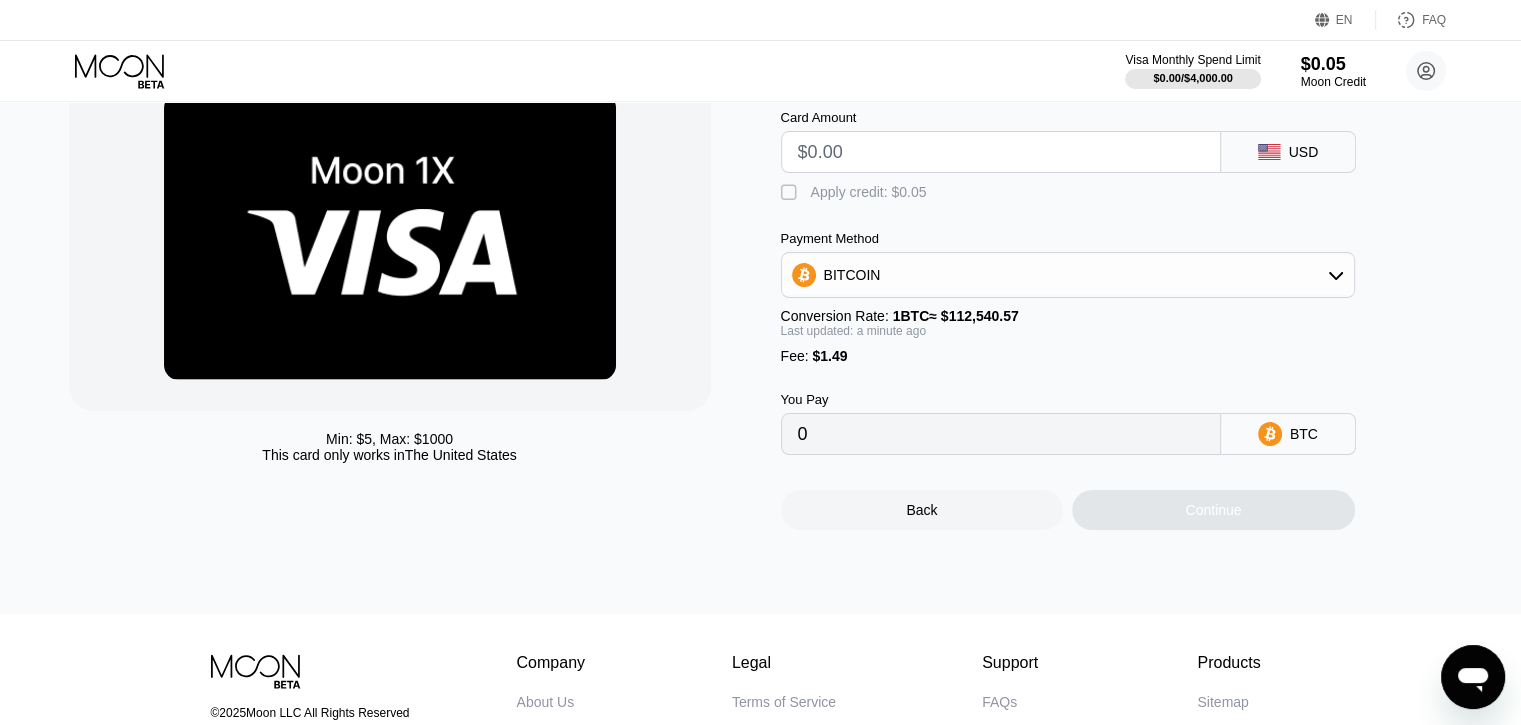 click on "" at bounding box center (791, 193) 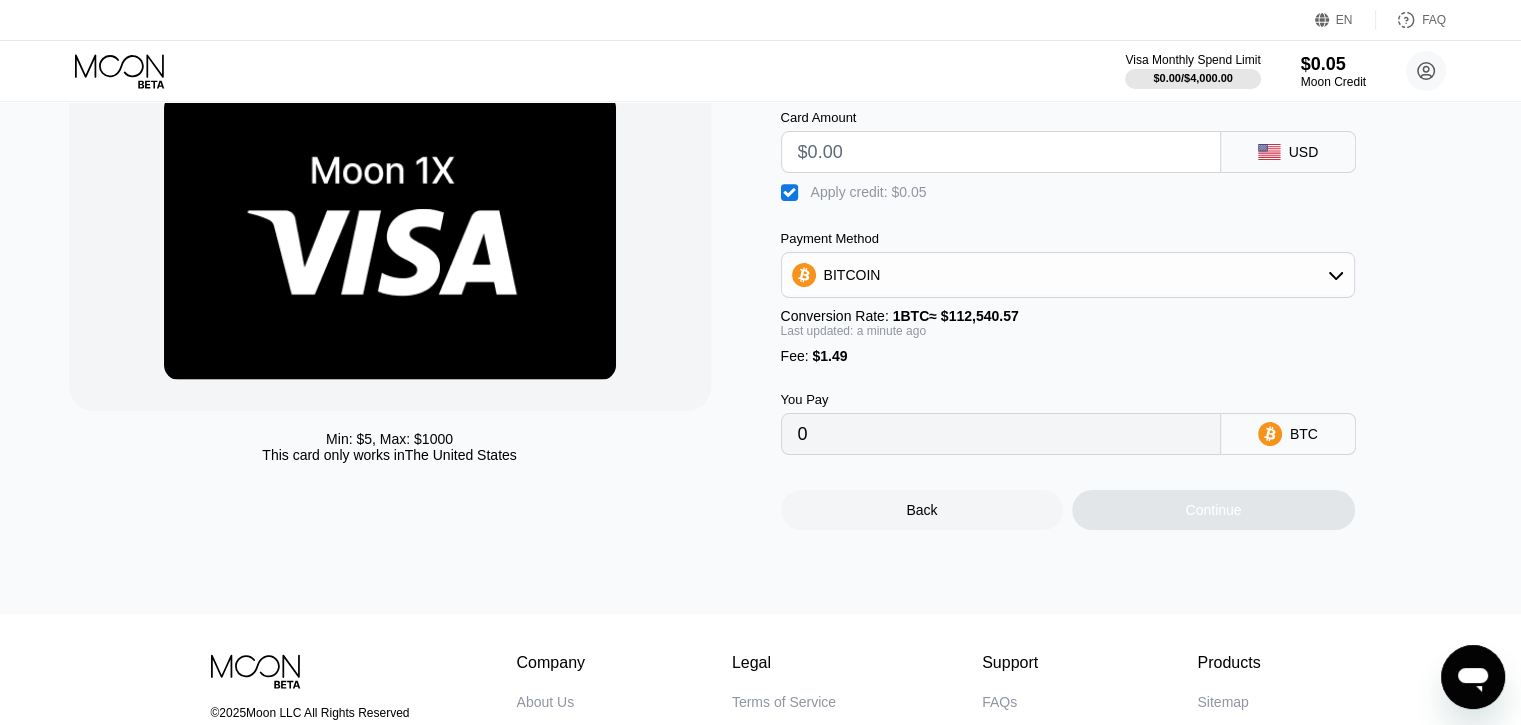 click on "" at bounding box center (791, 193) 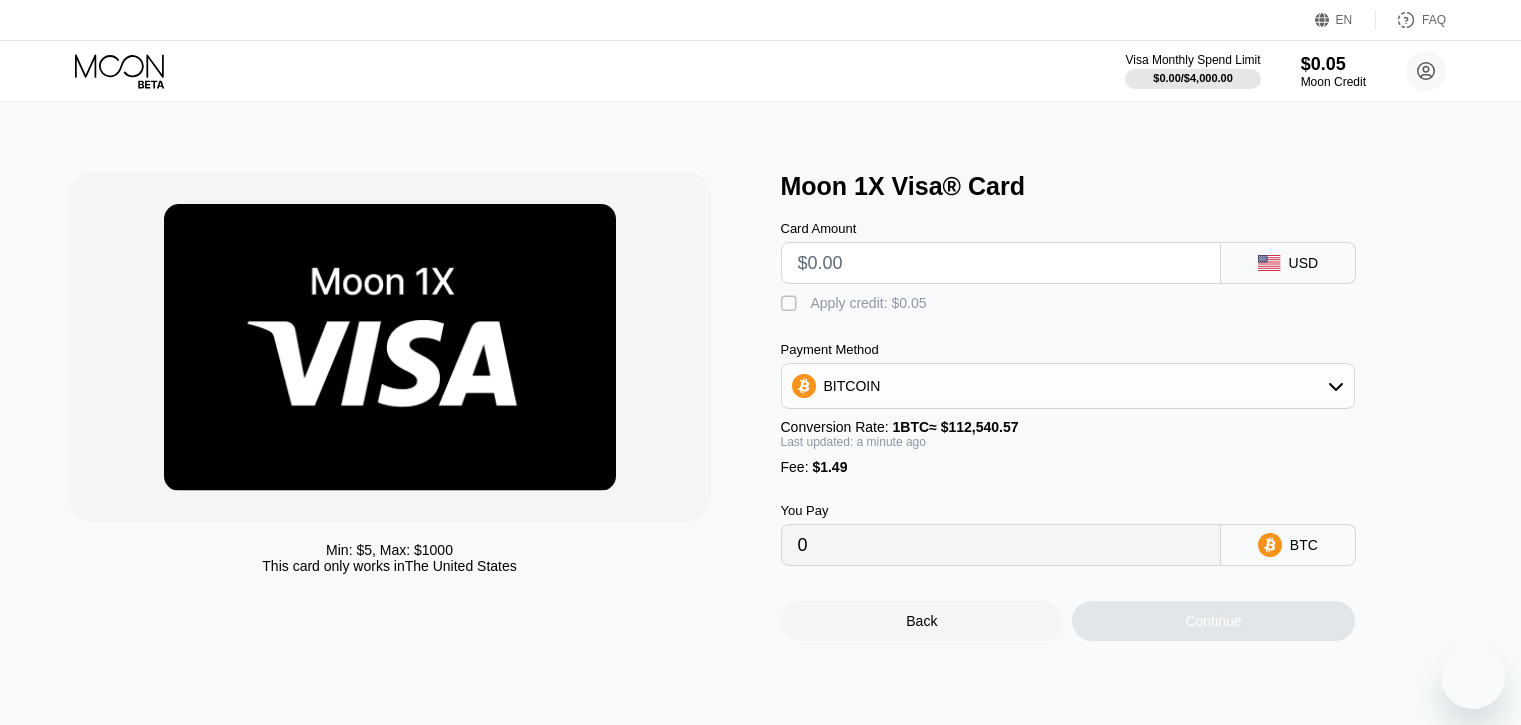 scroll, scrollTop: 111, scrollLeft: 0, axis: vertical 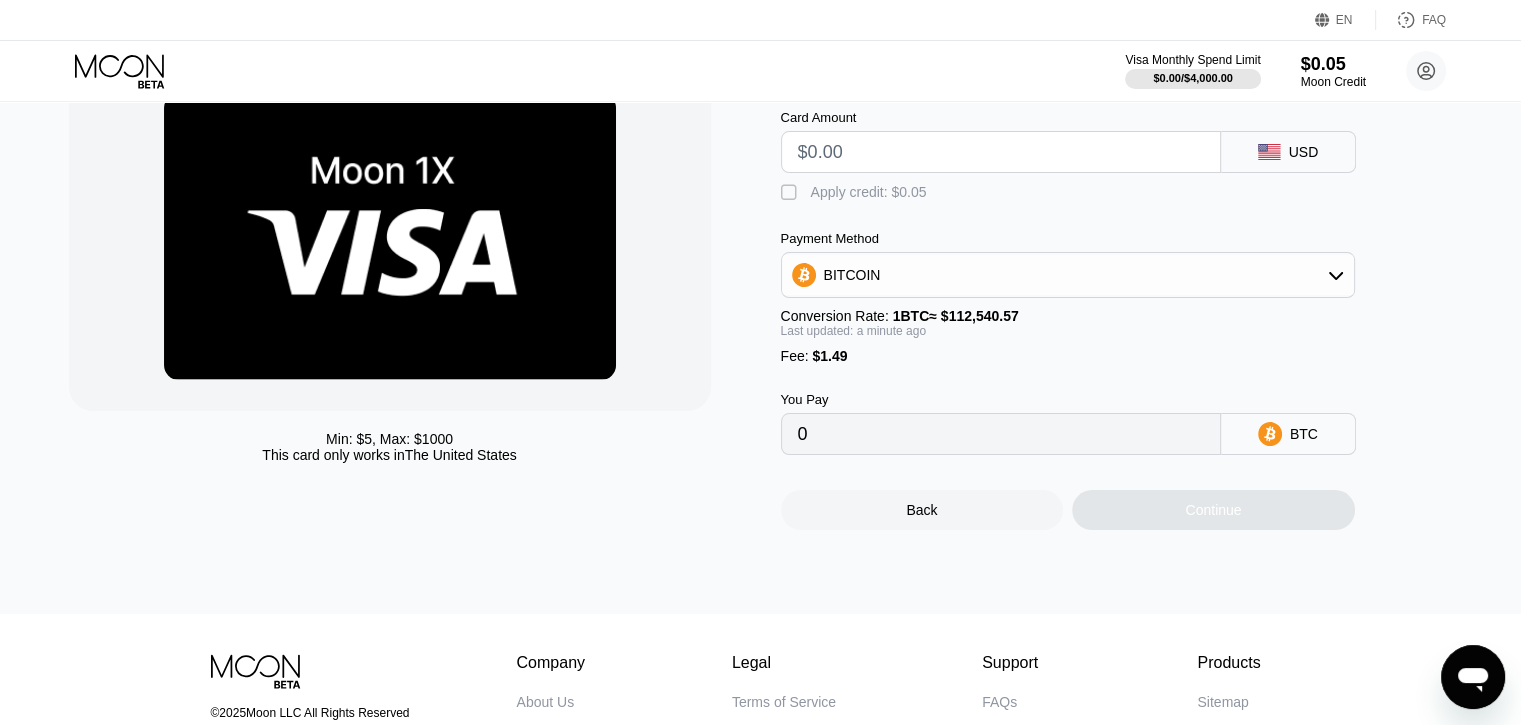 click at bounding box center (1001, 152) 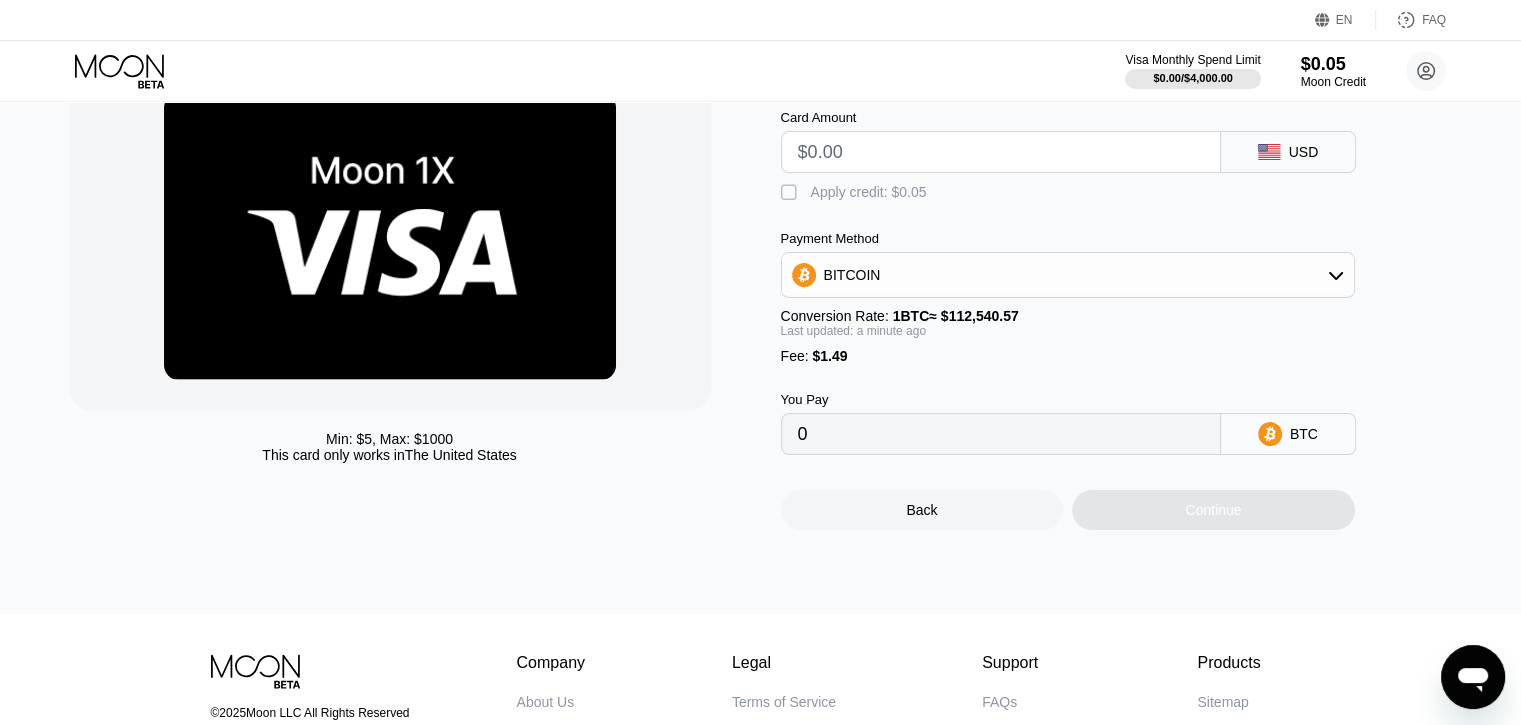 click on "0" at bounding box center (1001, 434) 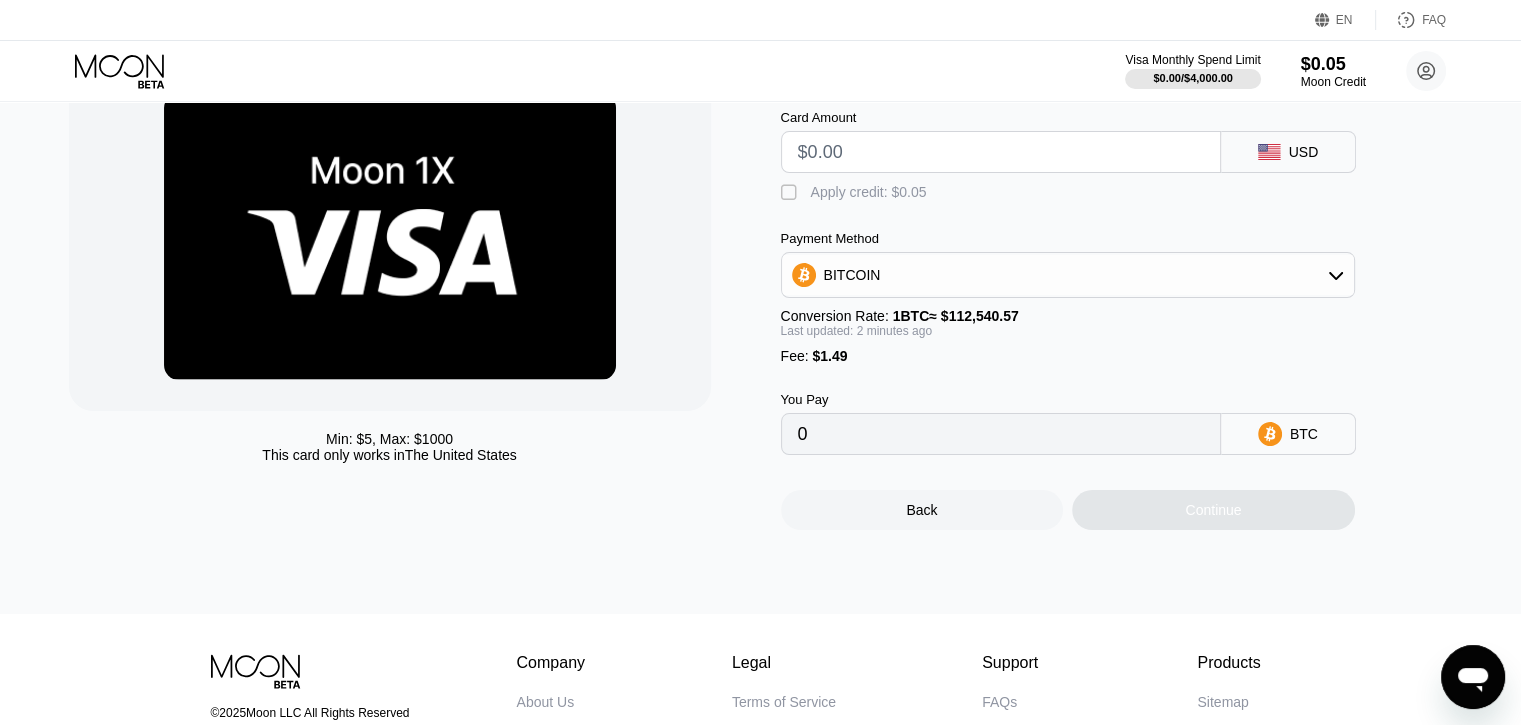 scroll, scrollTop: 0, scrollLeft: 0, axis: both 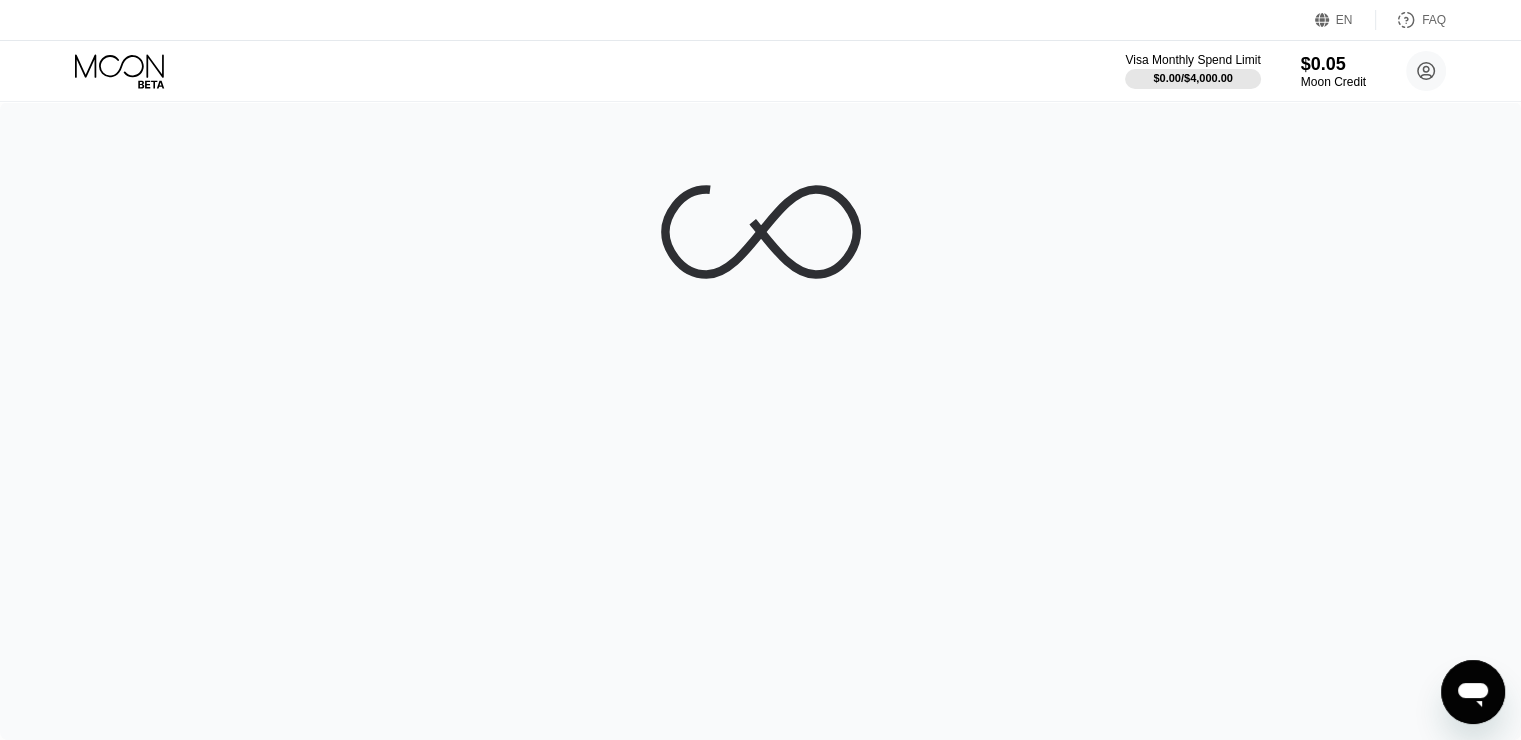 click 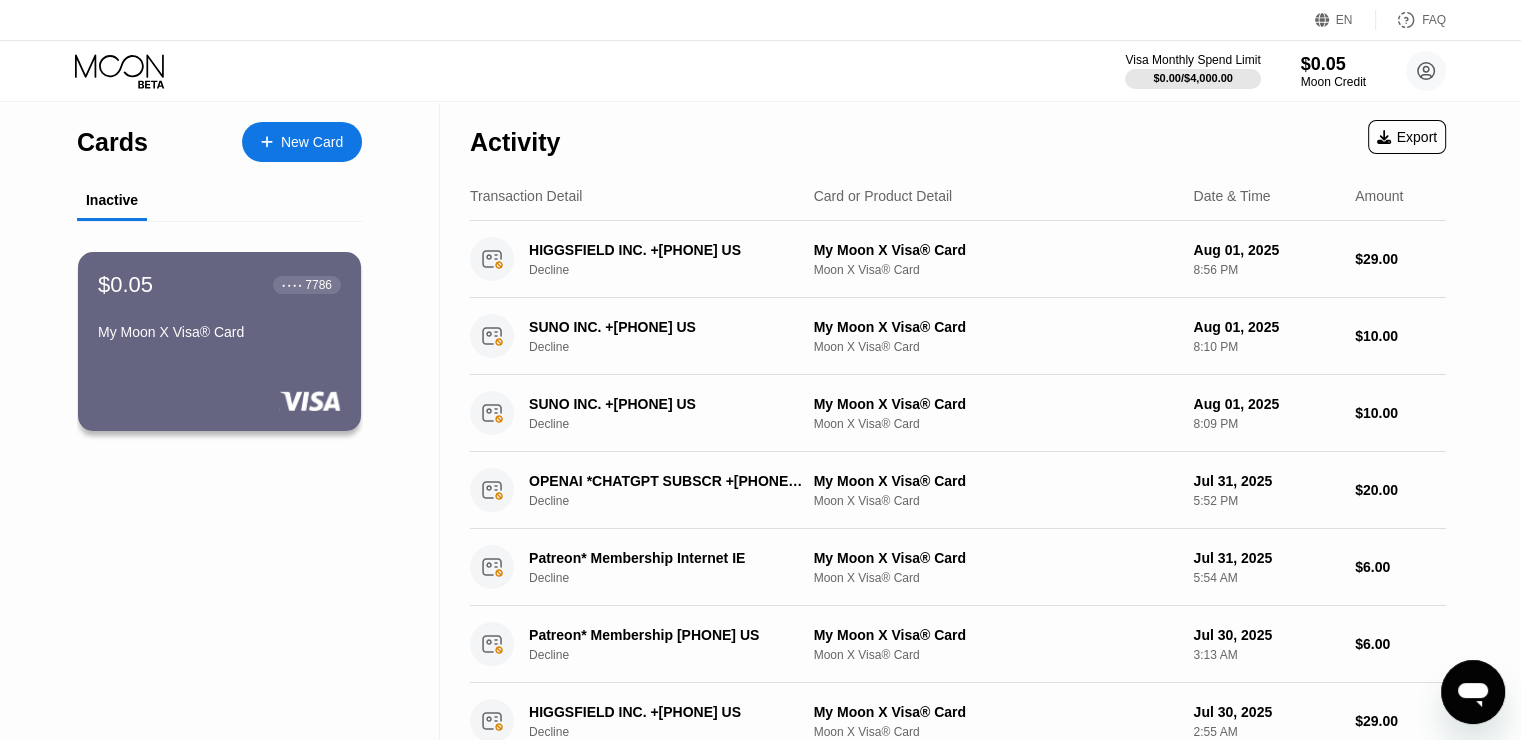 click on "Cards" at bounding box center [112, 142] 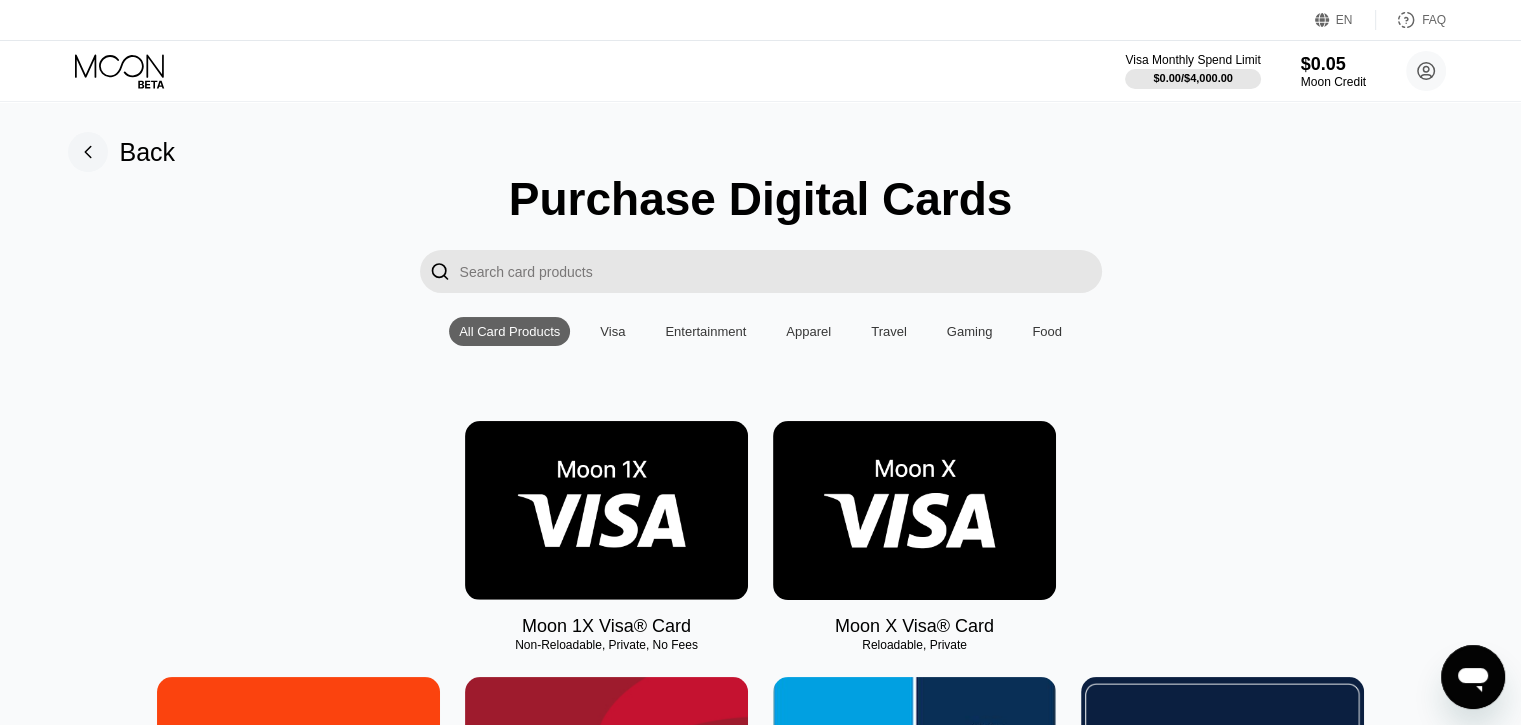 scroll, scrollTop: 200, scrollLeft: 0, axis: vertical 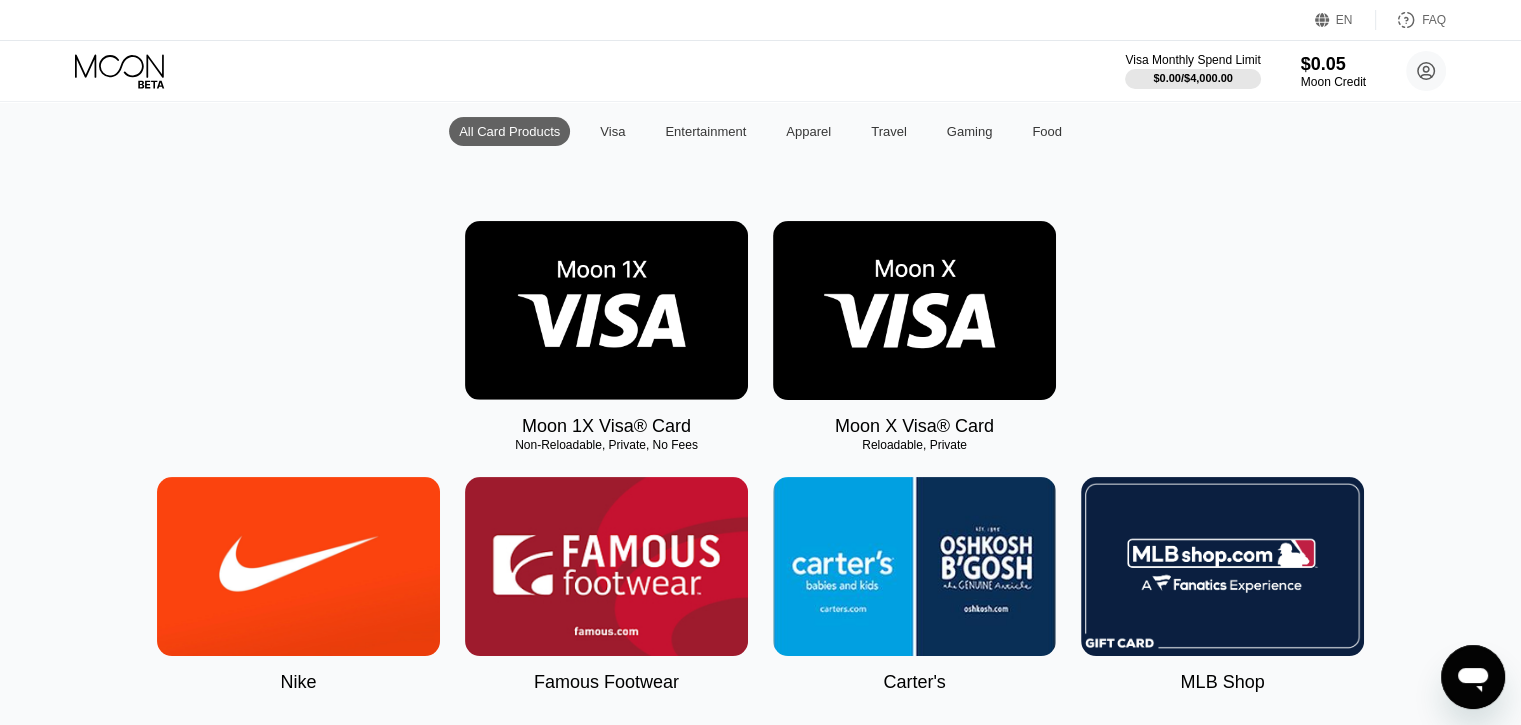 click at bounding box center [914, 310] 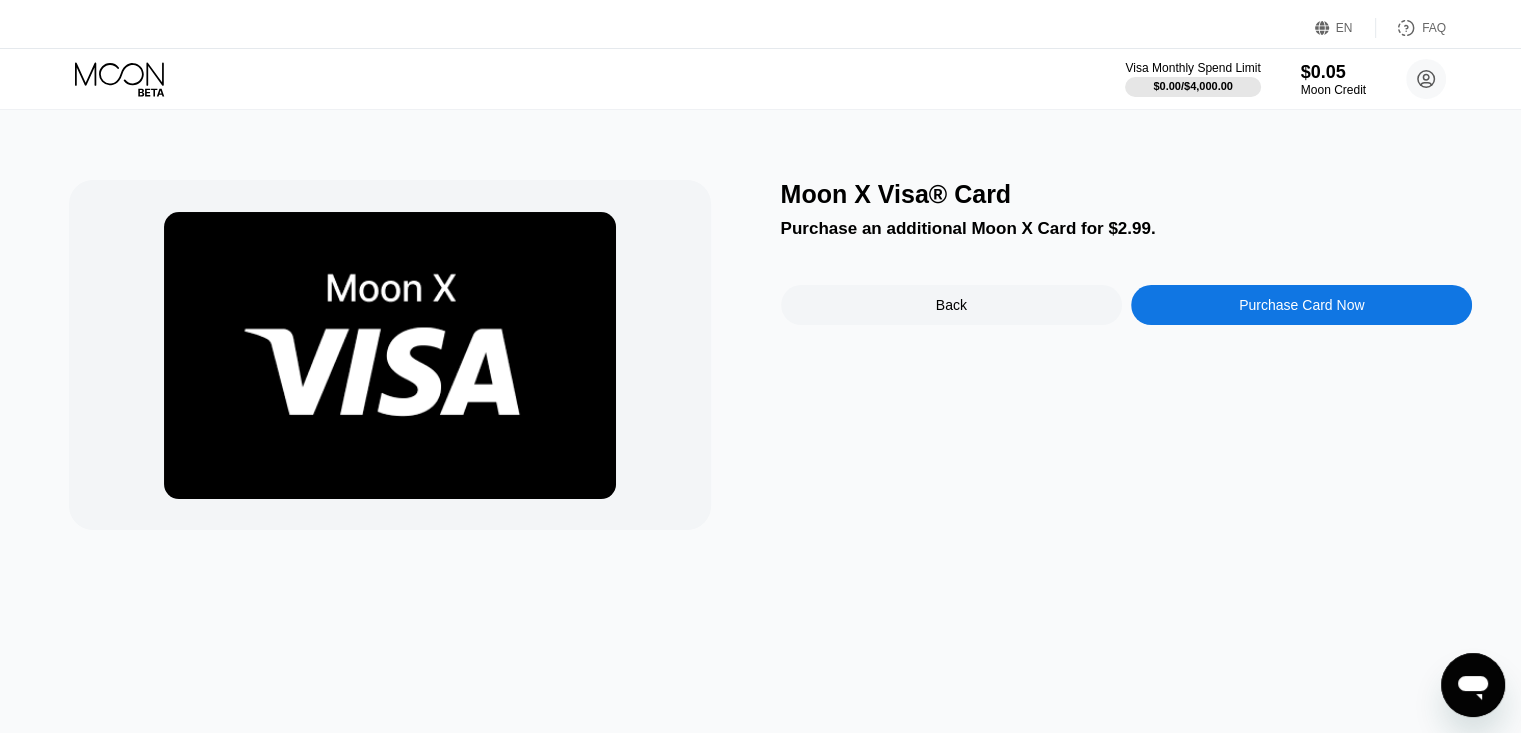 scroll, scrollTop: 0, scrollLeft: 0, axis: both 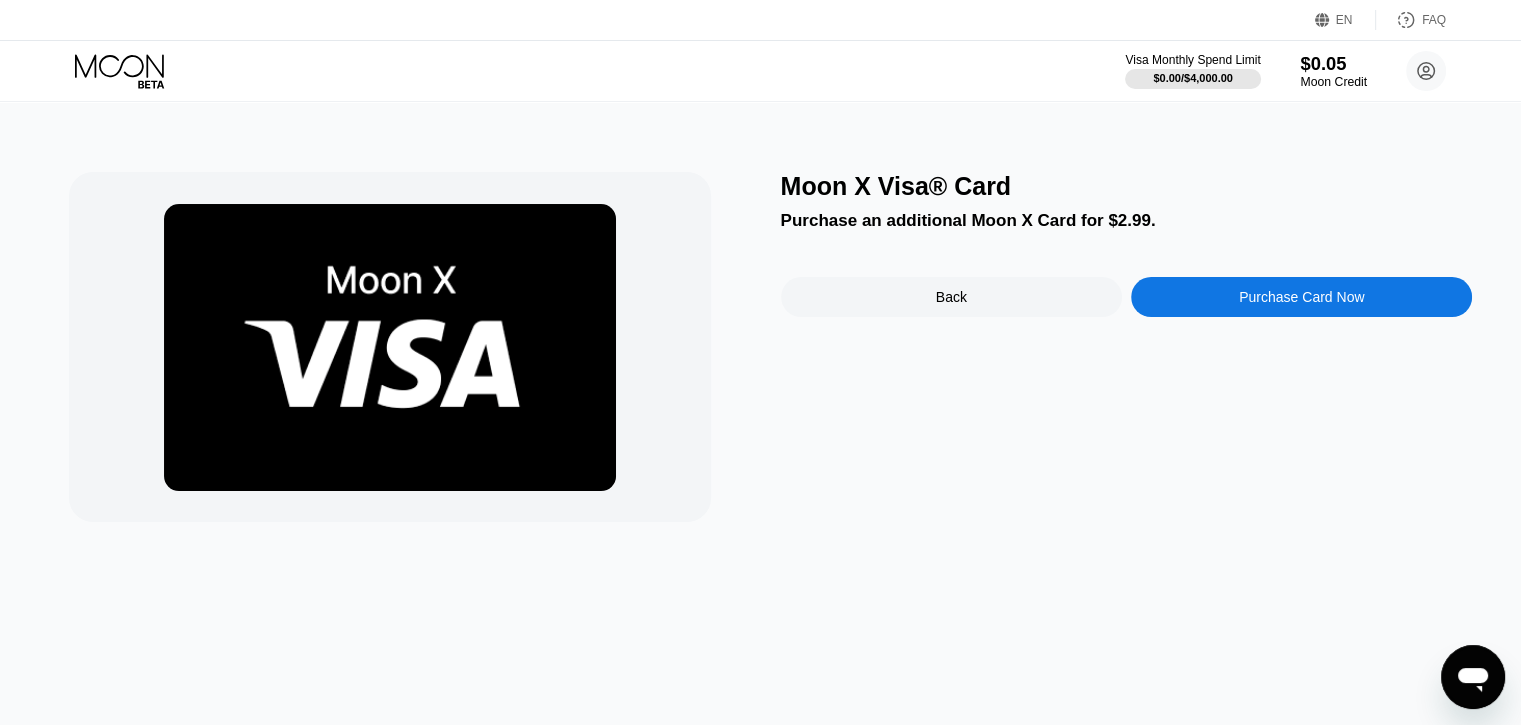 click on "$0.05" at bounding box center [1333, 63] 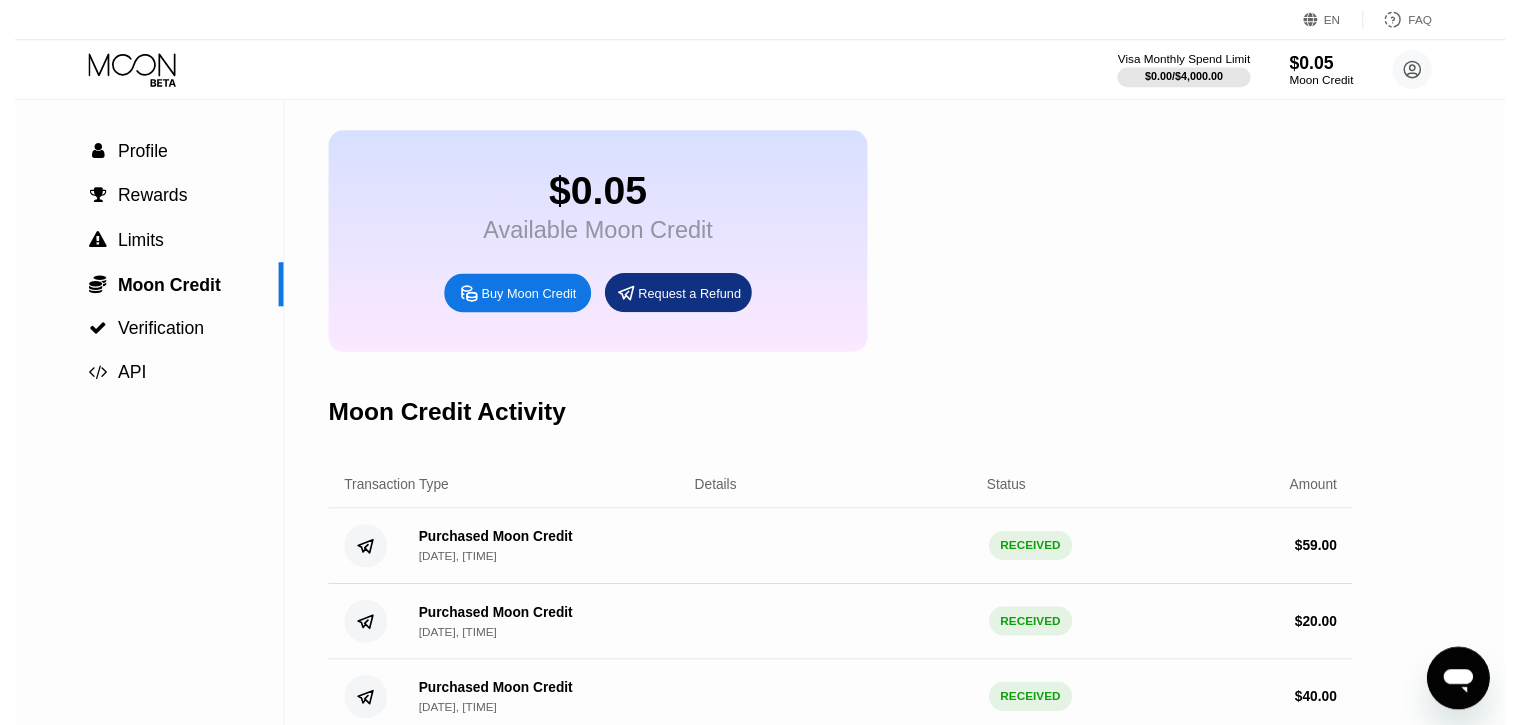 scroll, scrollTop: 0, scrollLeft: 0, axis: both 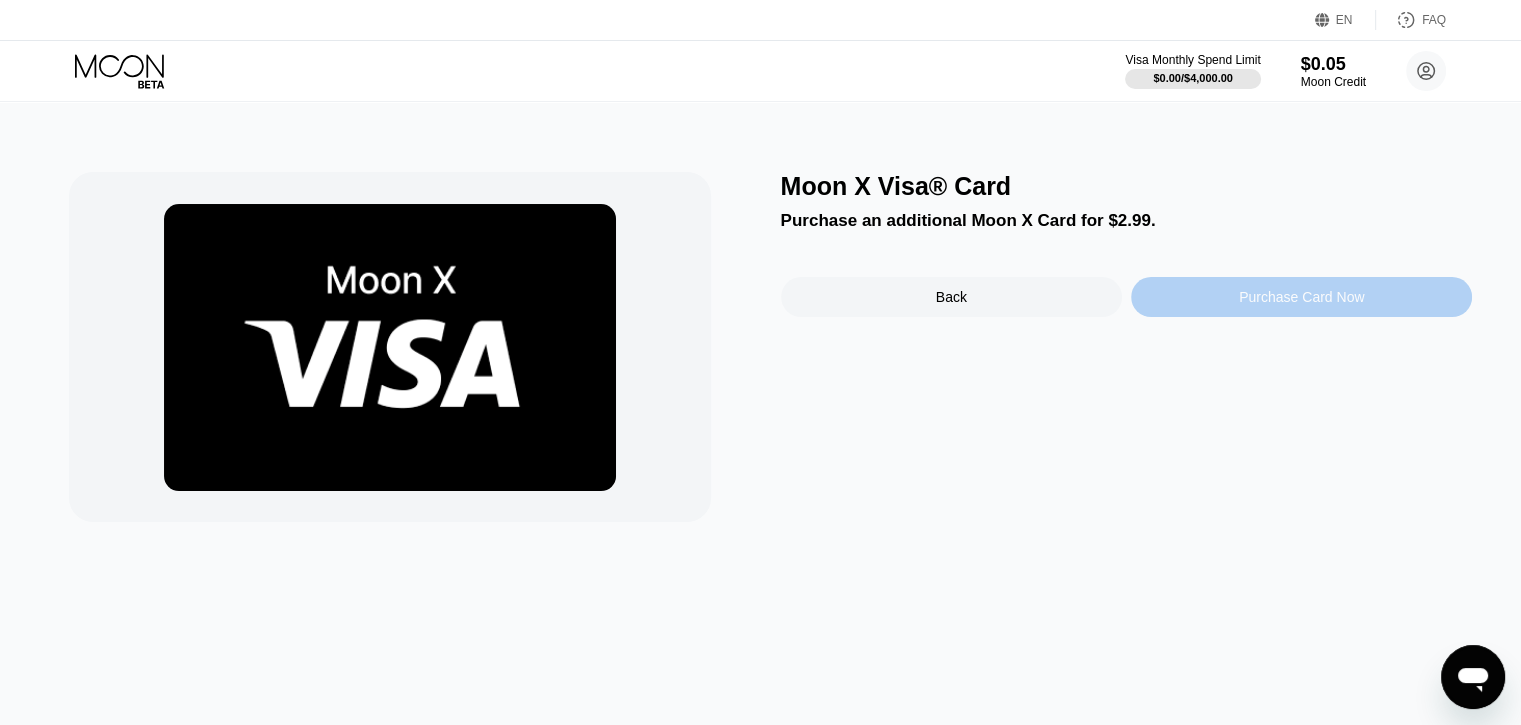 click on "Purchase Card Now" at bounding box center (1301, 297) 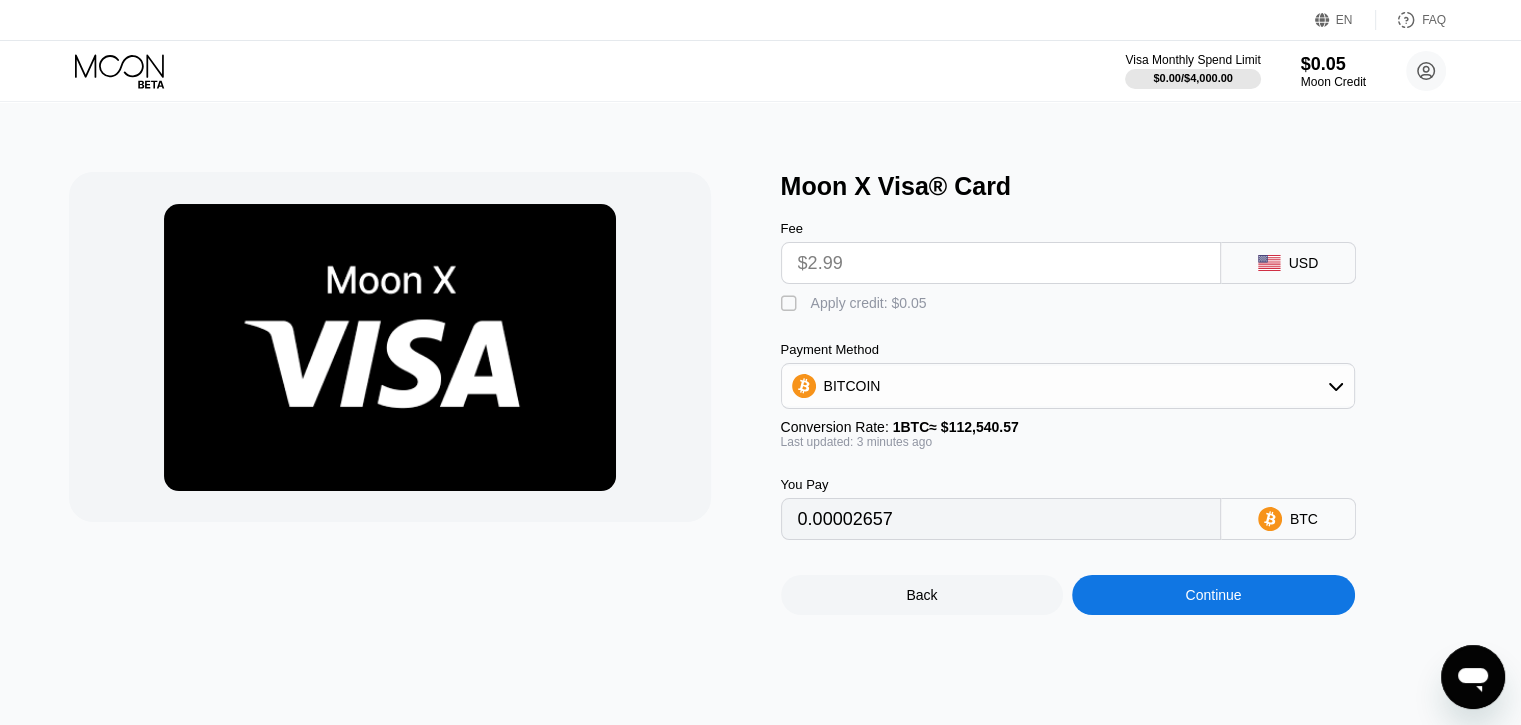 click on "$2.99" at bounding box center (1001, 263) 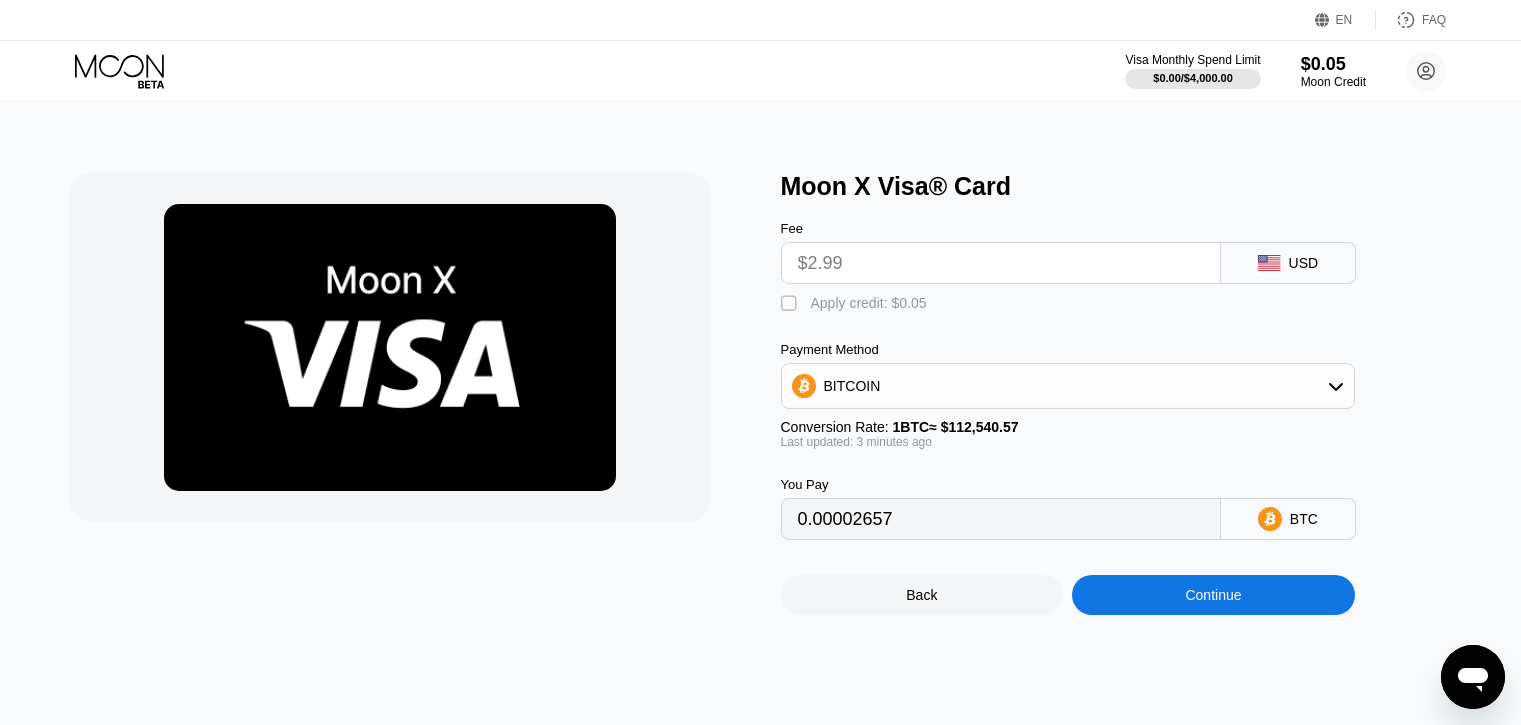 type on "0.00002656" 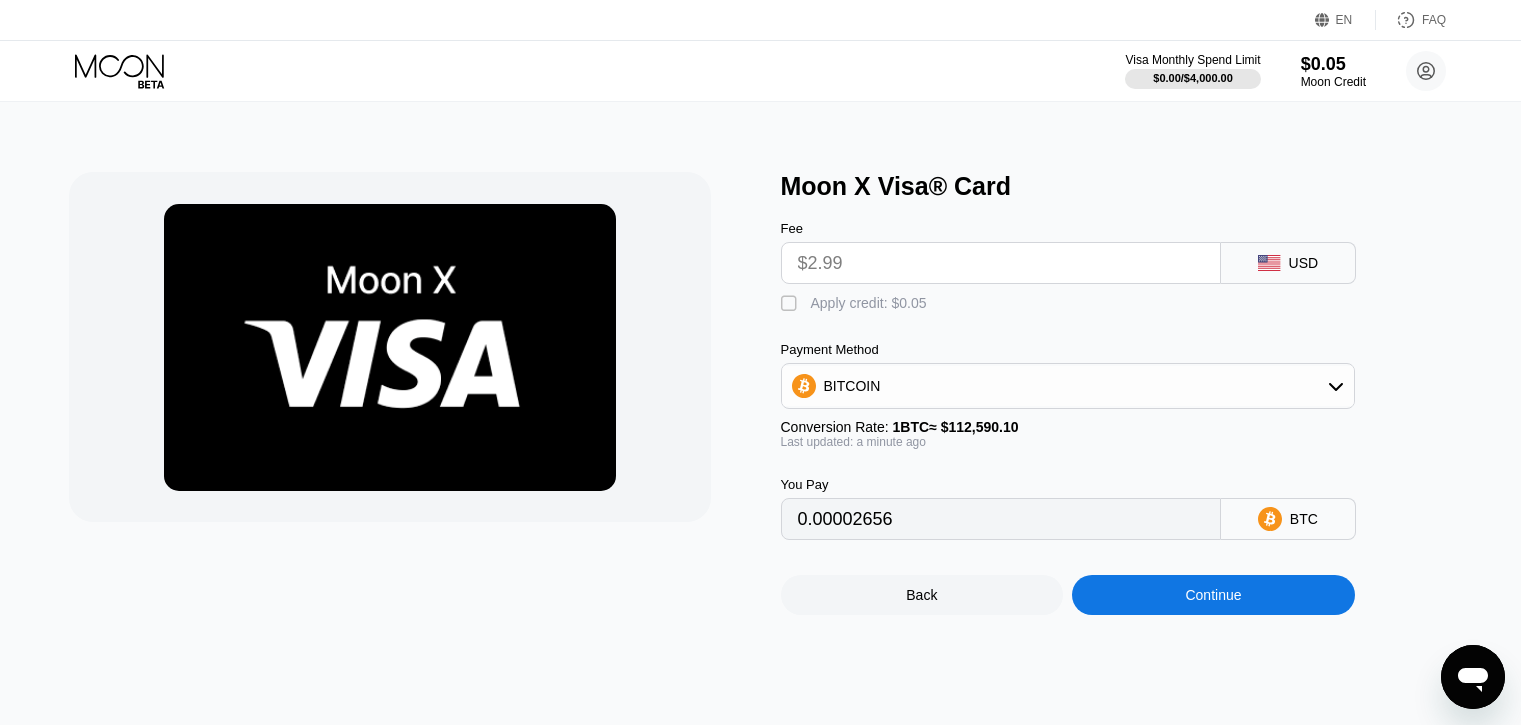scroll, scrollTop: 0, scrollLeft: 0, axis: both 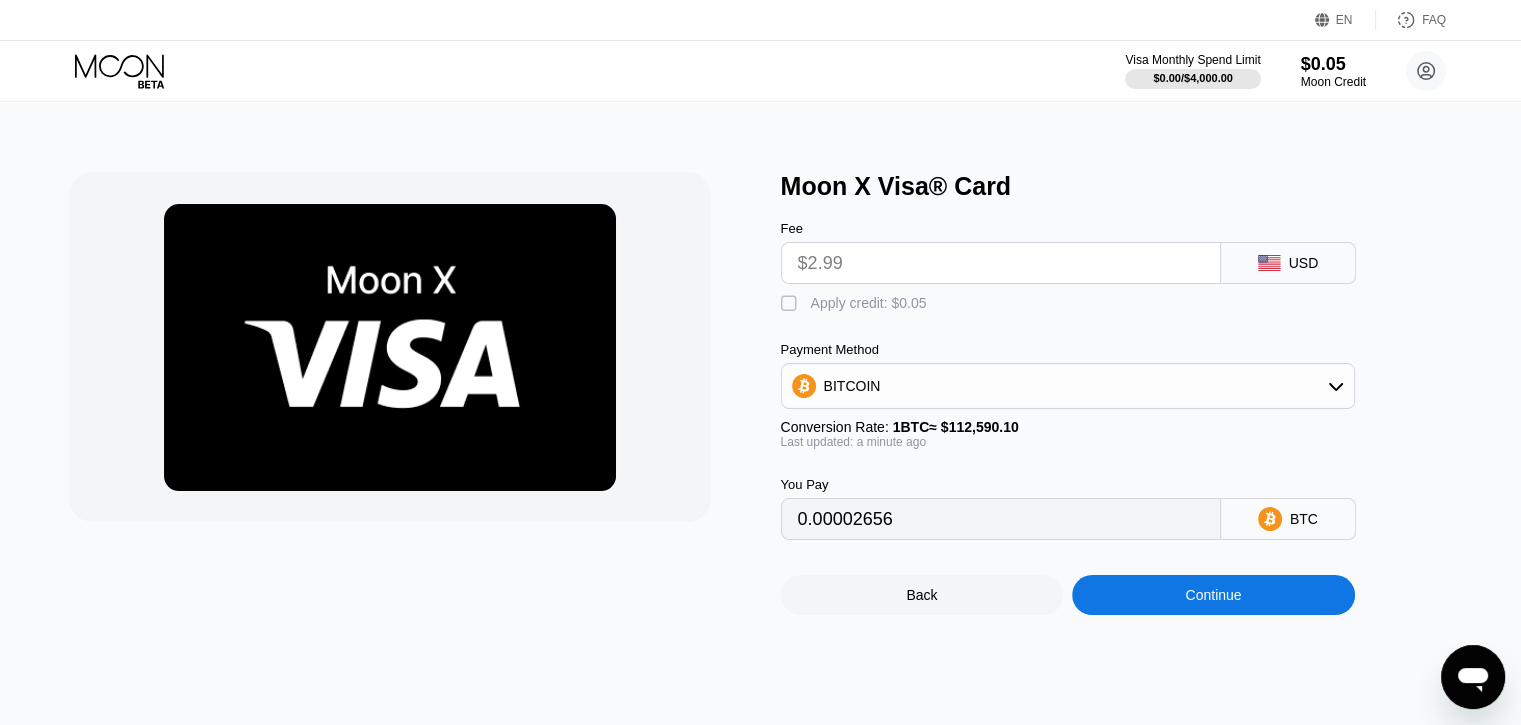 click on "0.00002656" at bounding box center (1001, 519) 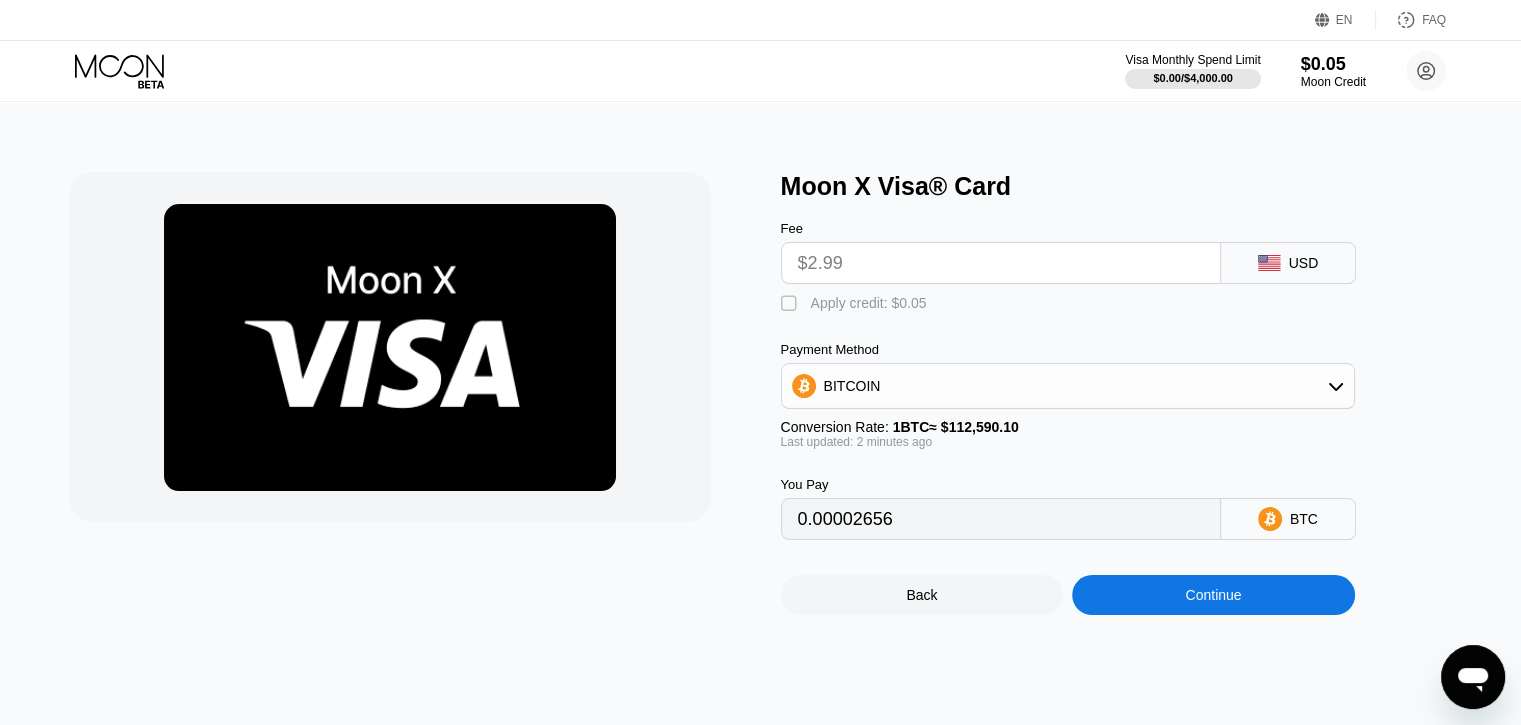 click on "Continue" at bounding box center (1213, 595) 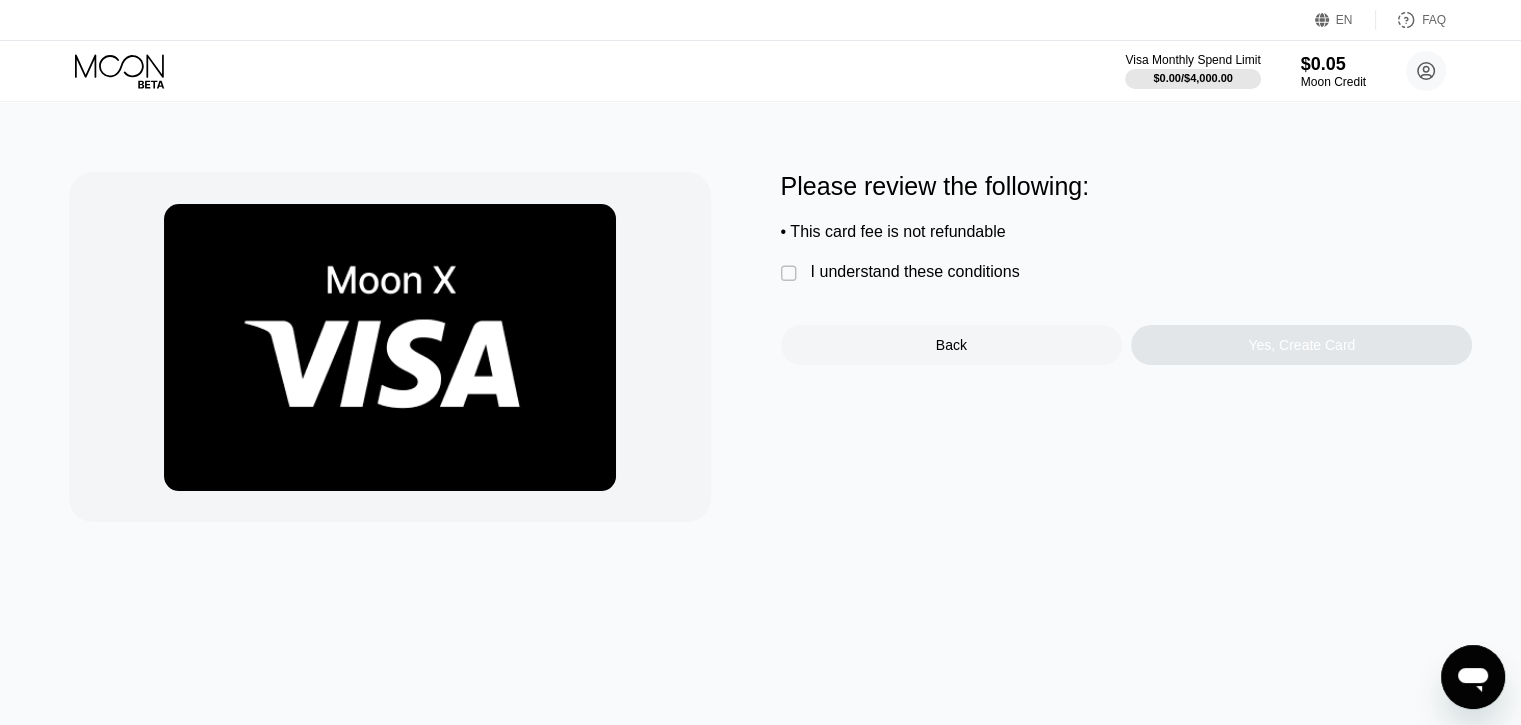 click on "I understand these conditions" at bounding box center (915, 272) 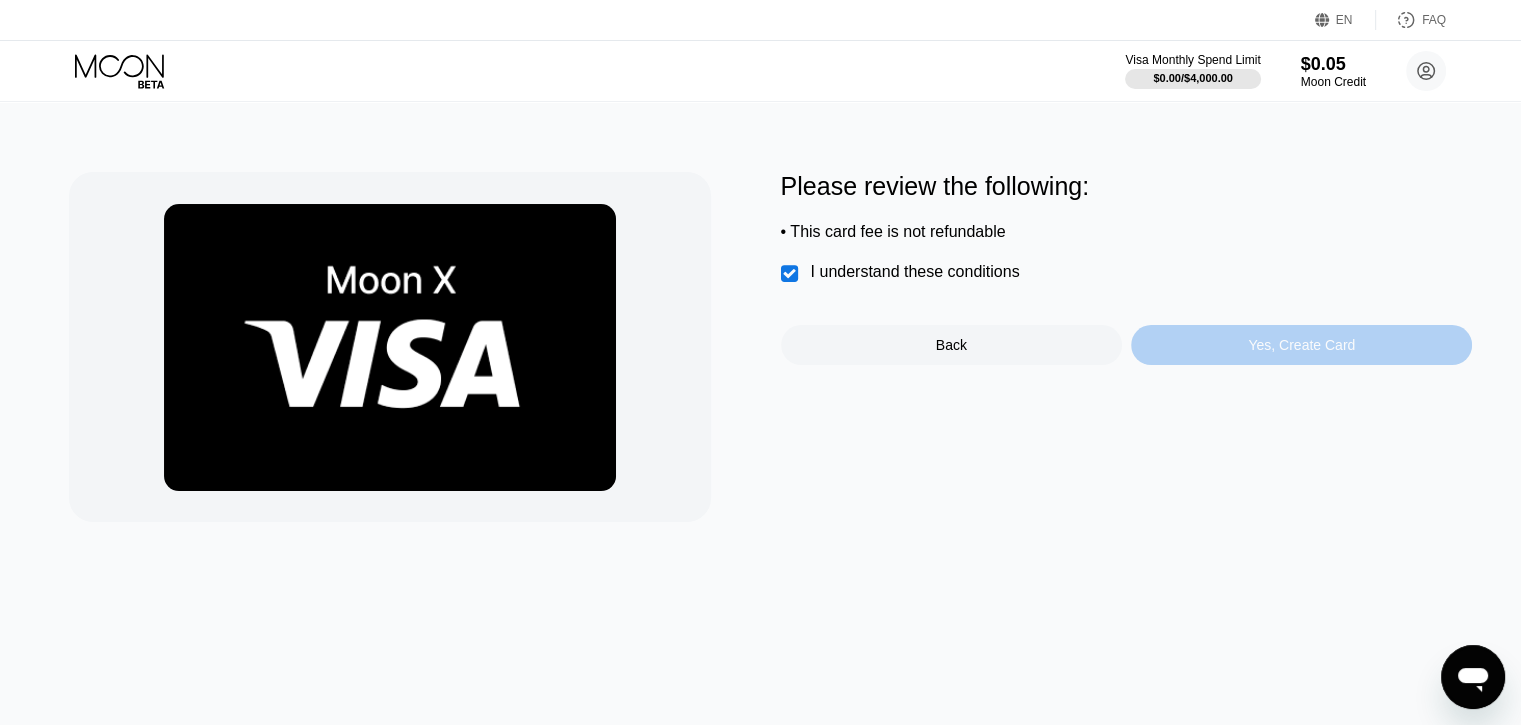 click on "Yes, Create Card" at bounding box center [1301, 345] 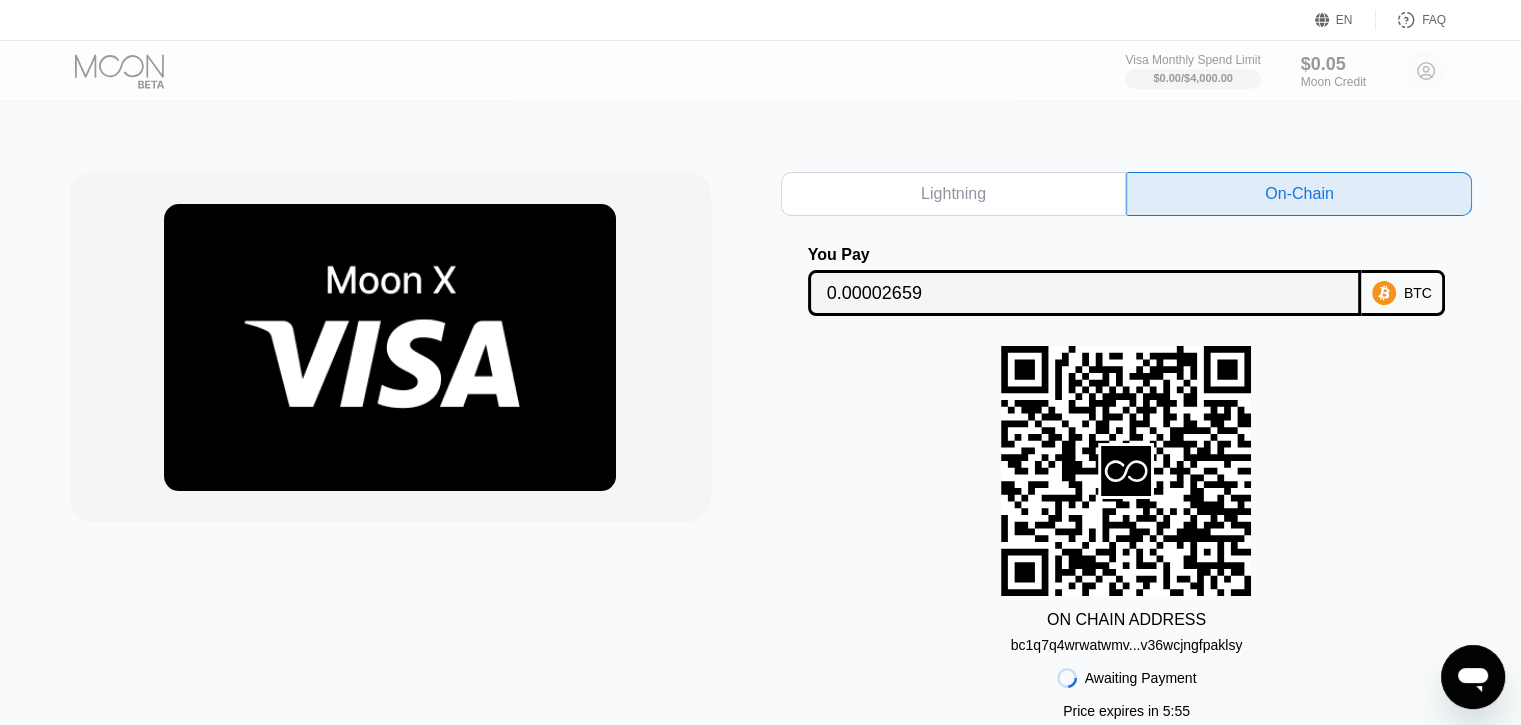 scroll, scrollTop: 200, scrollLeft: 0, axis: vertical 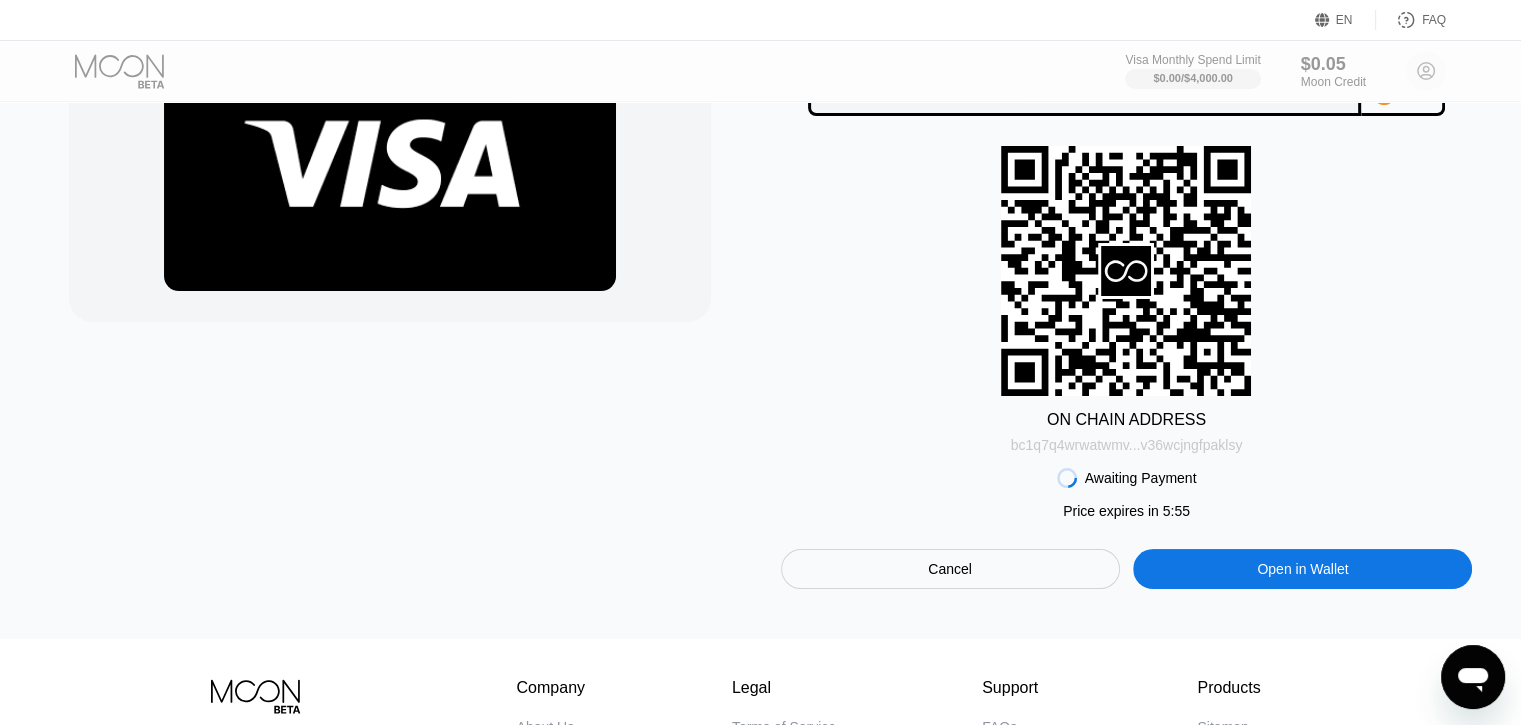 click on "bc1q7q4wrwatwmv...v36wcjngfpaklsy" at bounding box center (1127, 445) 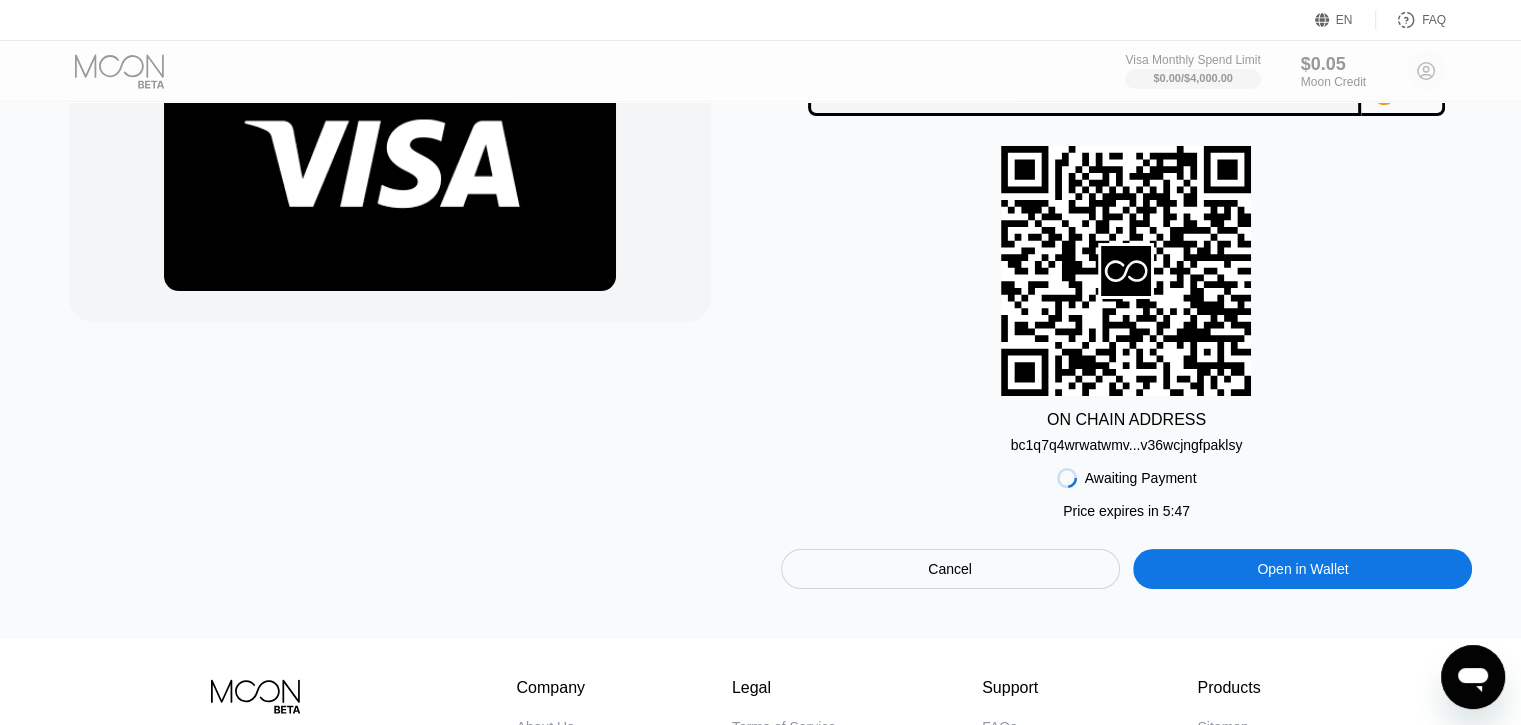click on "ON CHAIN   ADDRESS bc1q7q4wrwatwmv...v36wcjngfpaklsy" at bounding box center [1127, 299] 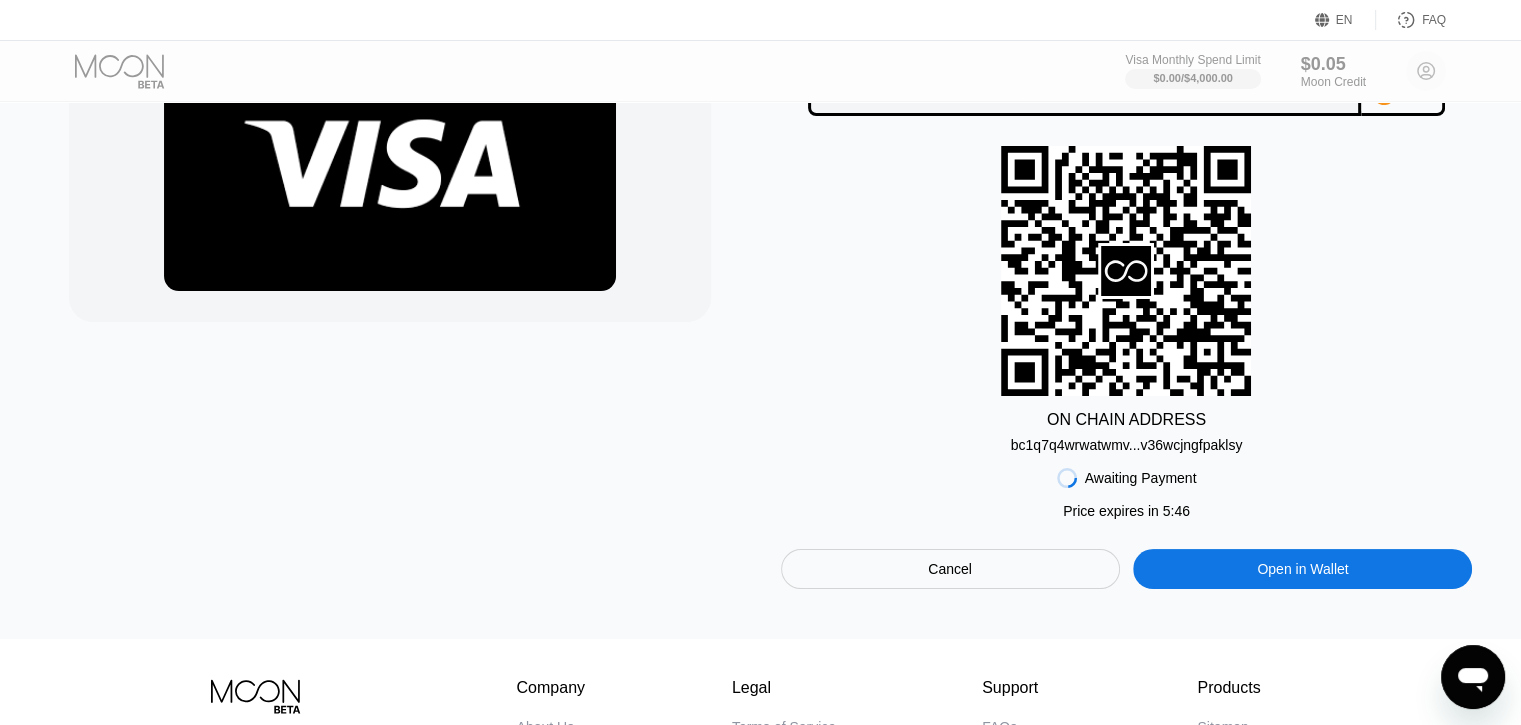 scroll, scrollTop: 100, scrollLeft: 0, axis: vertical 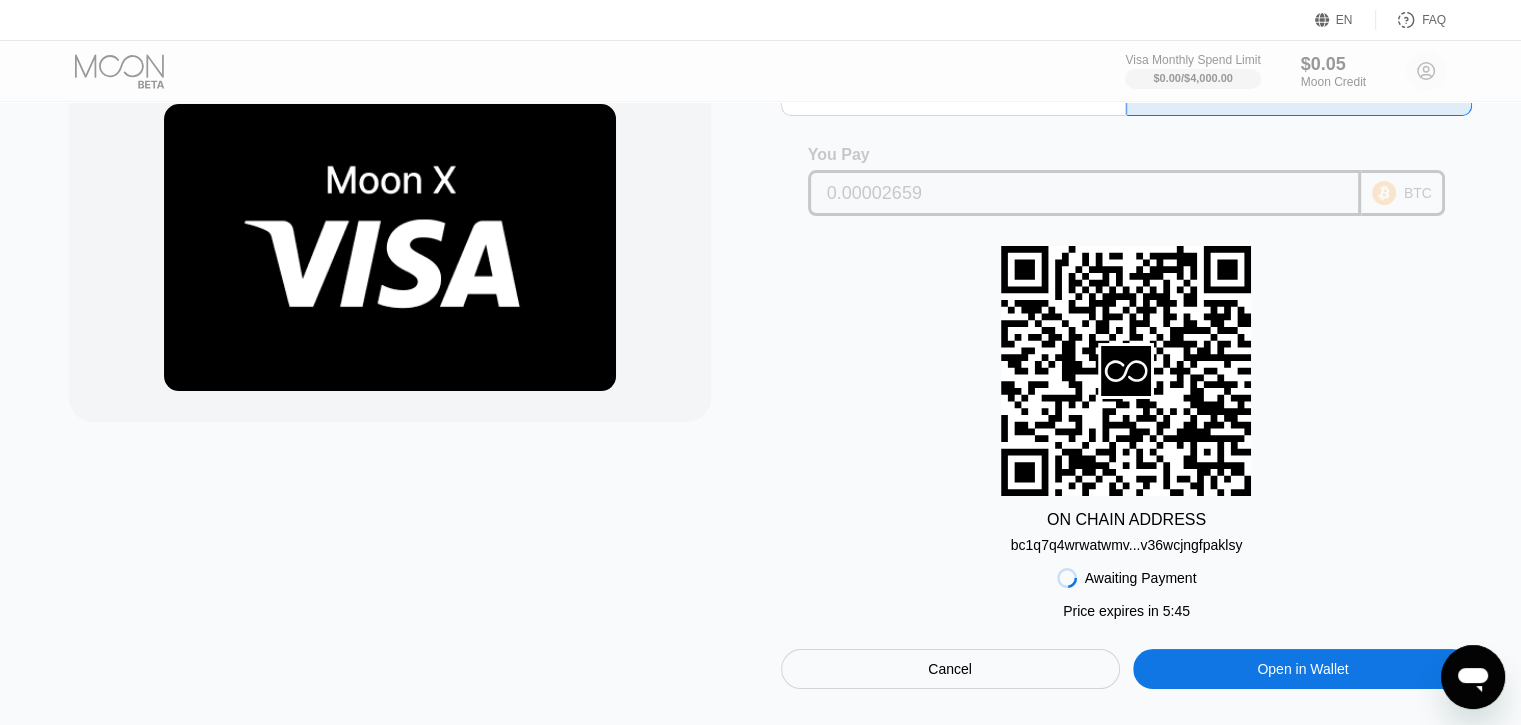click on "BTC" at bounding box center [1418, 193] 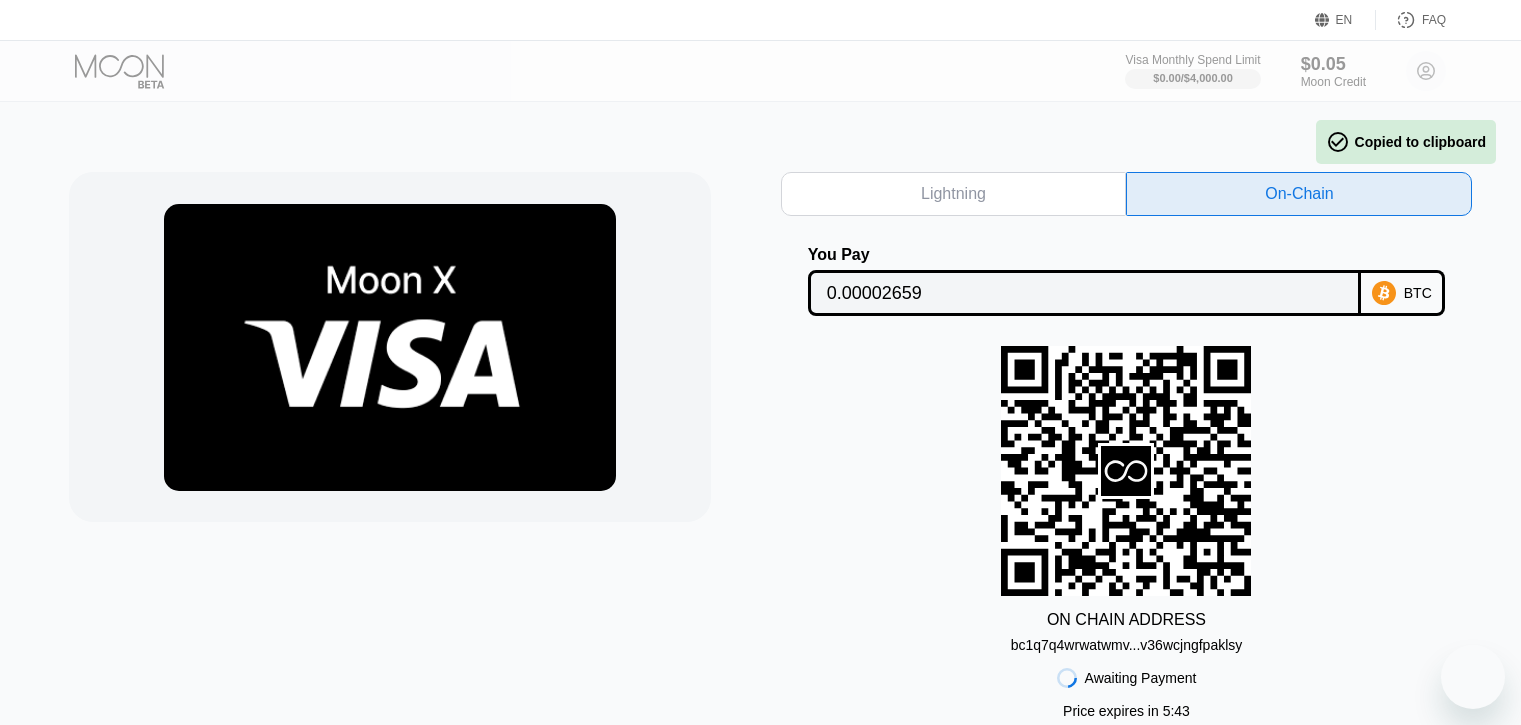 scroll, scrollTop: 100, scrollLeft: 0, axis: vertical 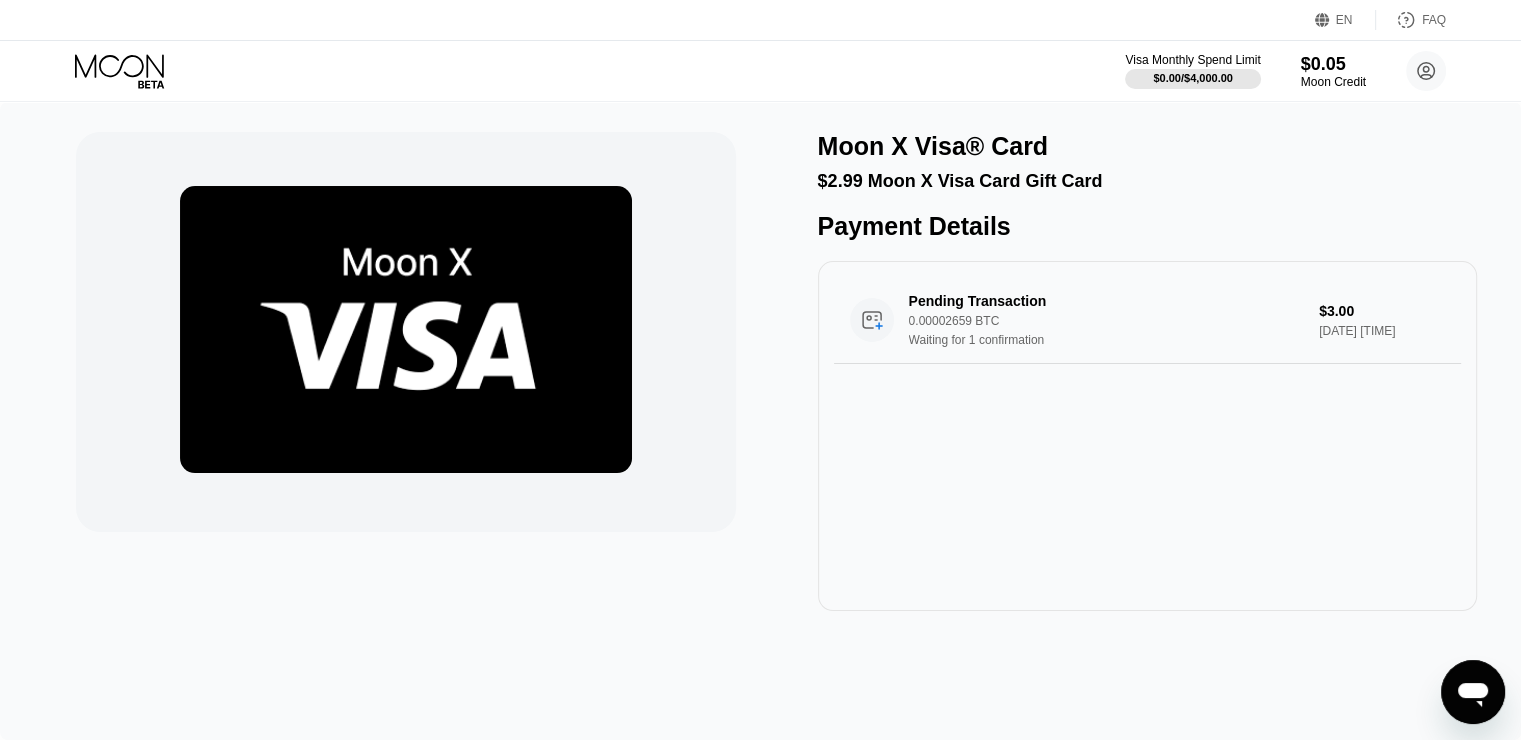 click on "Moon X Visa® Card $2.99 Moon X Visa Card Gift Card Payment Details Pending Transaction 0.00002659 BTC Waiting for 1 confirmation $3.00 [DATE] [TIME]" at bounding box center (760, 371) 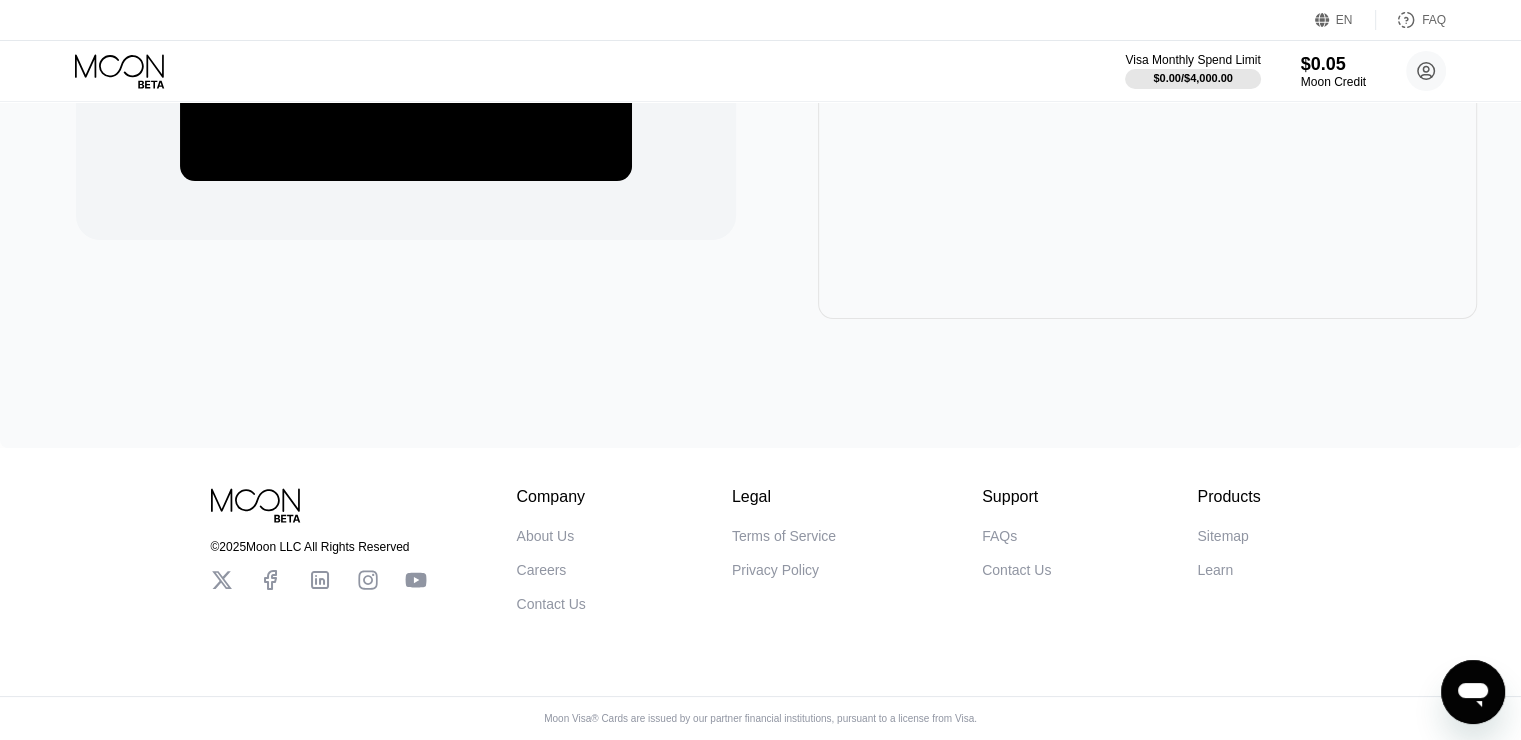 scroll, scrollTop: 11, scrollLeft: 0, axis: vertical 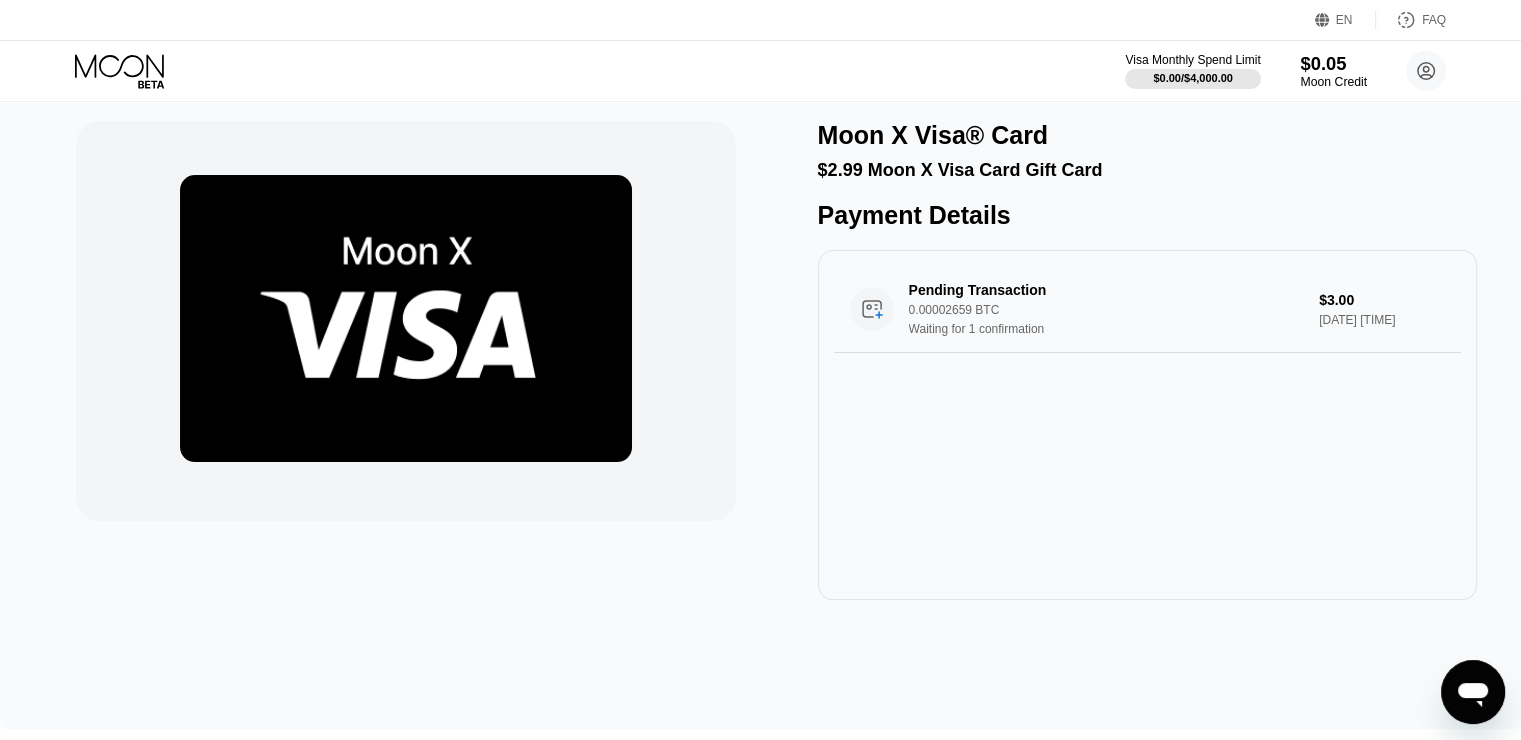 click on "Moon Credit" at bounding box center [1333, 82] 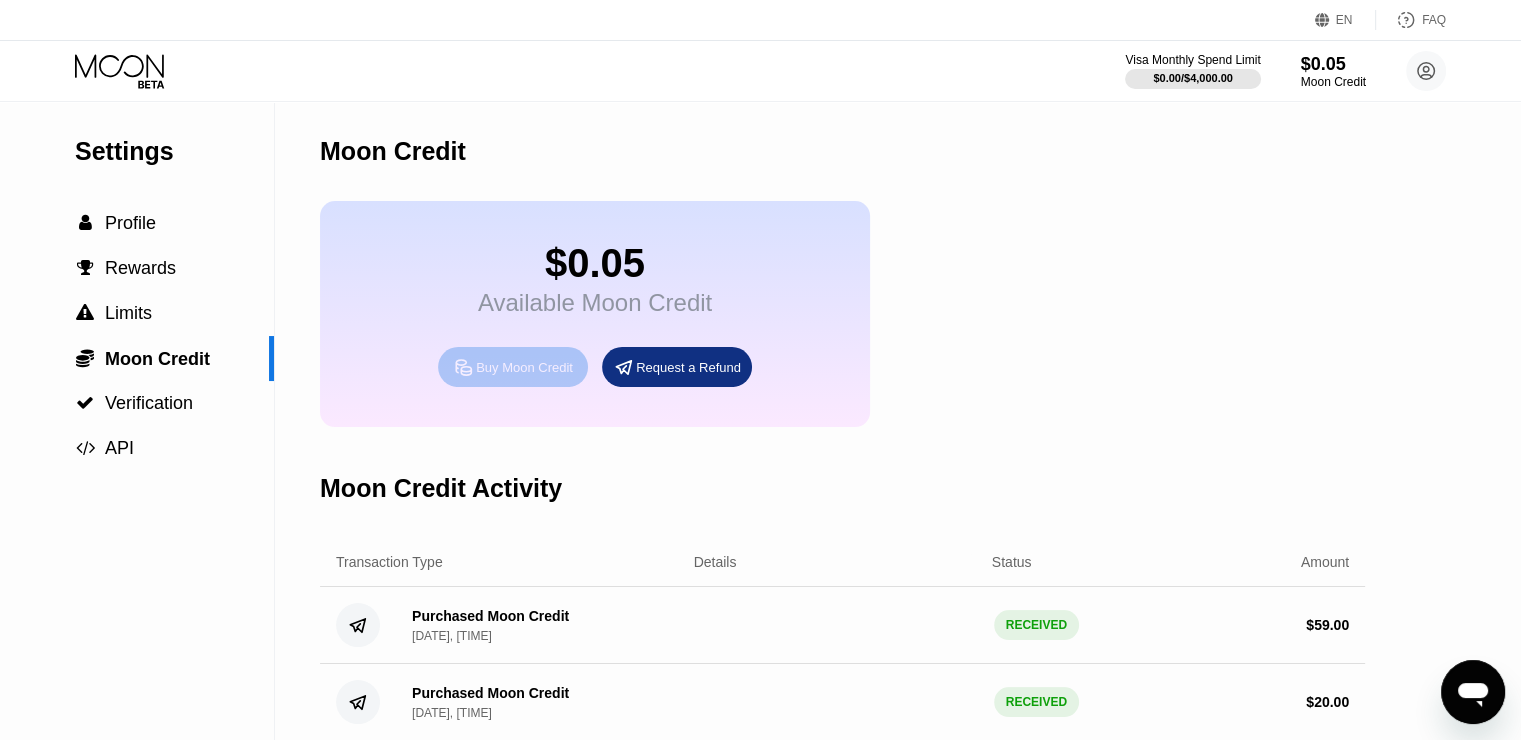 click on "Buy Moon Credit" at bounding box center [524, 367] 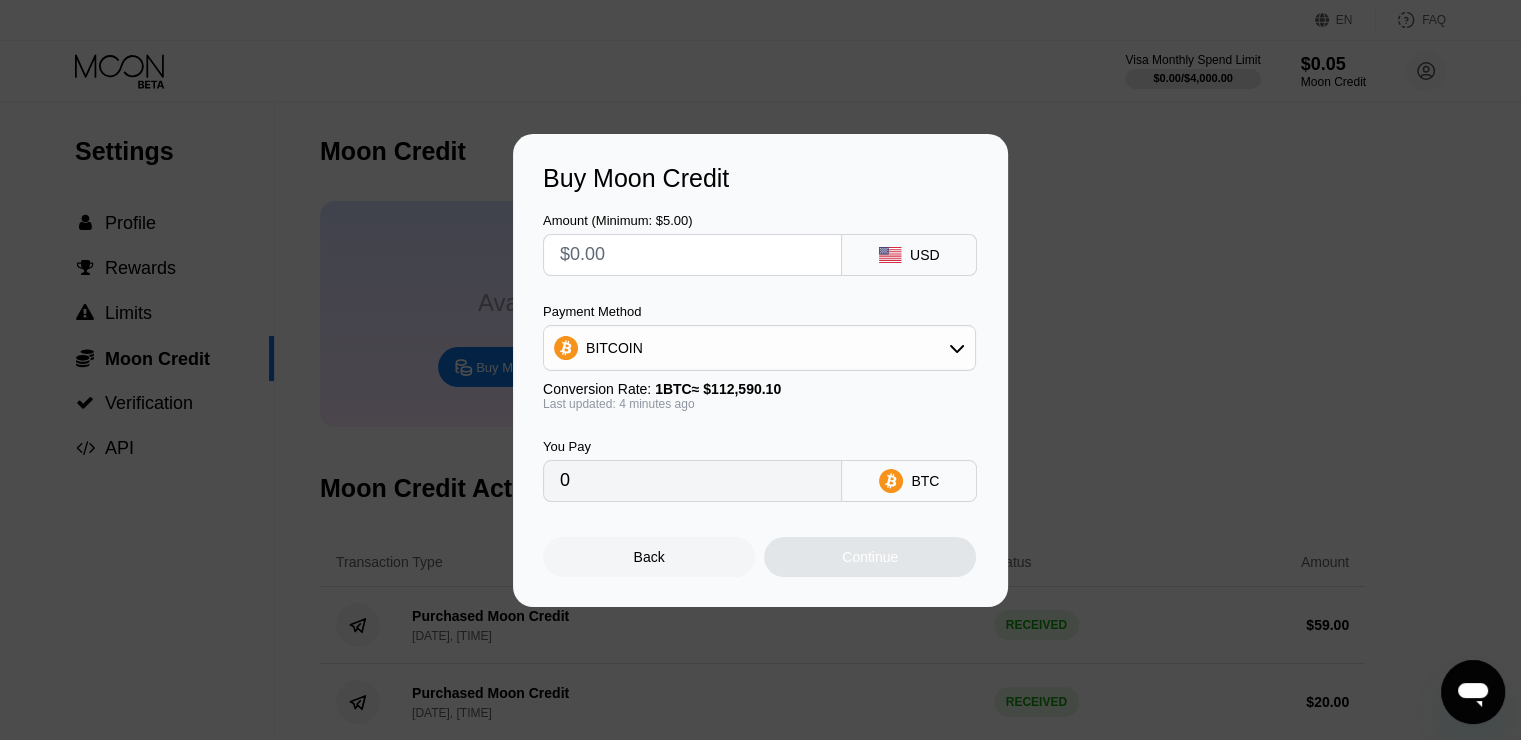 click on "Buy Moon Credit Amount (Minimum: $5.00) USD Payment Method BITCOIN Conversion Rate:   1  BTC  ≈   $112,590.10 Last updated:   4 minutes ago You Pay 0 BTC Back Continue" at bounding box center [760, 370] 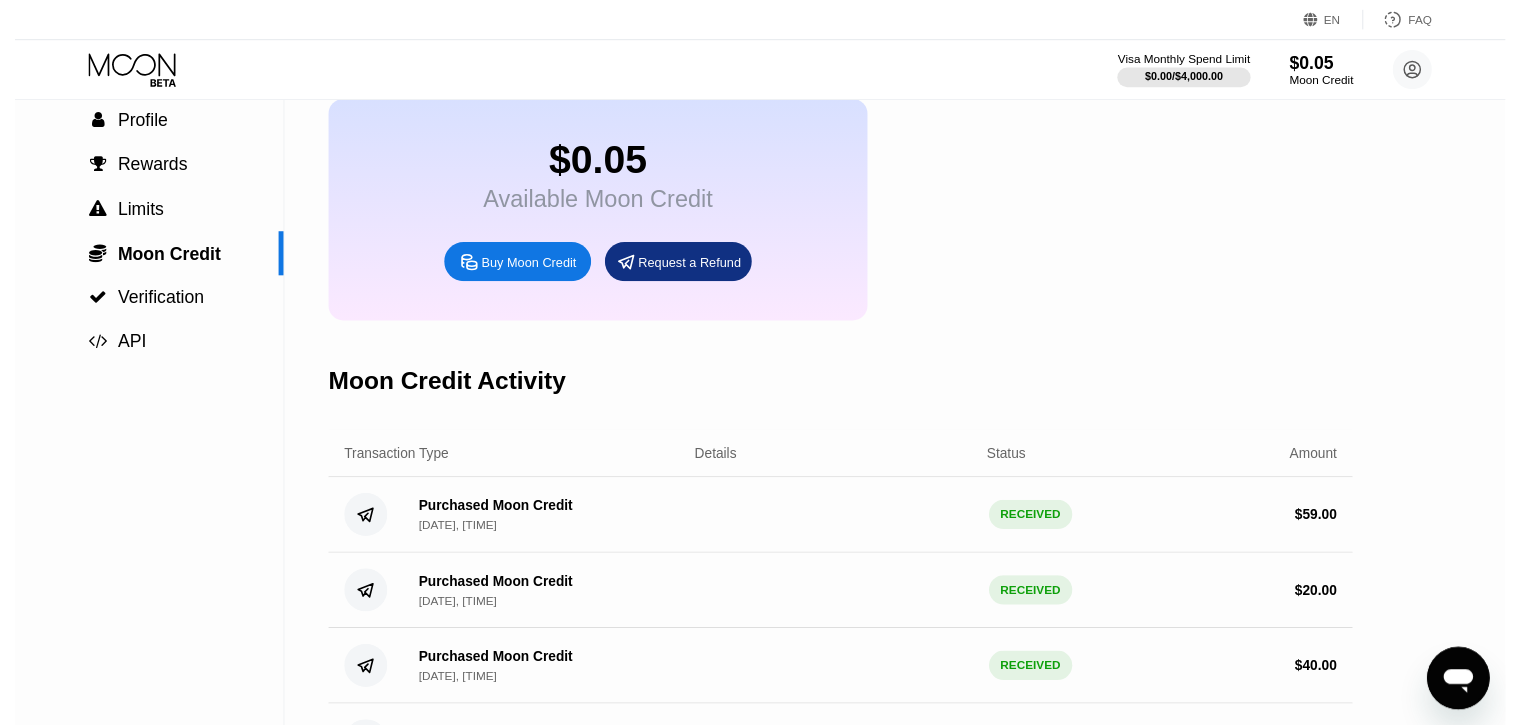 scroll, scrollTop: 0, scrollLeft: 0, axis: both 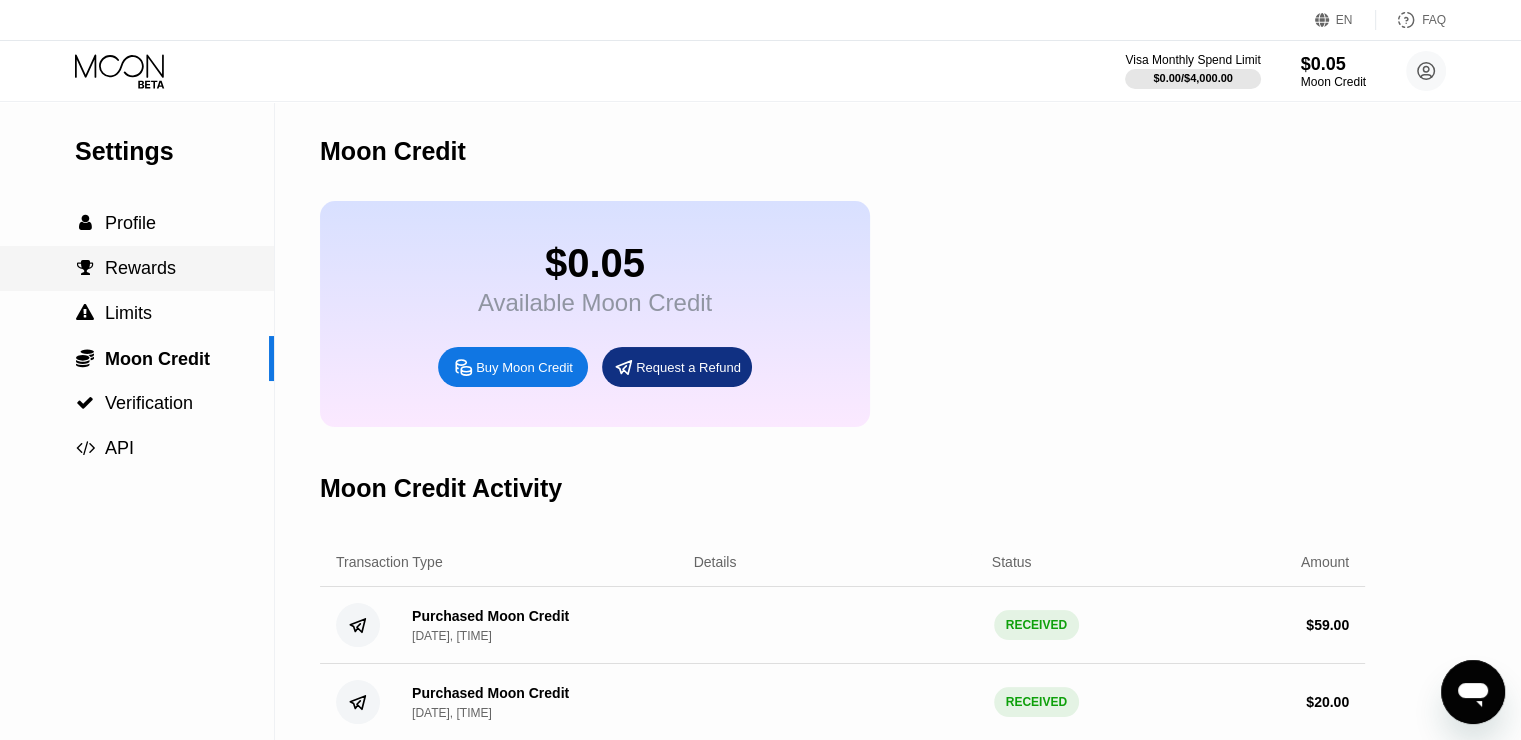 click on "Rewards" at bounding box center (140, 268) 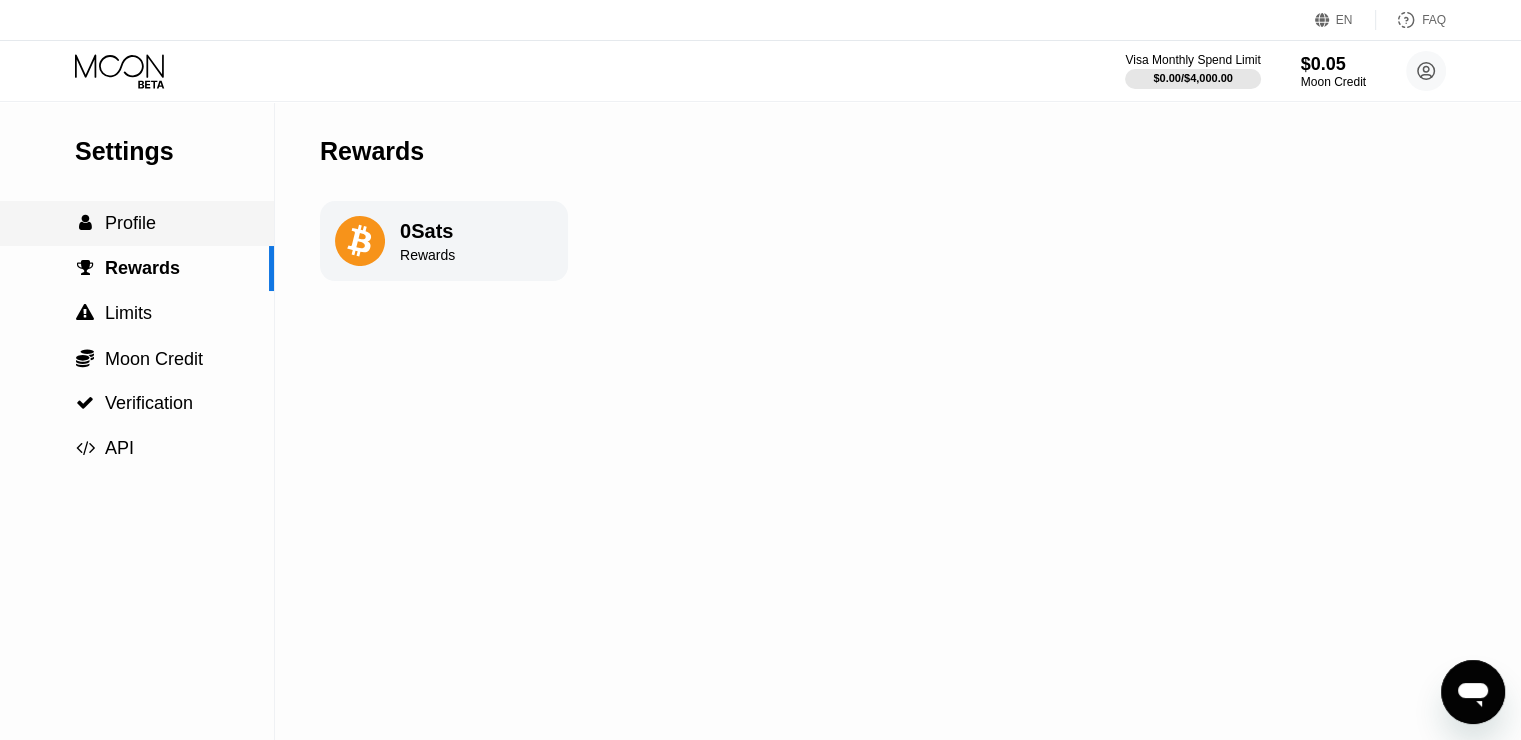 click on " Profile" at bounding box center (137, 223) 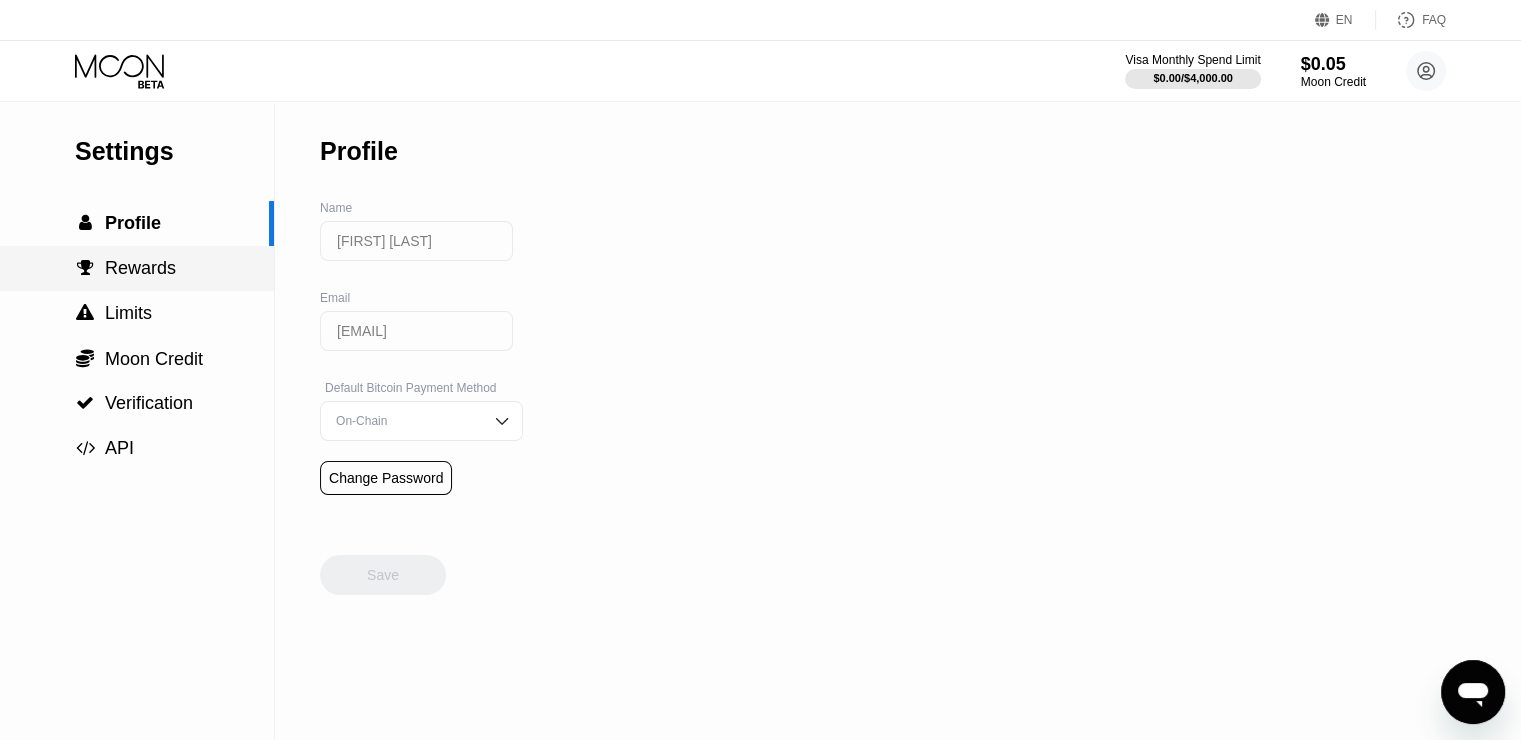 click on "Rewards" at bounding box center (140, 268) 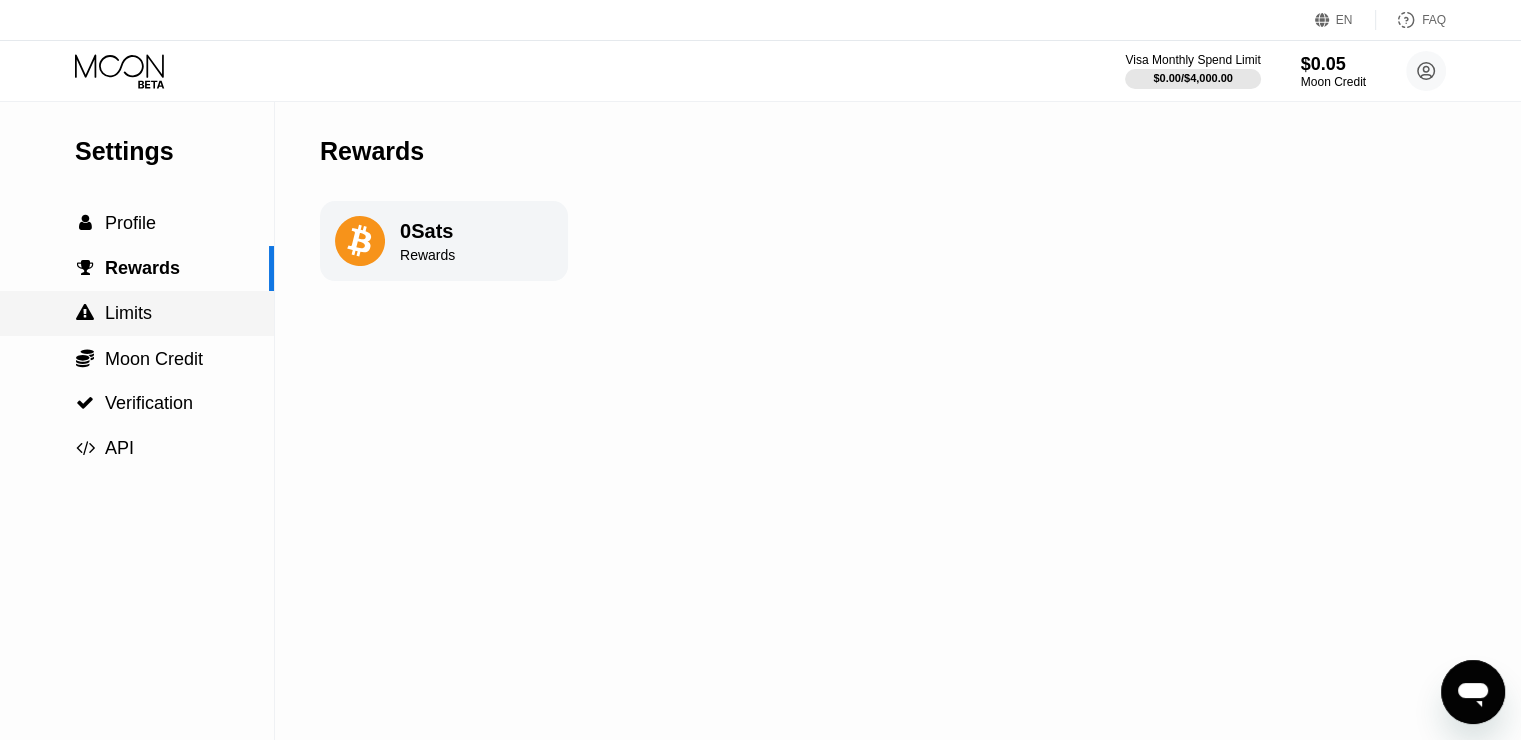 click on "Limits" at bounding box center [128, 313] 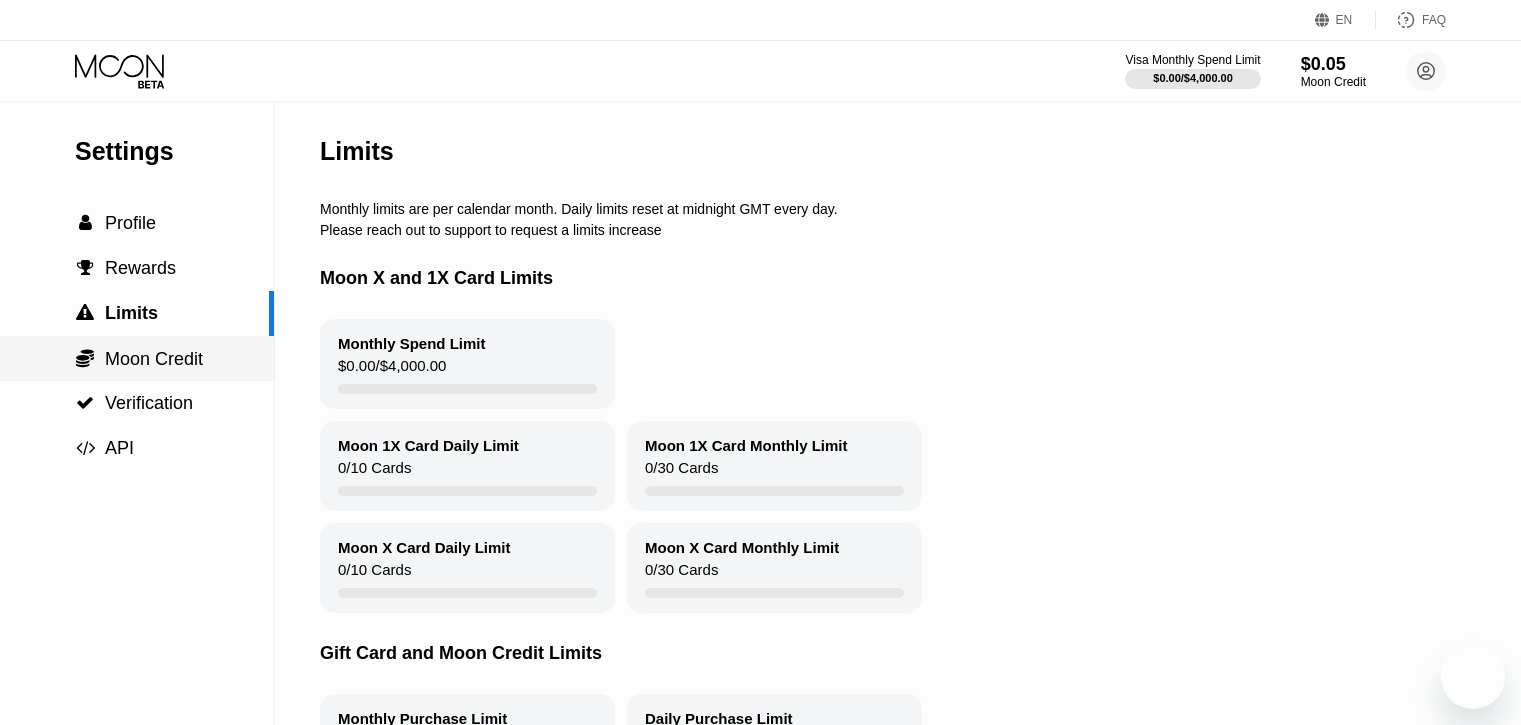 scroll, scrollTop: 0, scrollLeft: 0, axis: both 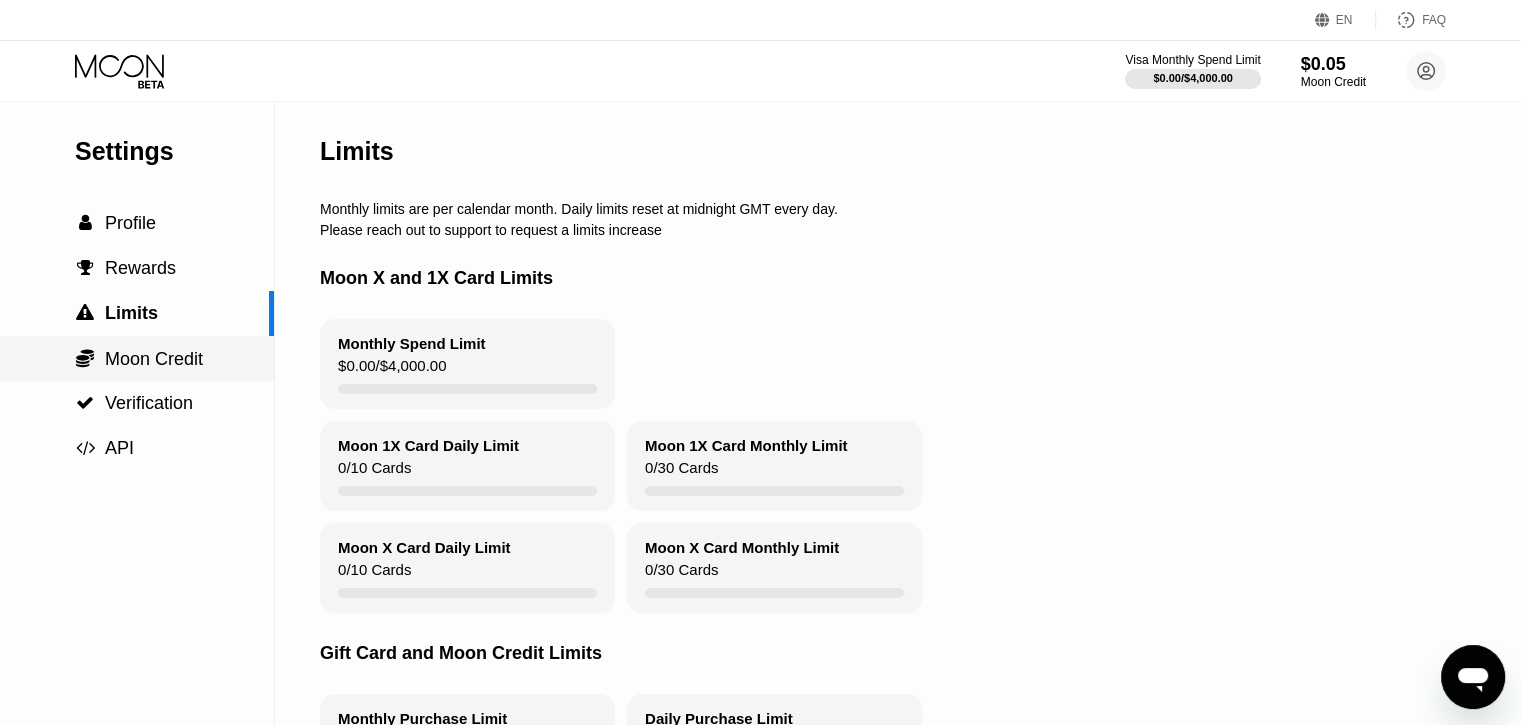 click on "Moon Credit" at bounding box center (154, 359) 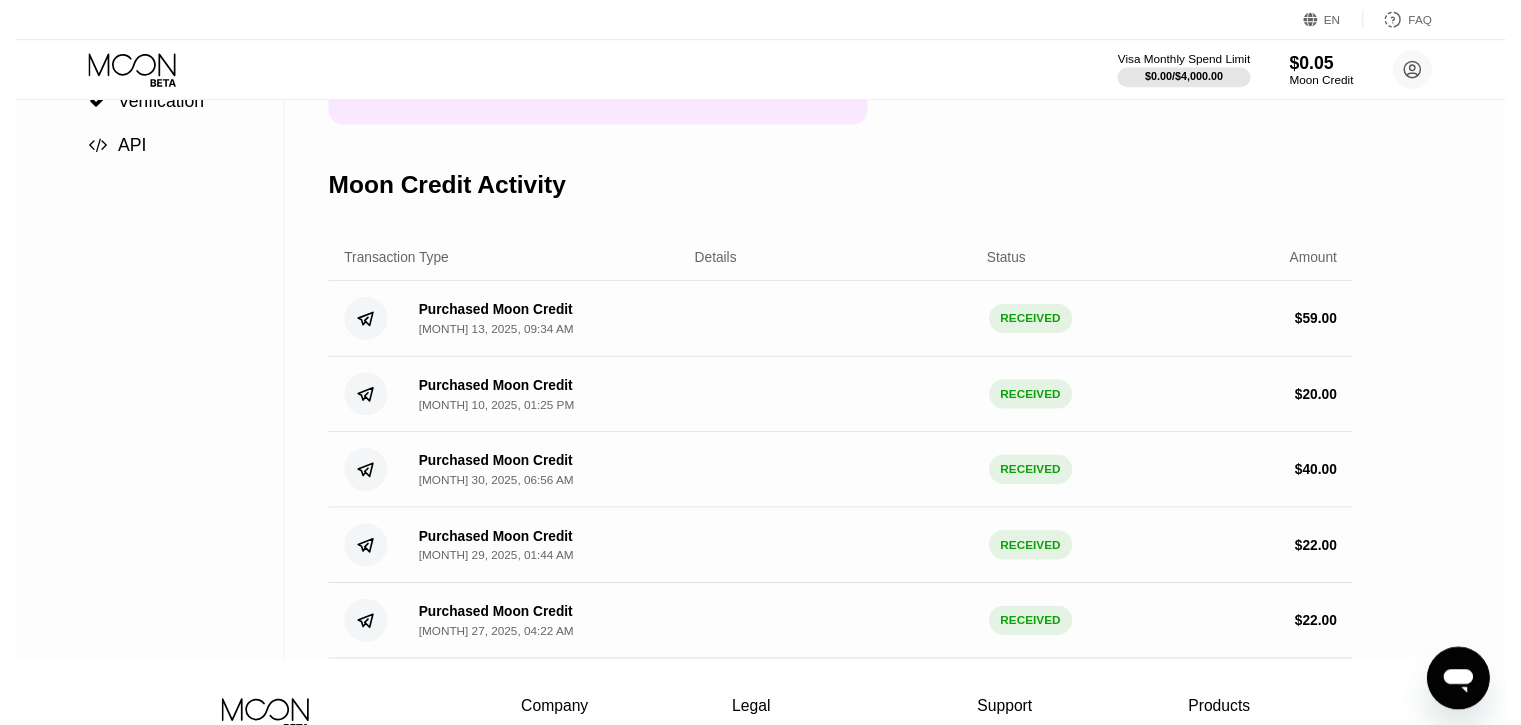 scroll, scrollTop: 0, scrollLeft: 0, axis: both 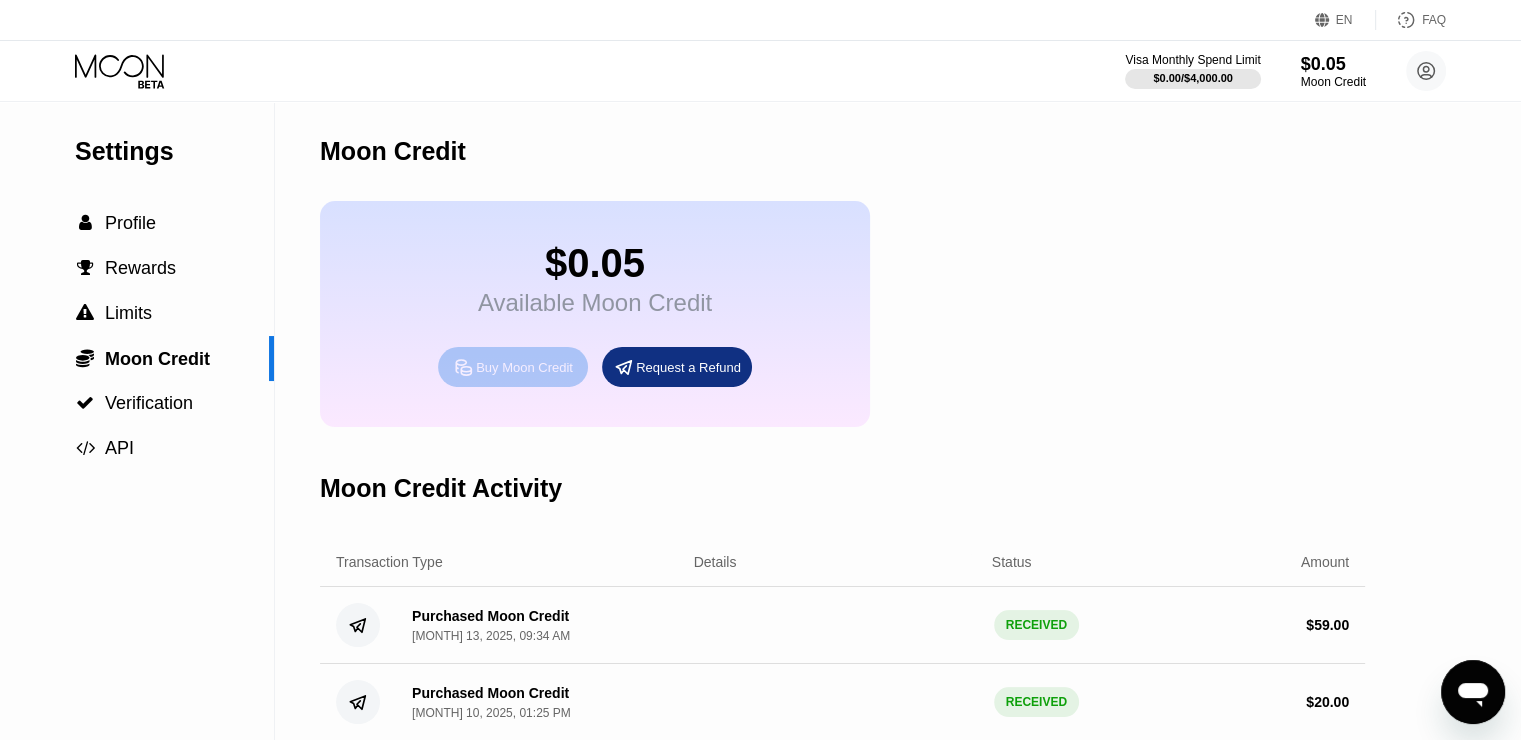 click on "Buy Moon Credit" at bounding box center (524, 367) 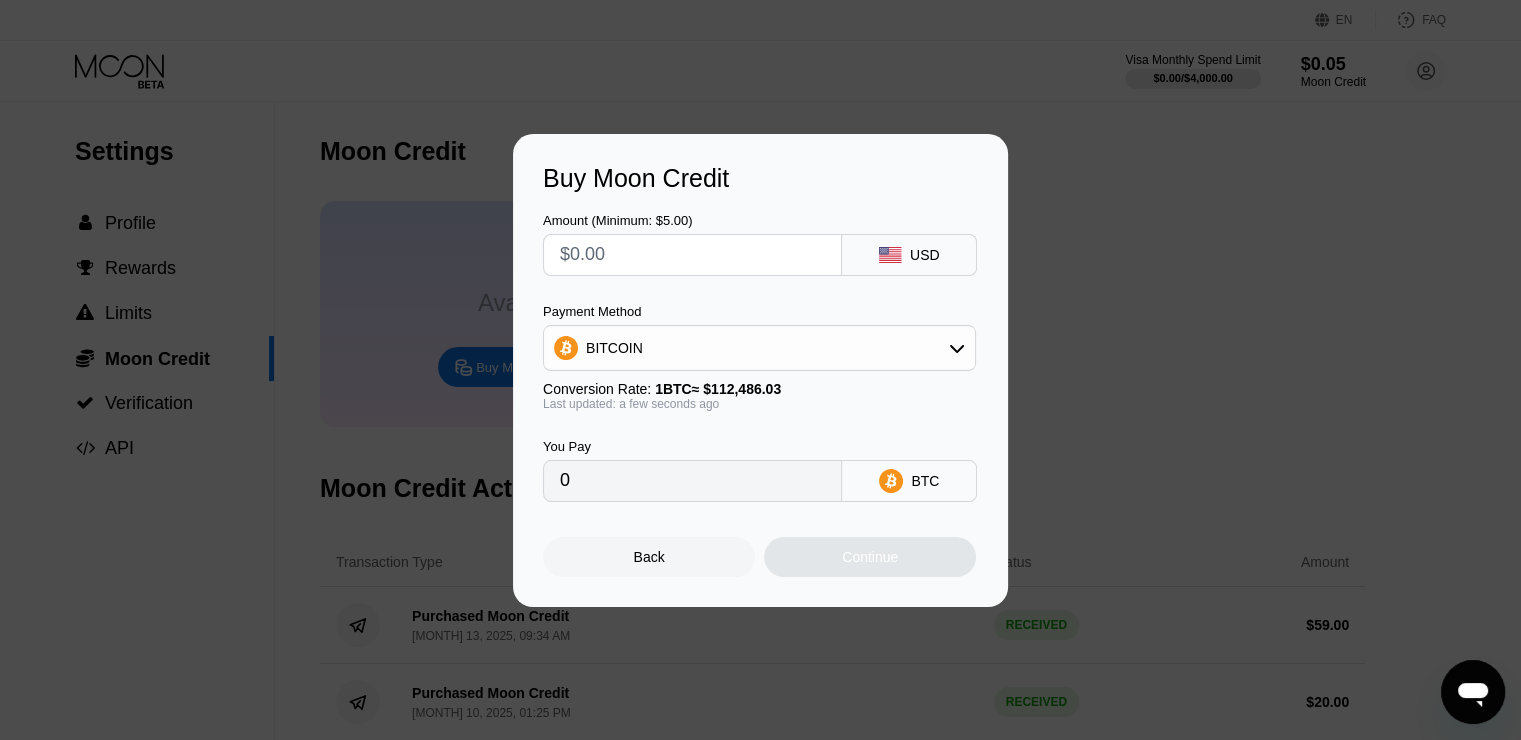 click on "Buy Moon Credit Amount (Minimum: $5.00) USD Payment Method BITCOIN Conversion Rate:   1  BTC  ≈   $112,486.03 Last updated:   a few seconds ago You Pay 0 BTC Back Continue" at bounding box center (760, 370) 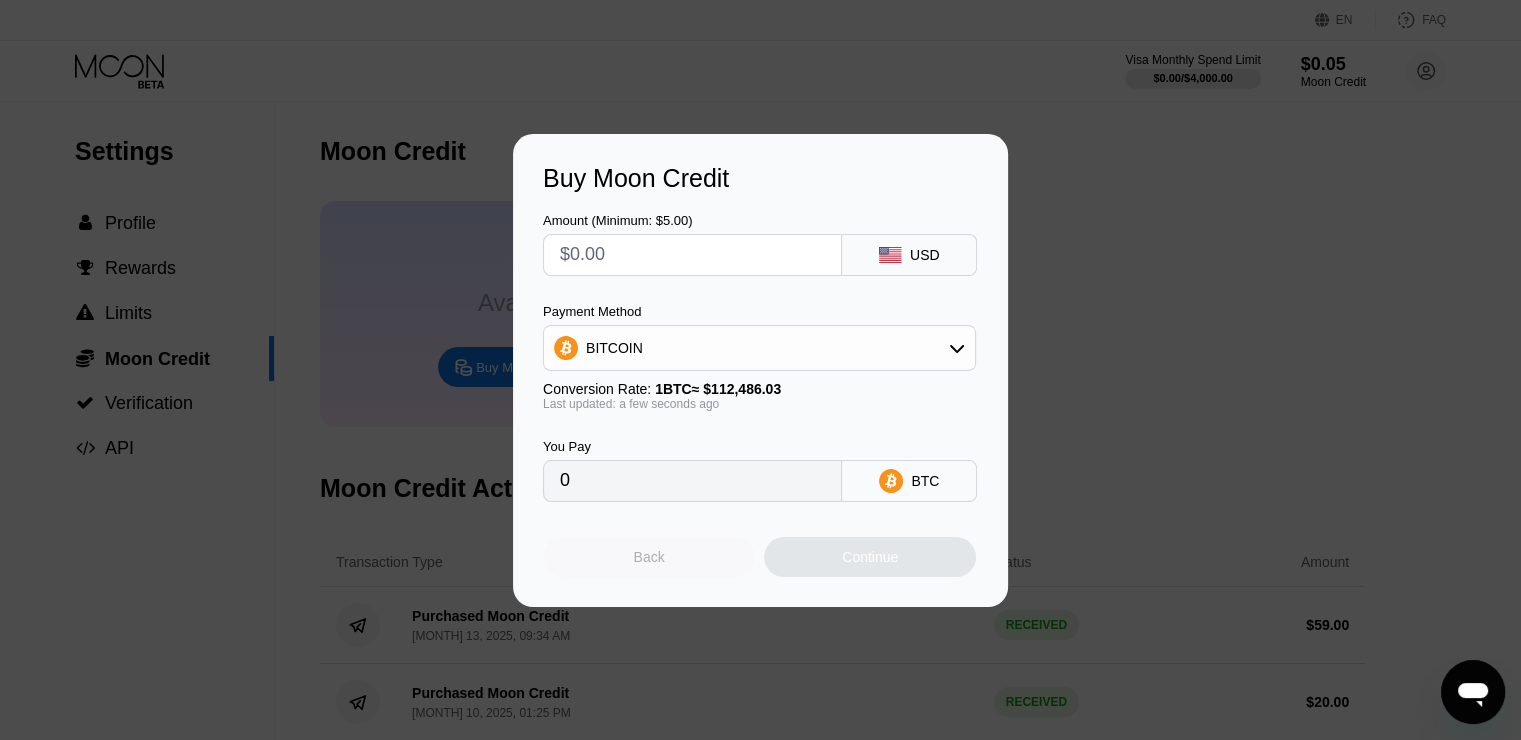 click on "Back" at bounding box center (649, 557) 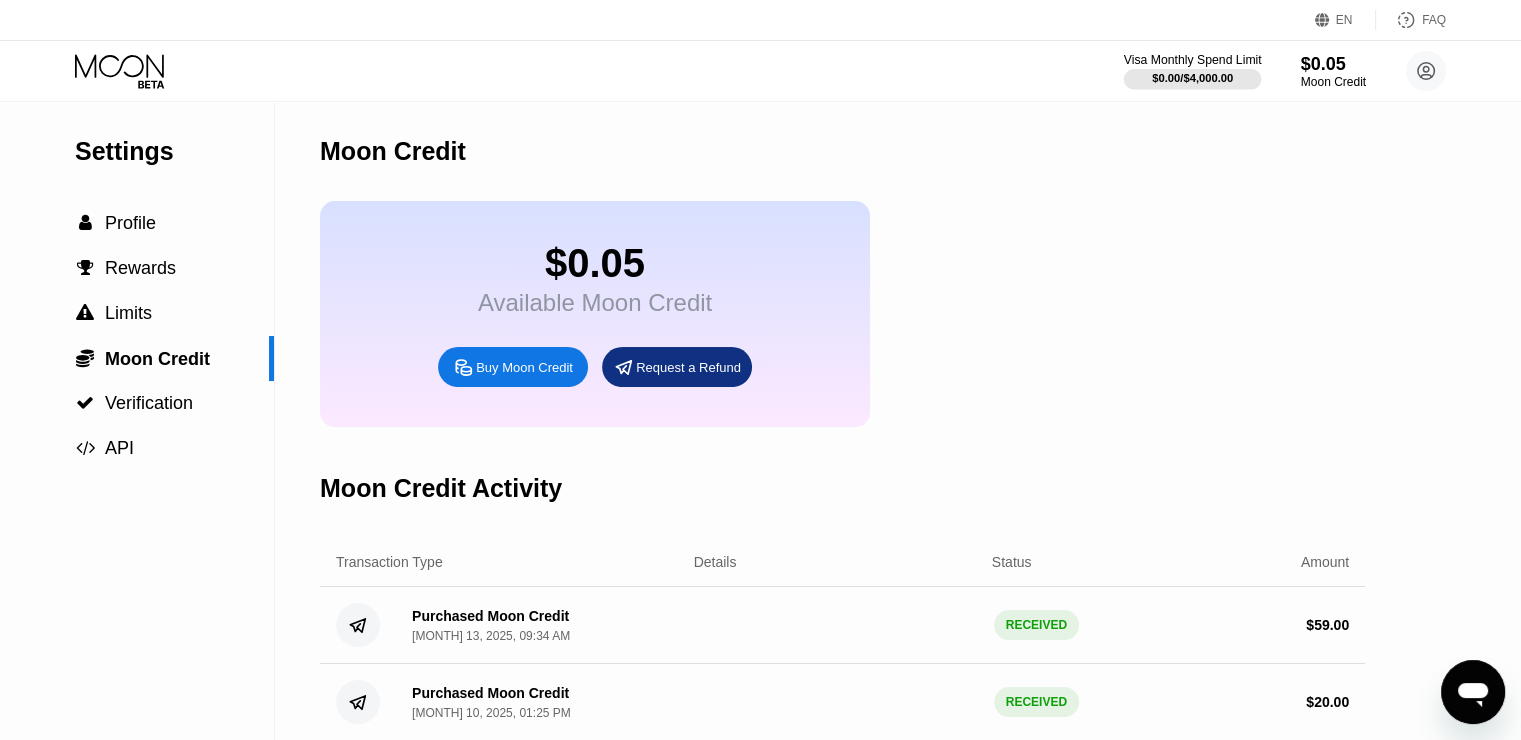 click on "$0.00 / $4,000.00" at bounding box center [1192, 78] 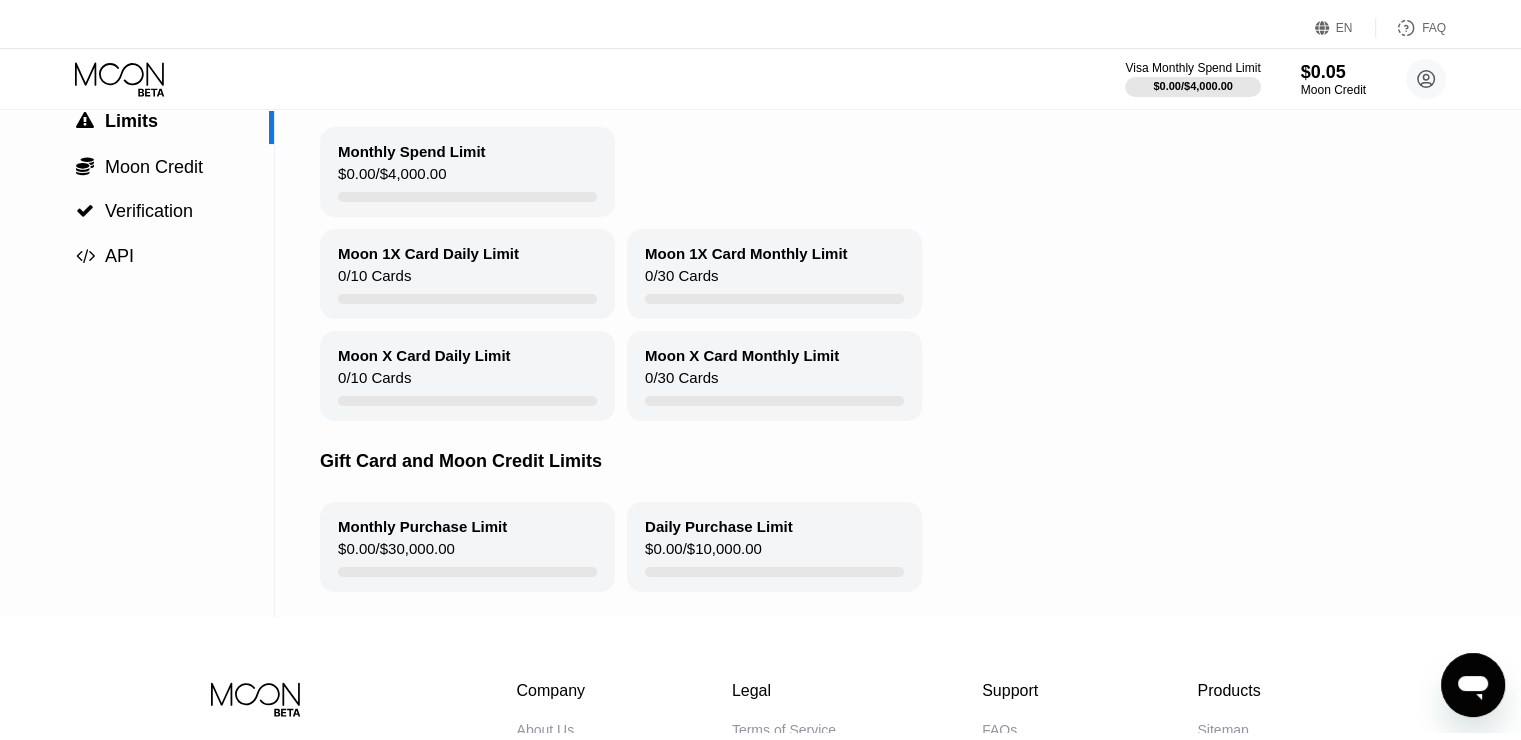 scroll, scrollTop: 0, scrollLeft: 0, axis: both 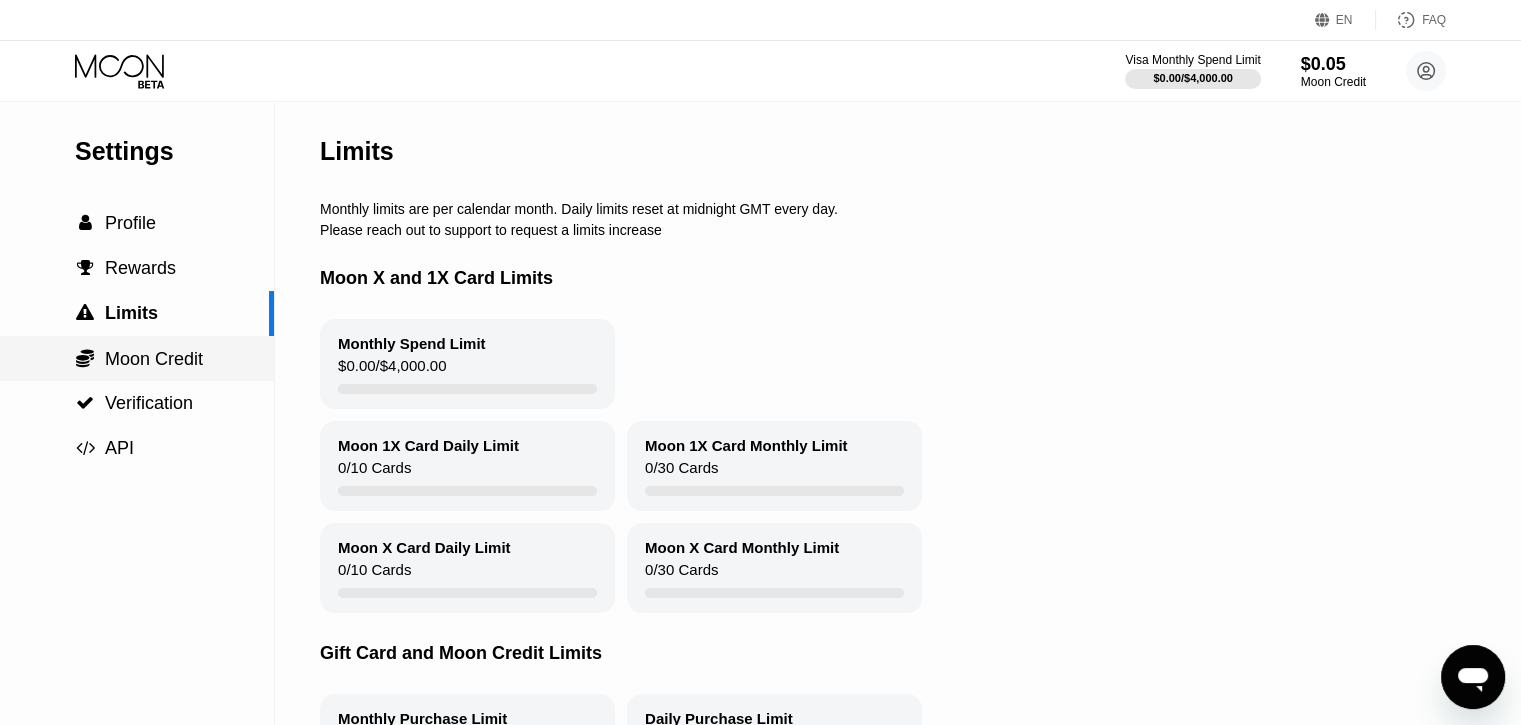 click on "Moon Credit" at bounding box center (154, 359) 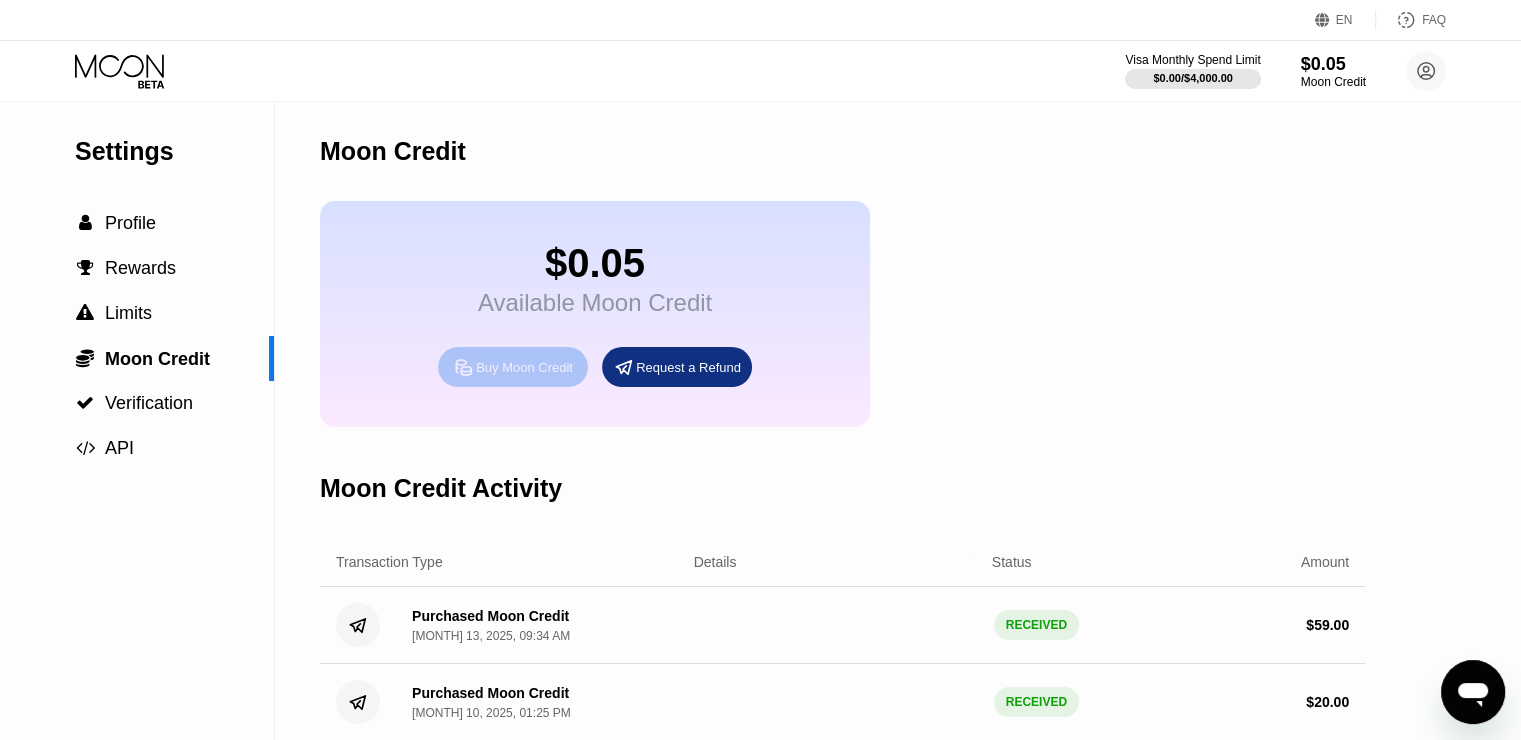 click on "Buy Moon Credit" at bounding box center (524, 367) 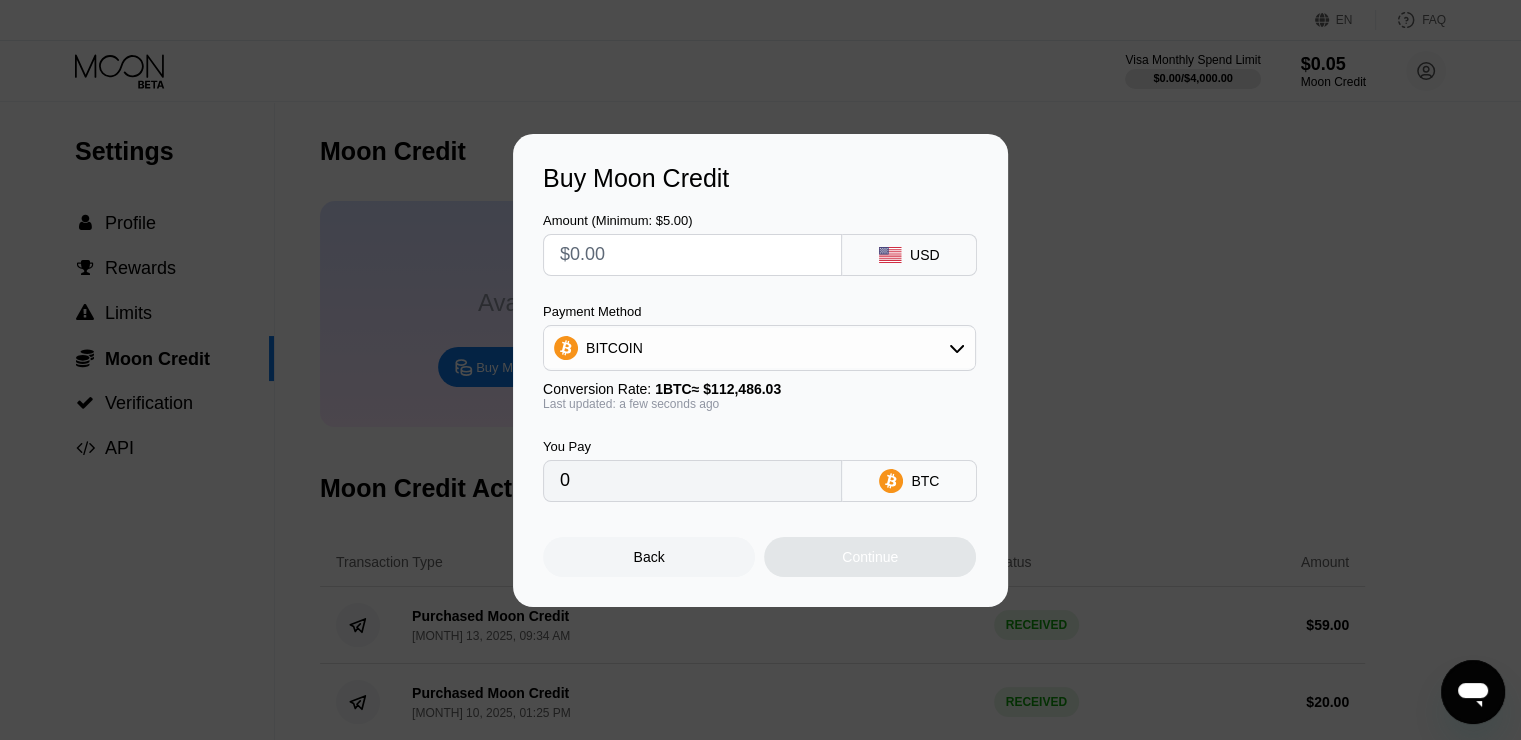 scroll, scrollTop: 200, scrollLeft: 0, axis: vertical 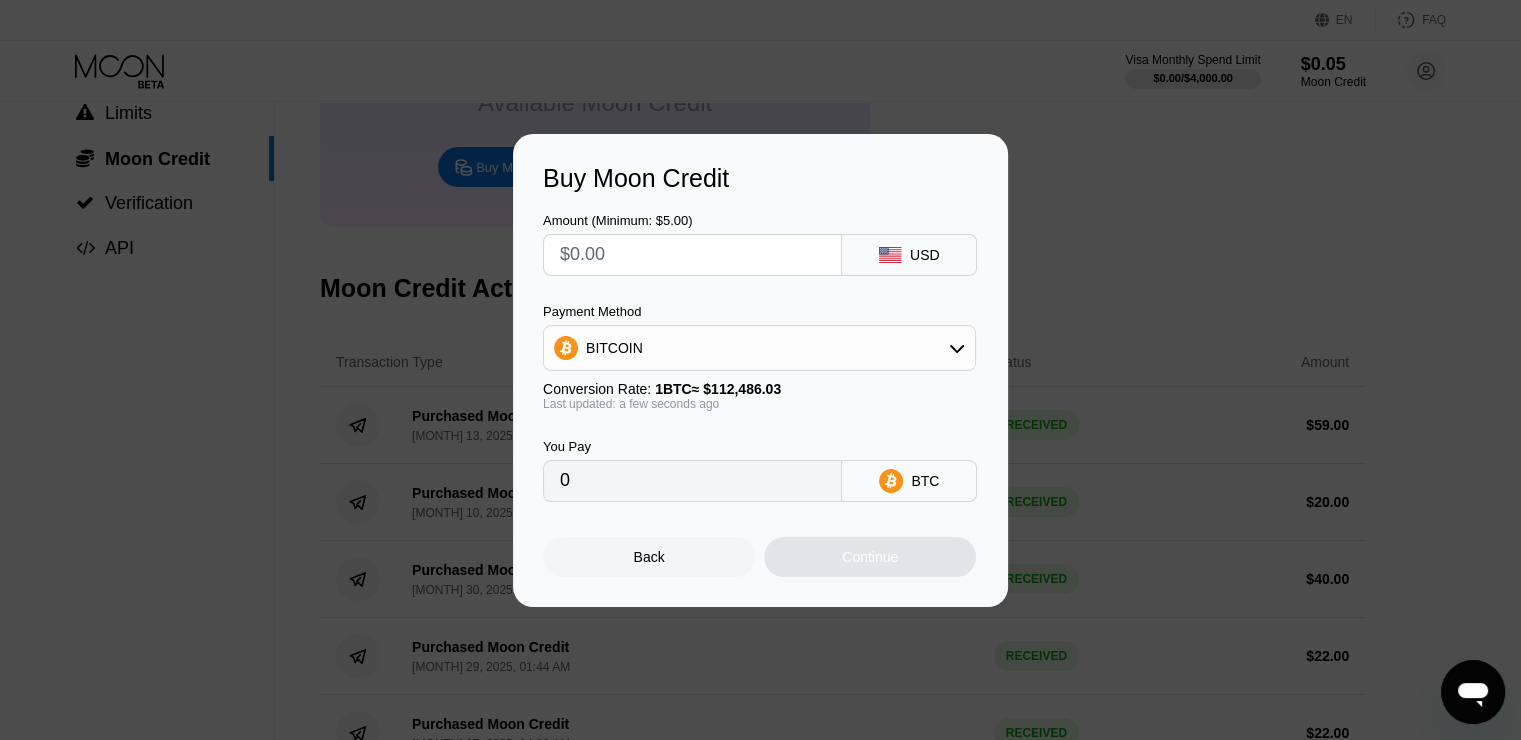 click at bounding box center [692, 255] 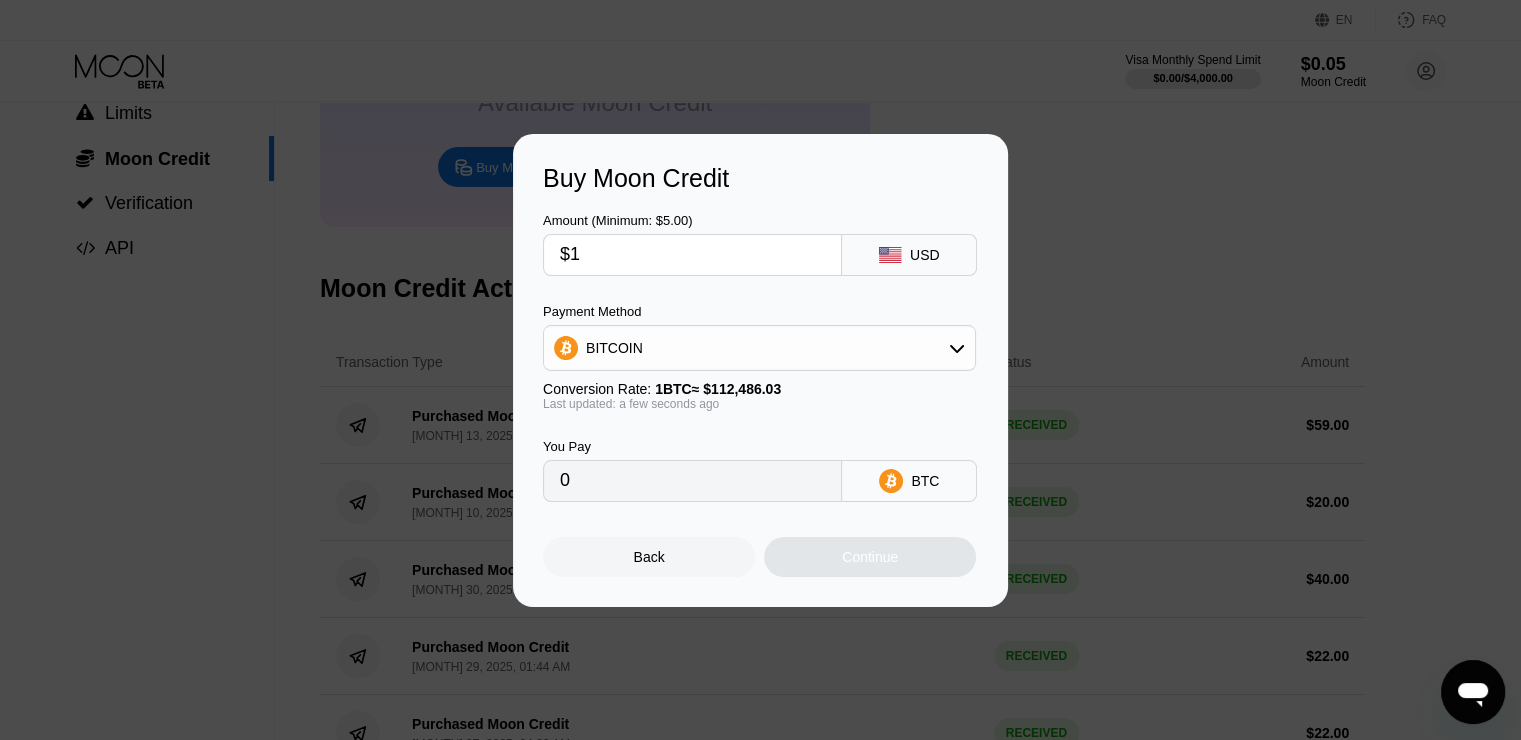 type on "0.00000889" 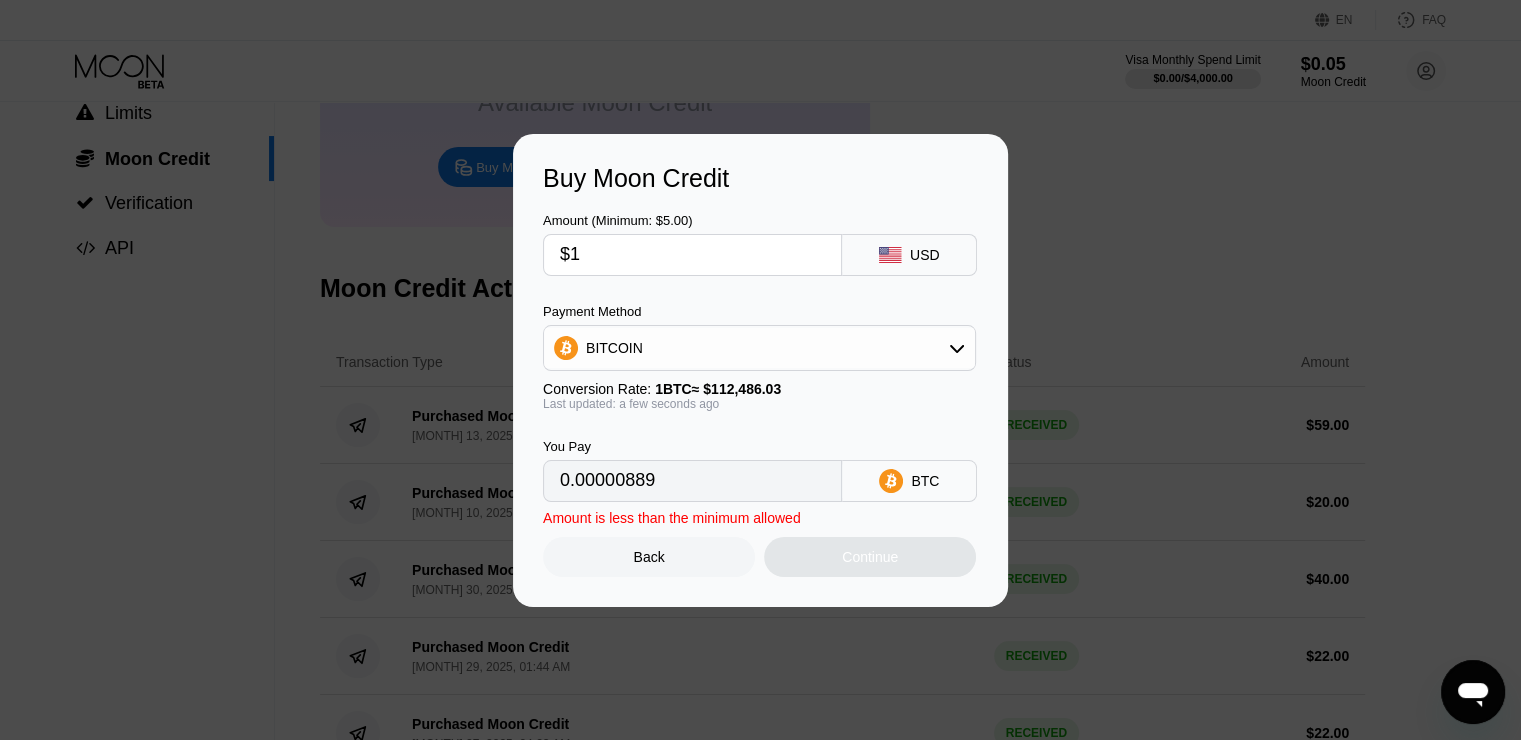 type on "$10" 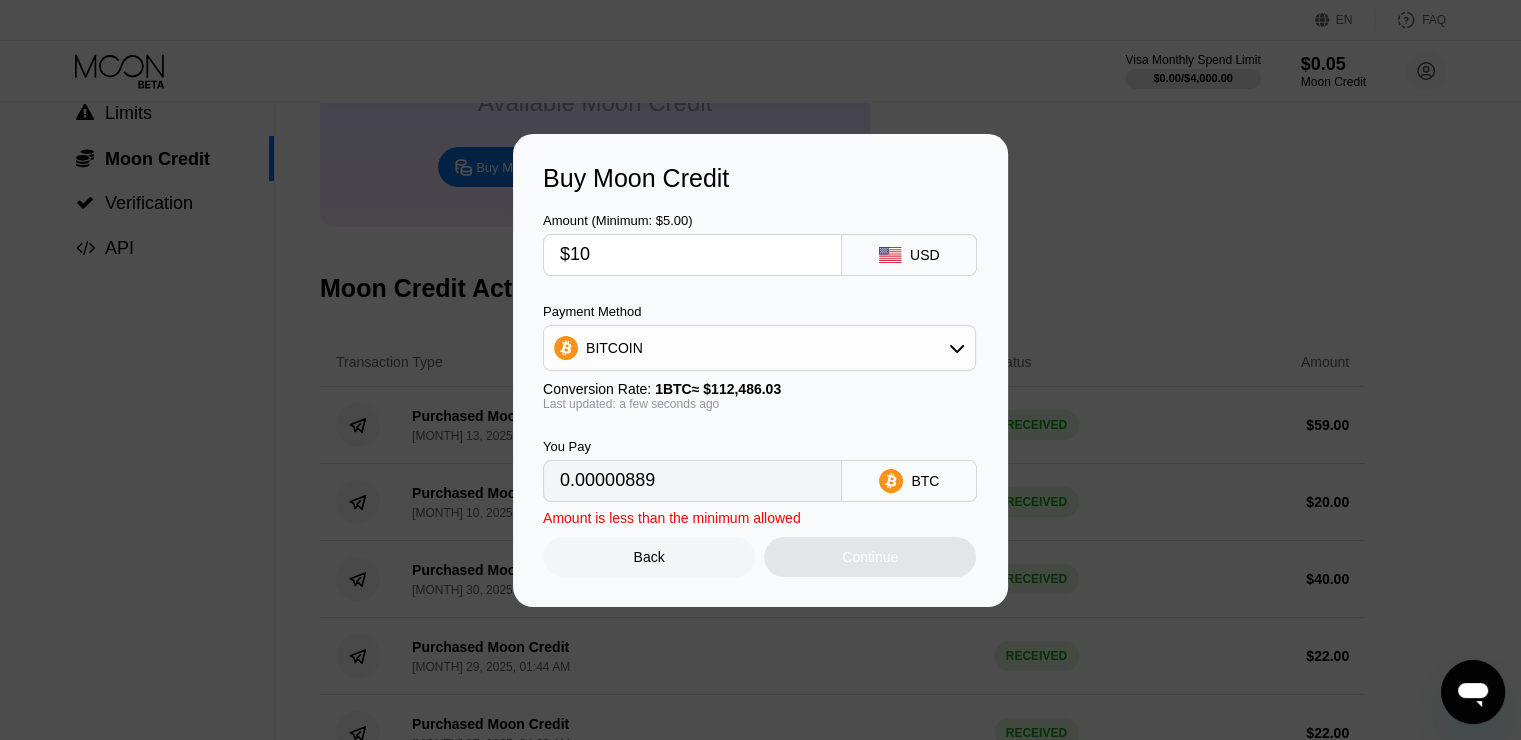 type on "0.00008890" 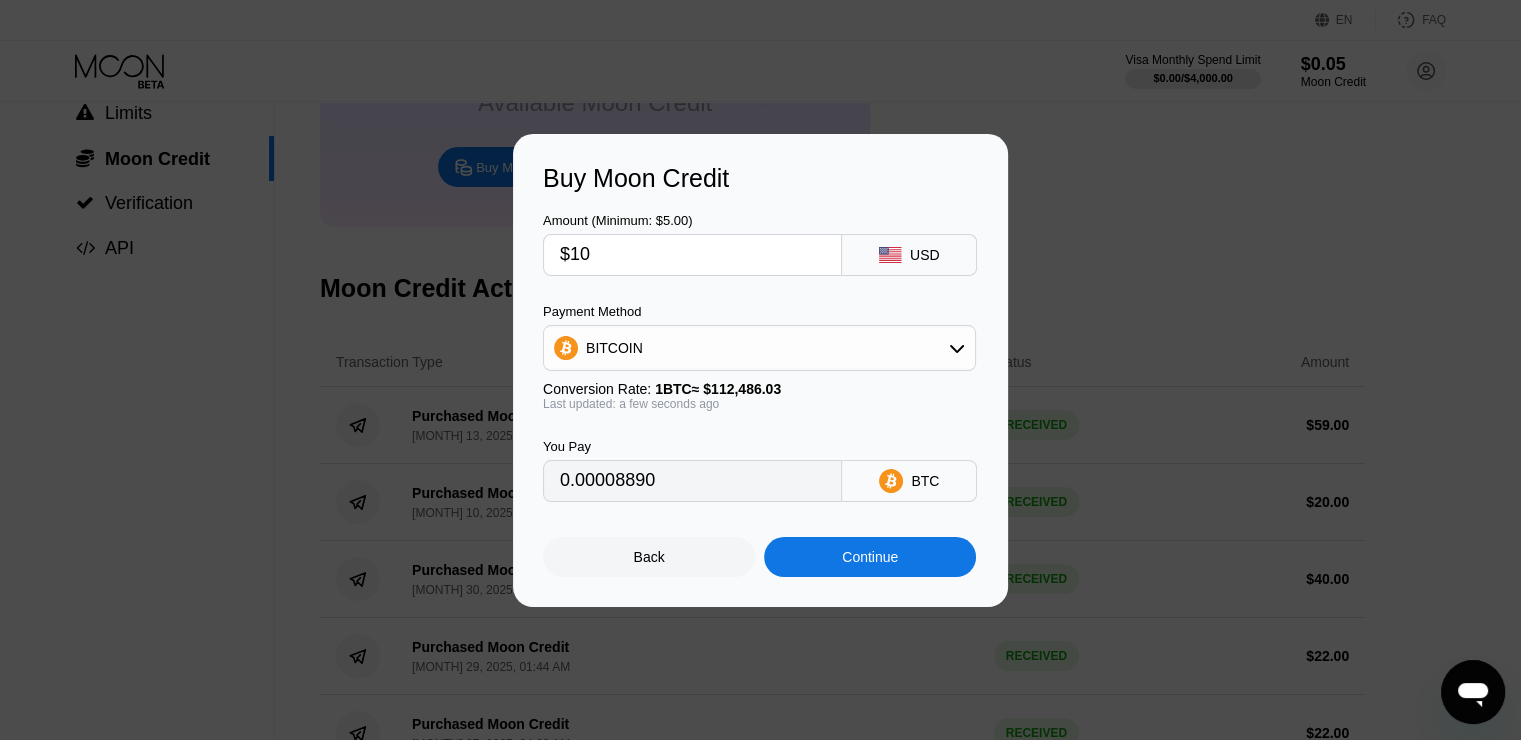 click on "$10" at bounding box center (692, 255) 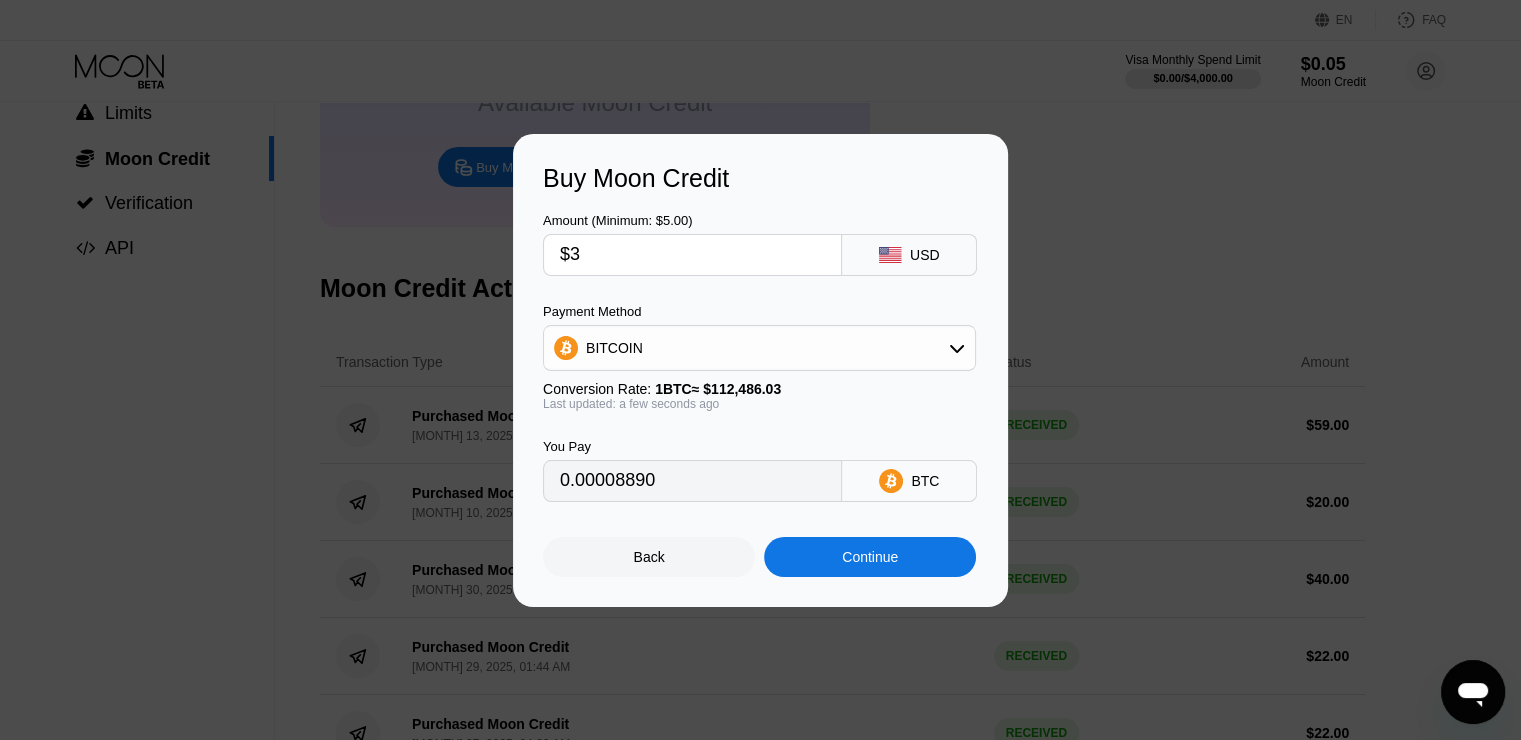 type on "0.00002667" 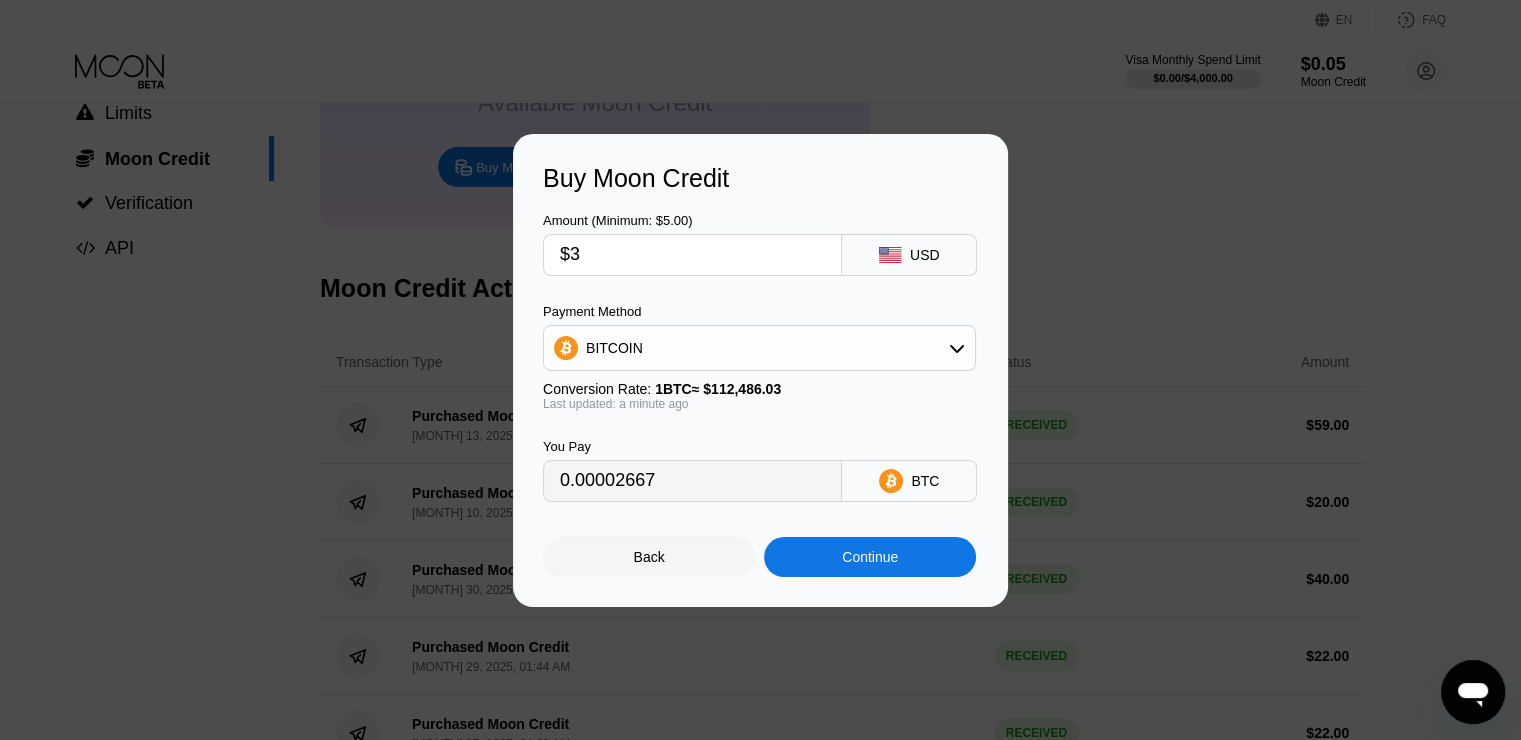 type on "$30" 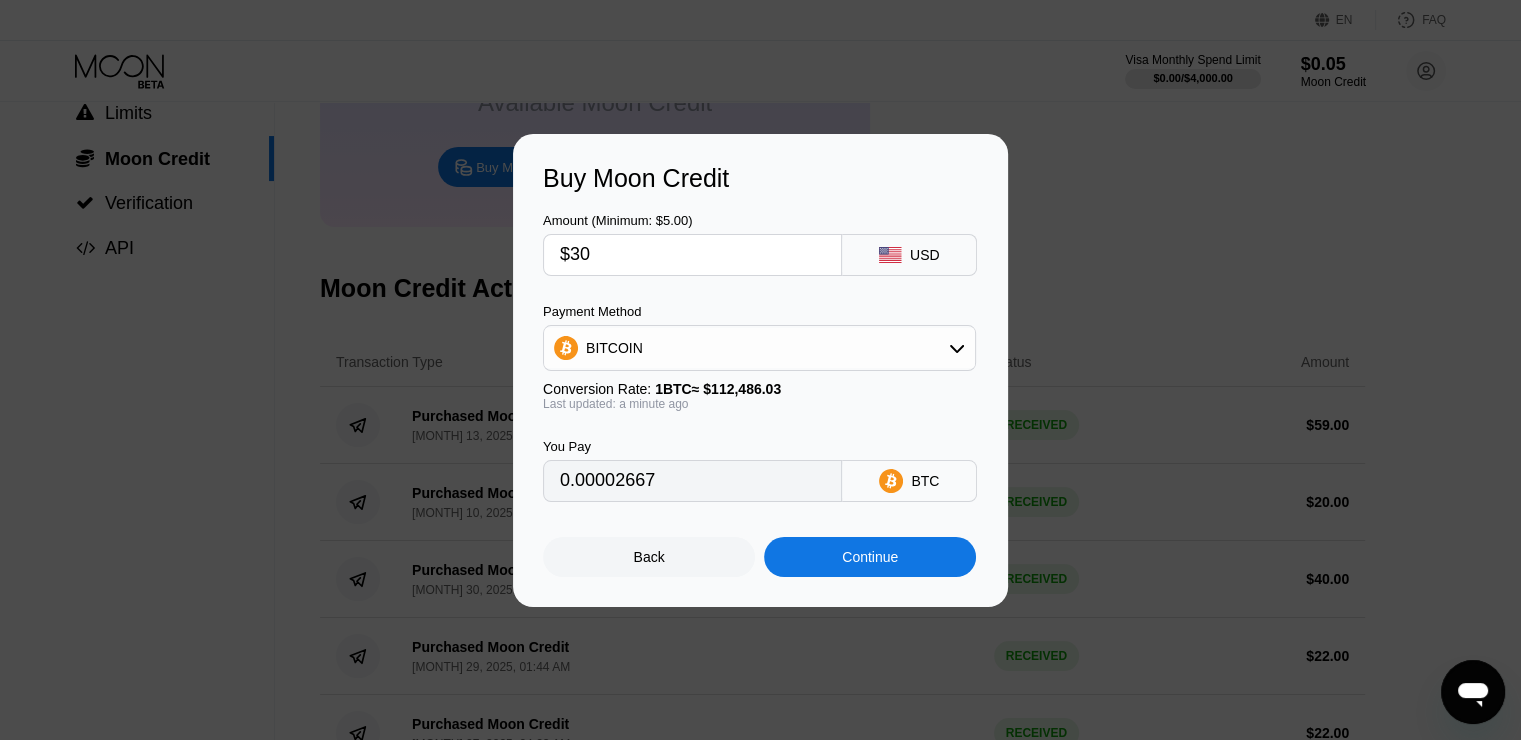 type on "0.00026670" 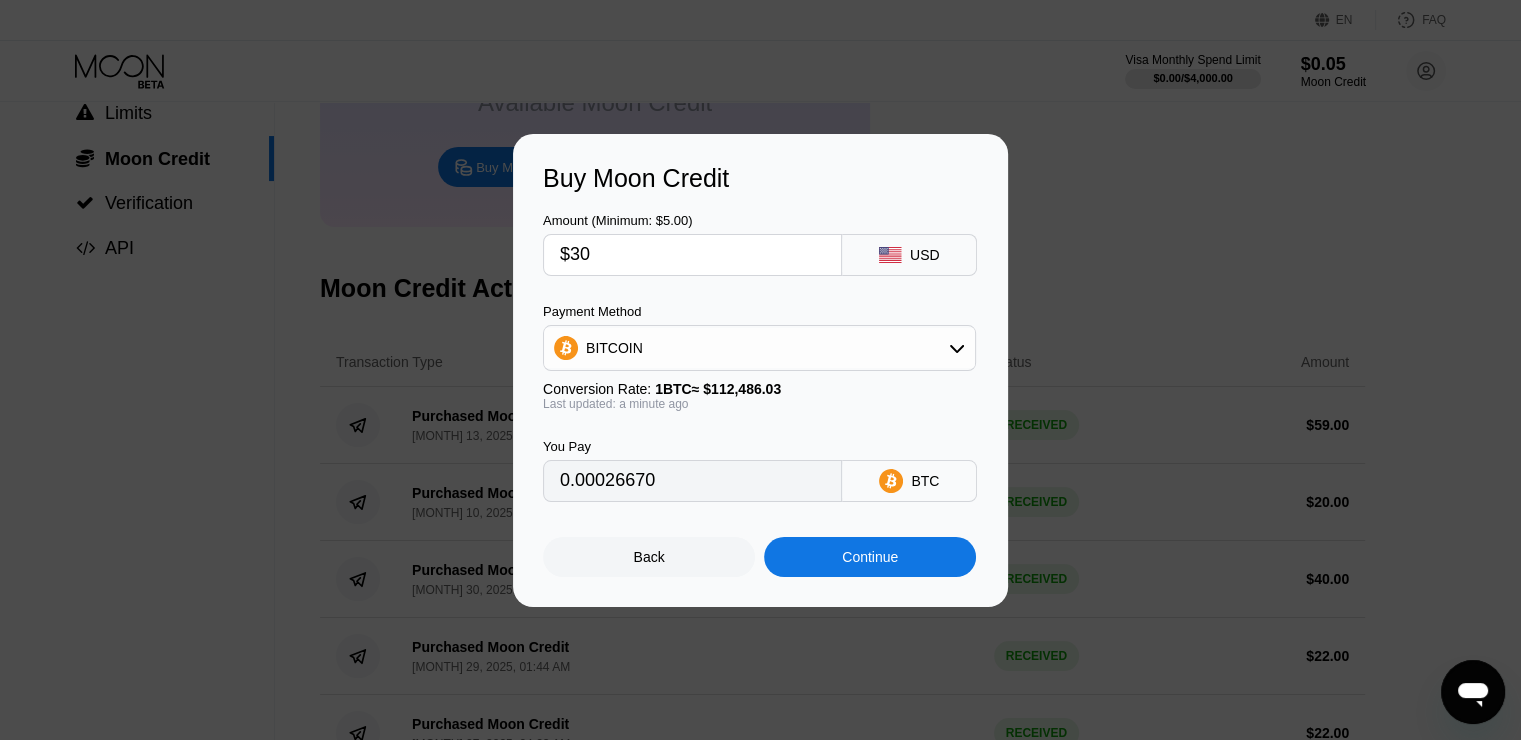 click on "$30" at bounding box center (692, 255) 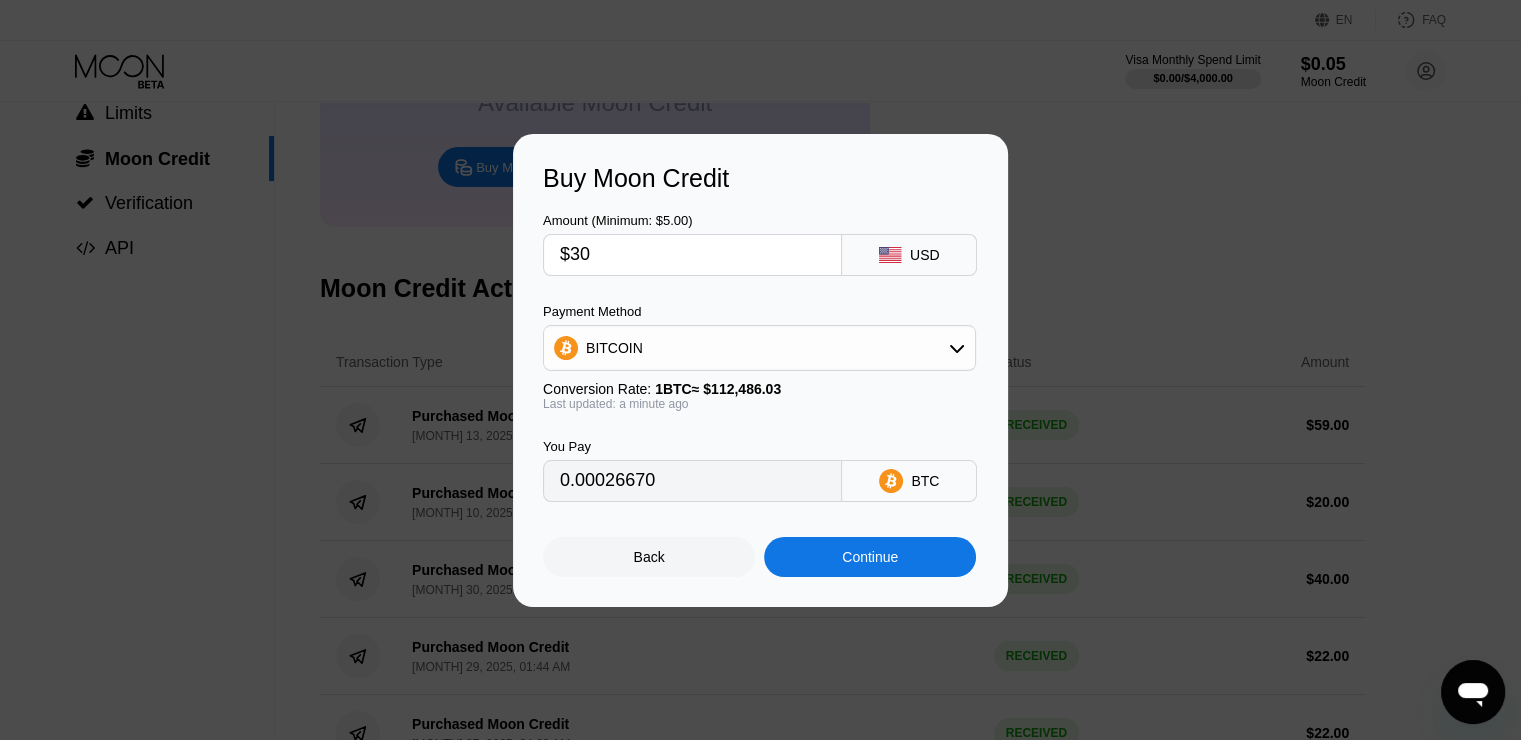 type on "$4" 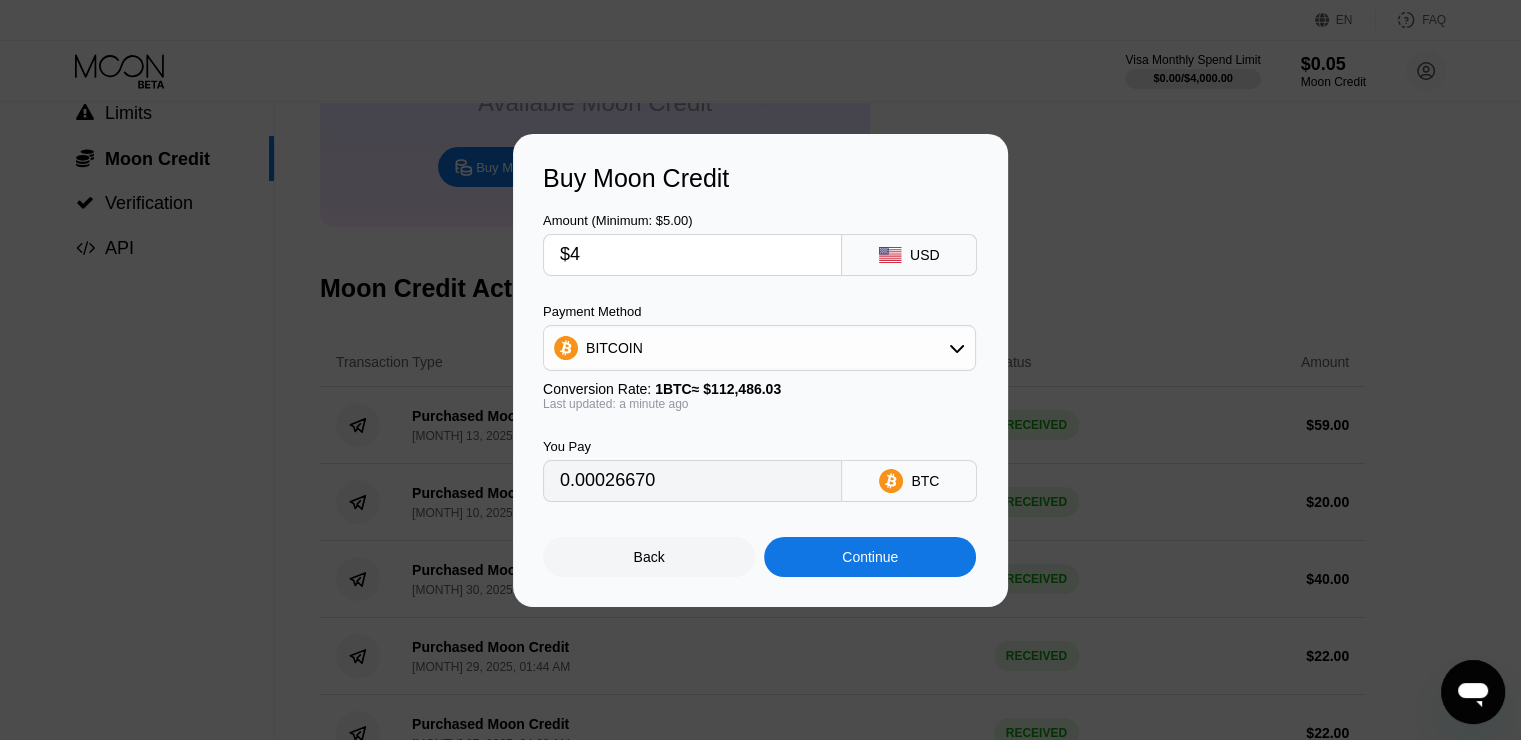 type on "0.00003556" 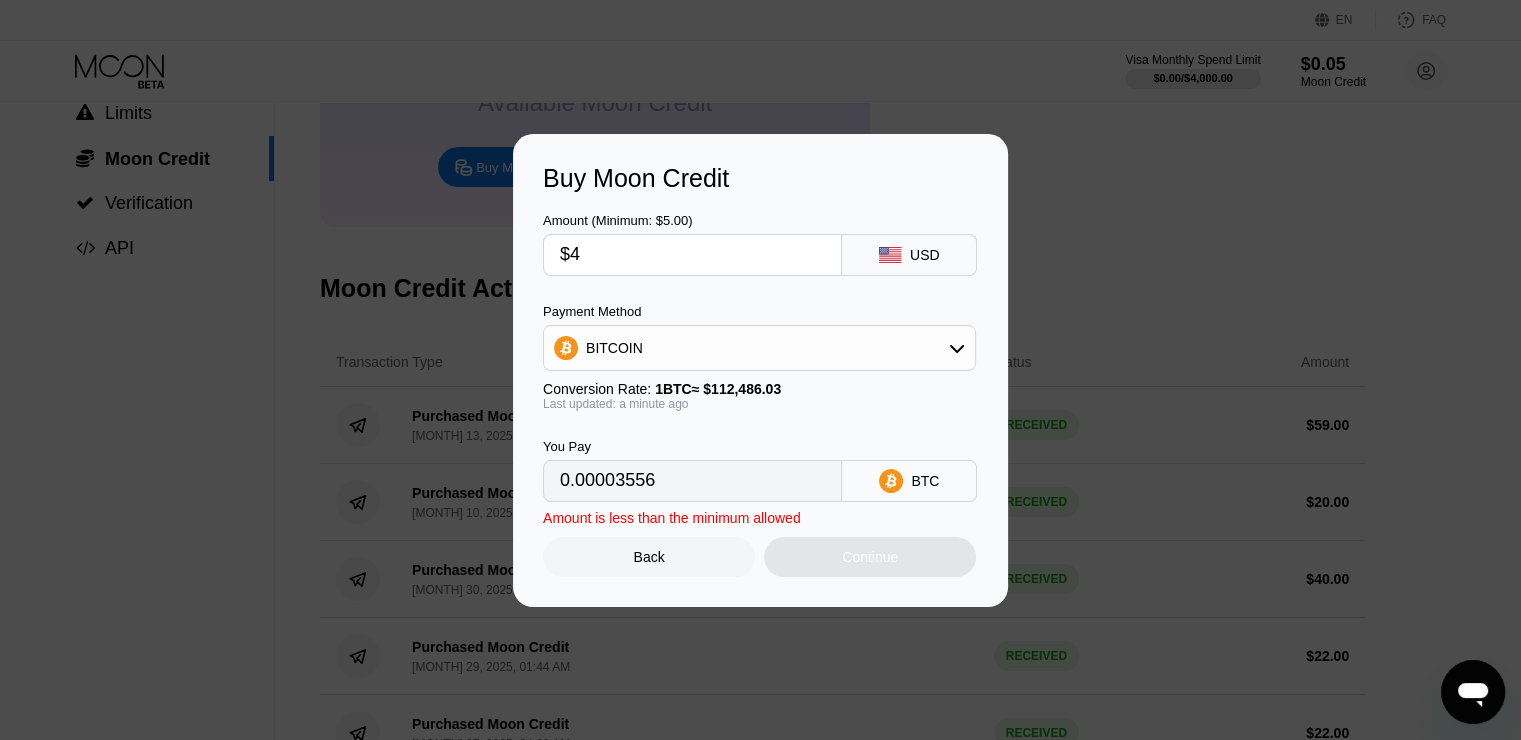 type on "$40" 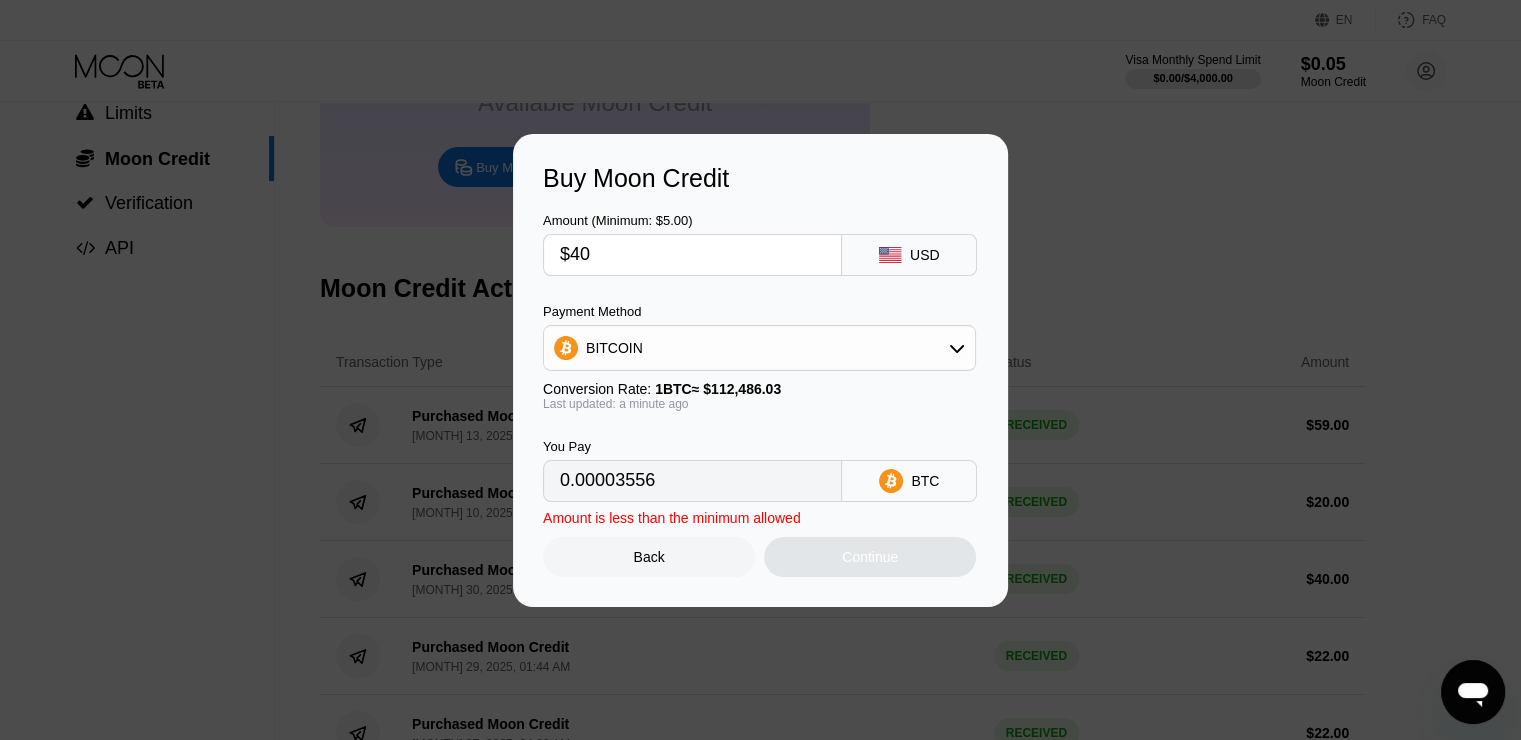 type on "0.00035560" 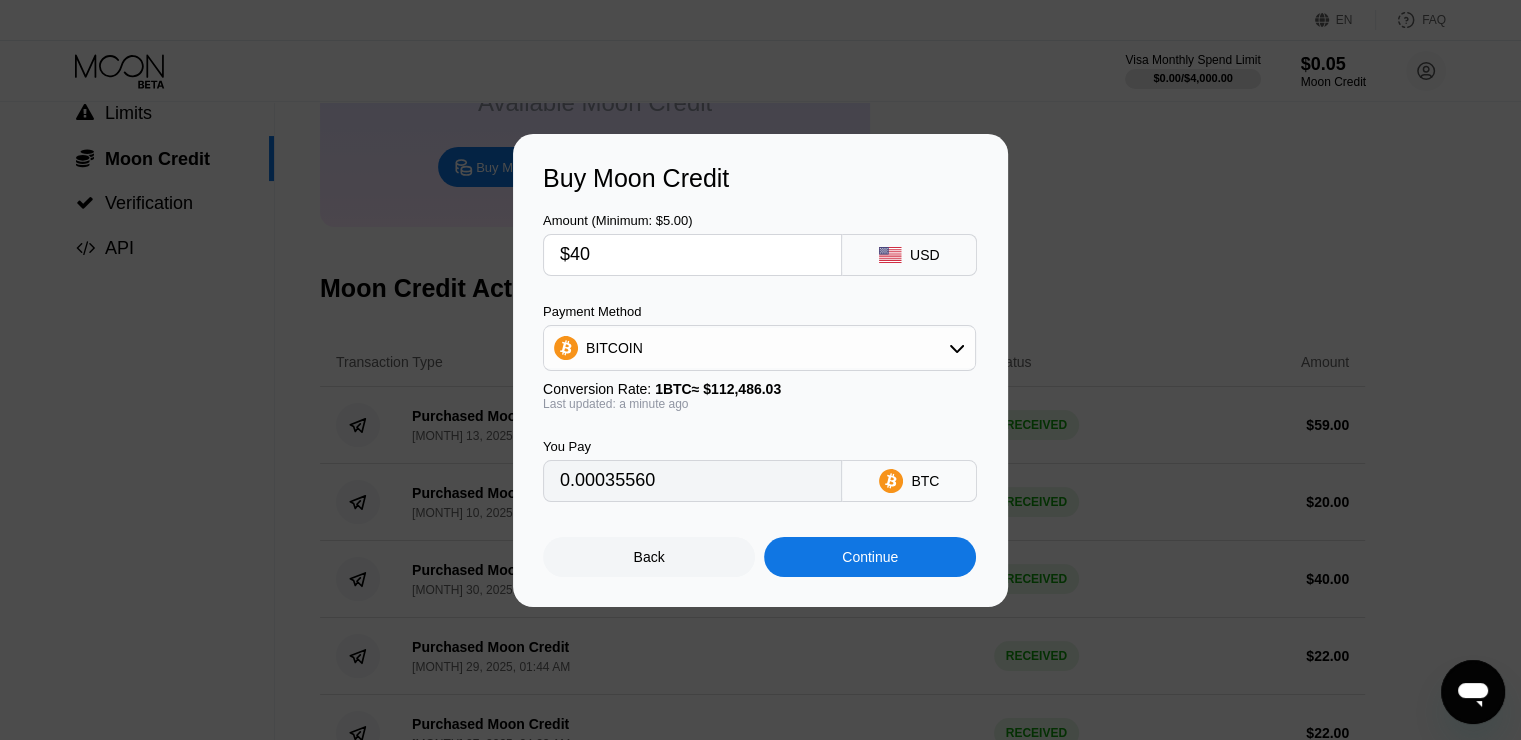click on "0.00035560" at bounding box center [692, 481] 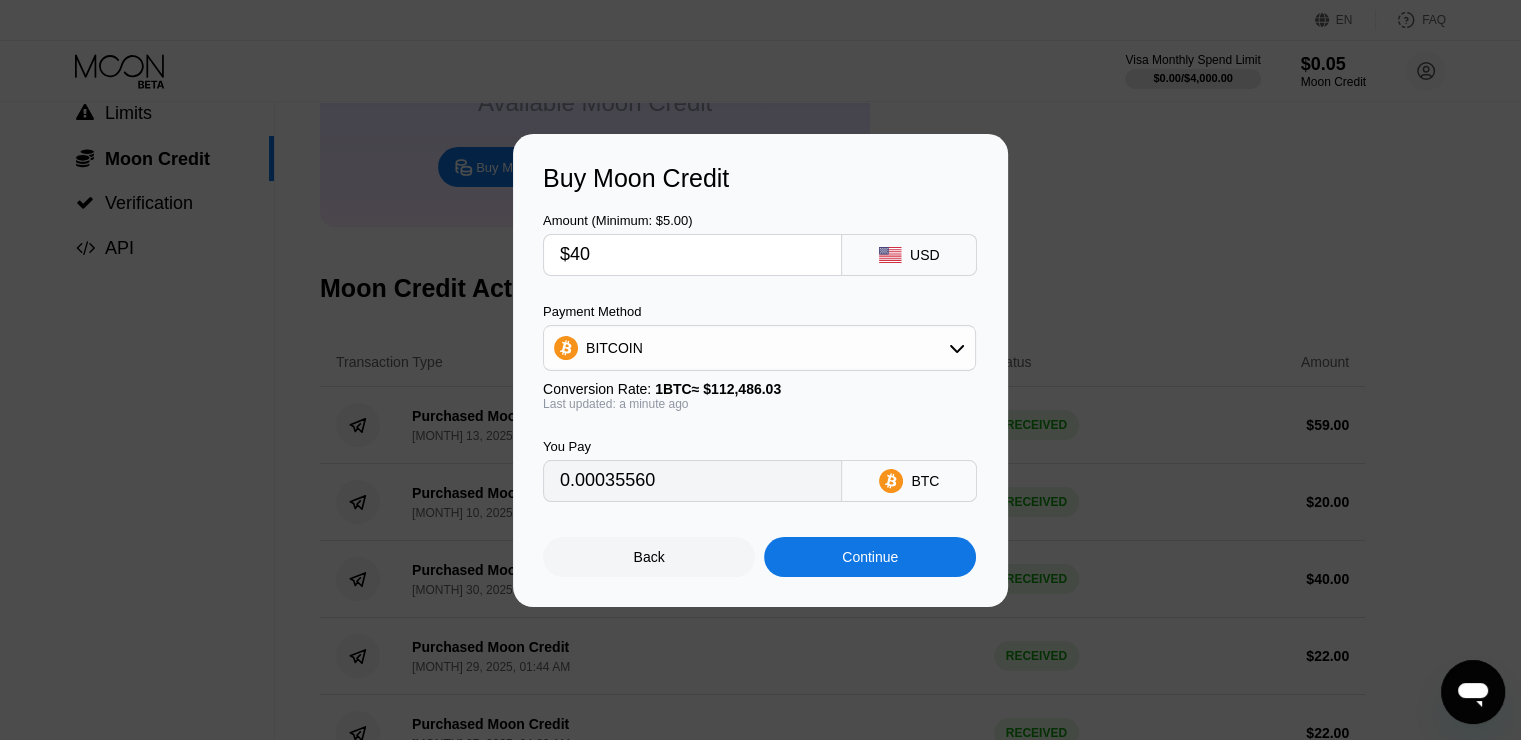 type on "$3" 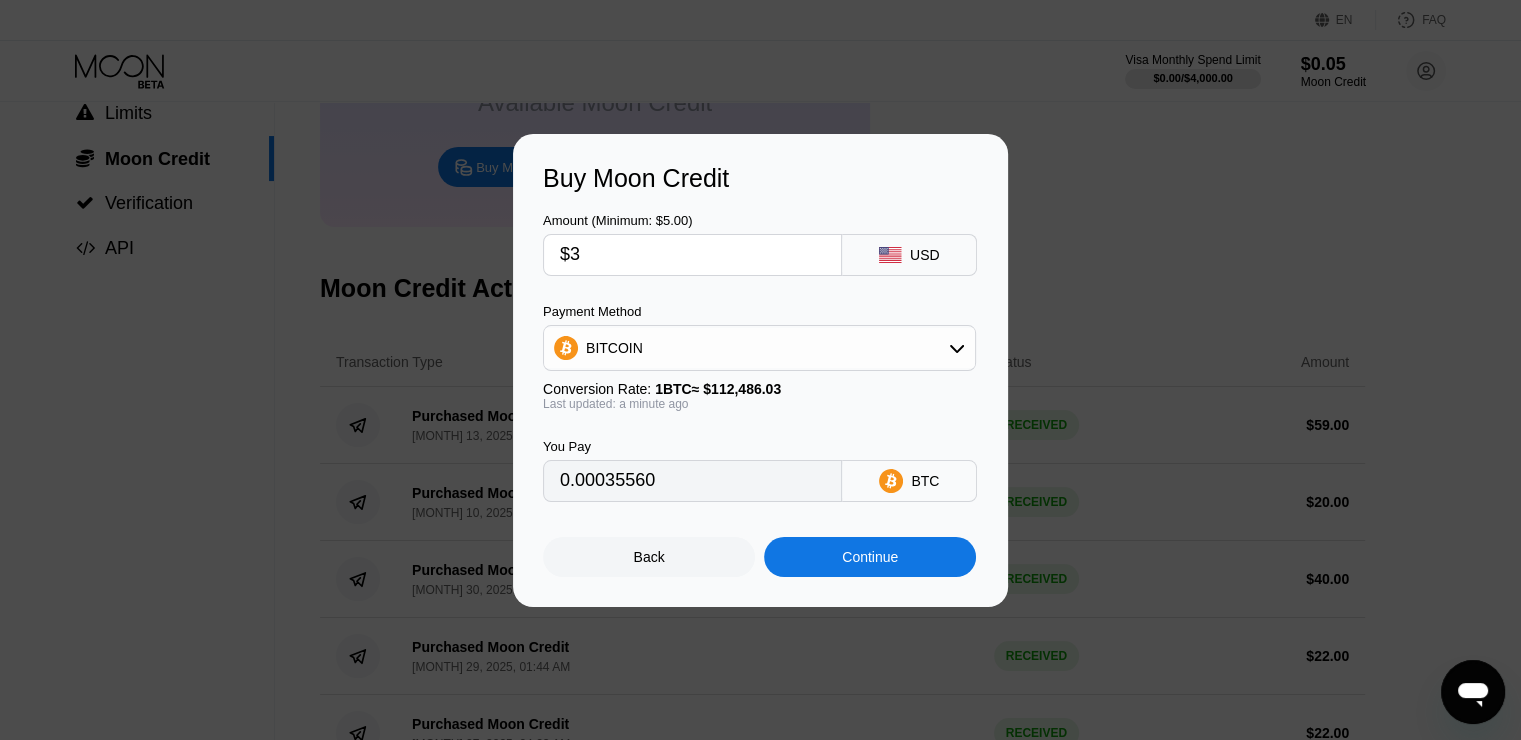 type on "0.00002667" 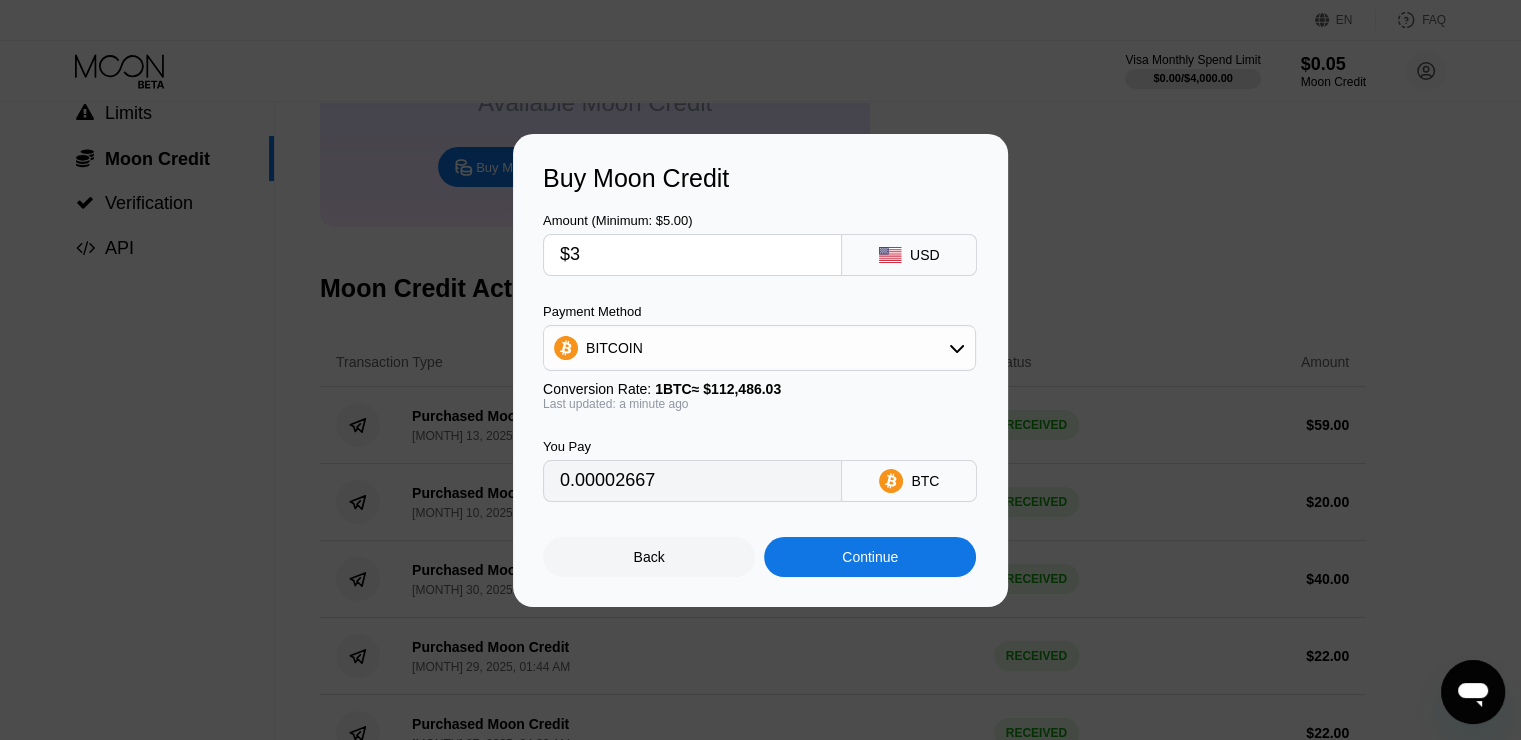 type on "$35" 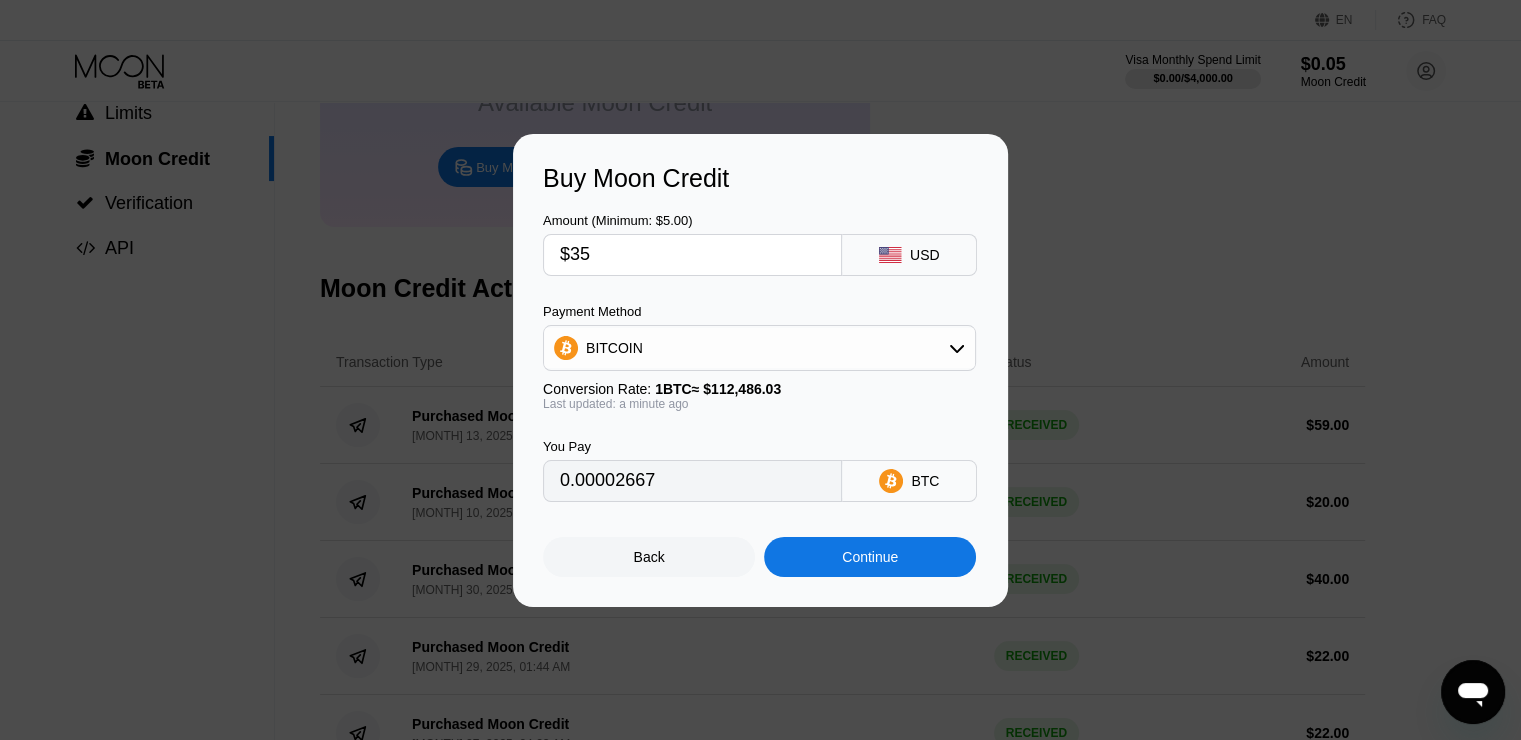 type on "0.00031115" 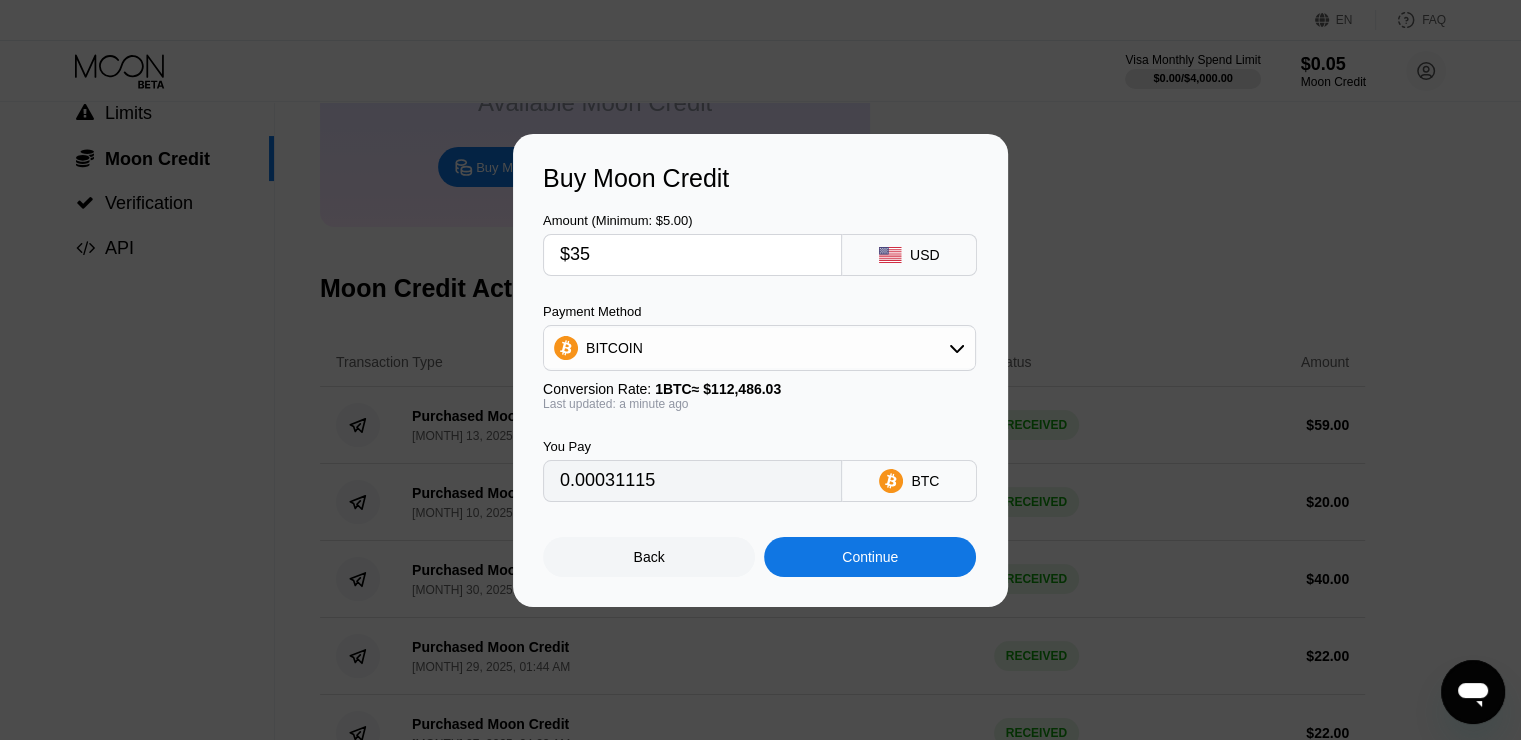 type on "$35" 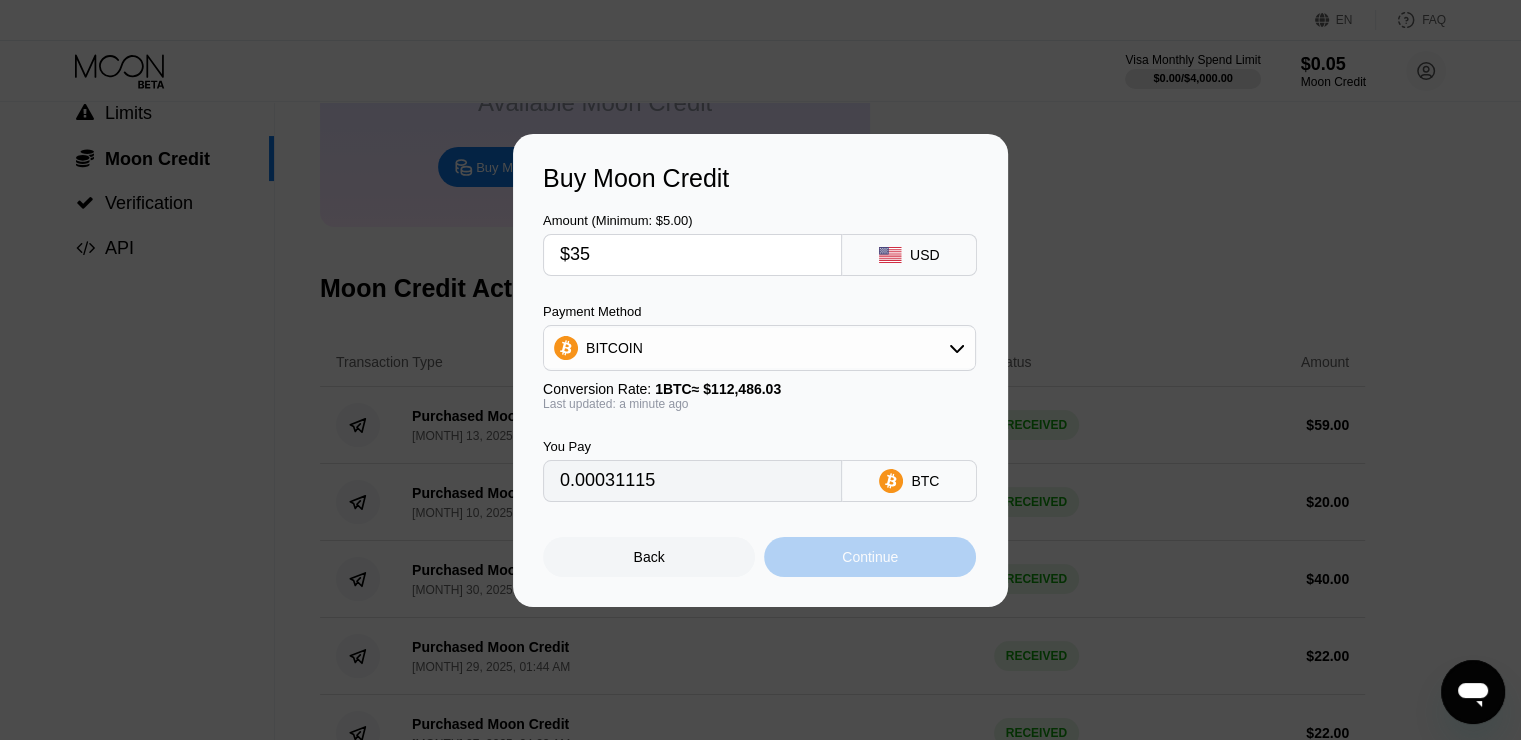 click on "Continue" at bounding box center (870, 557) 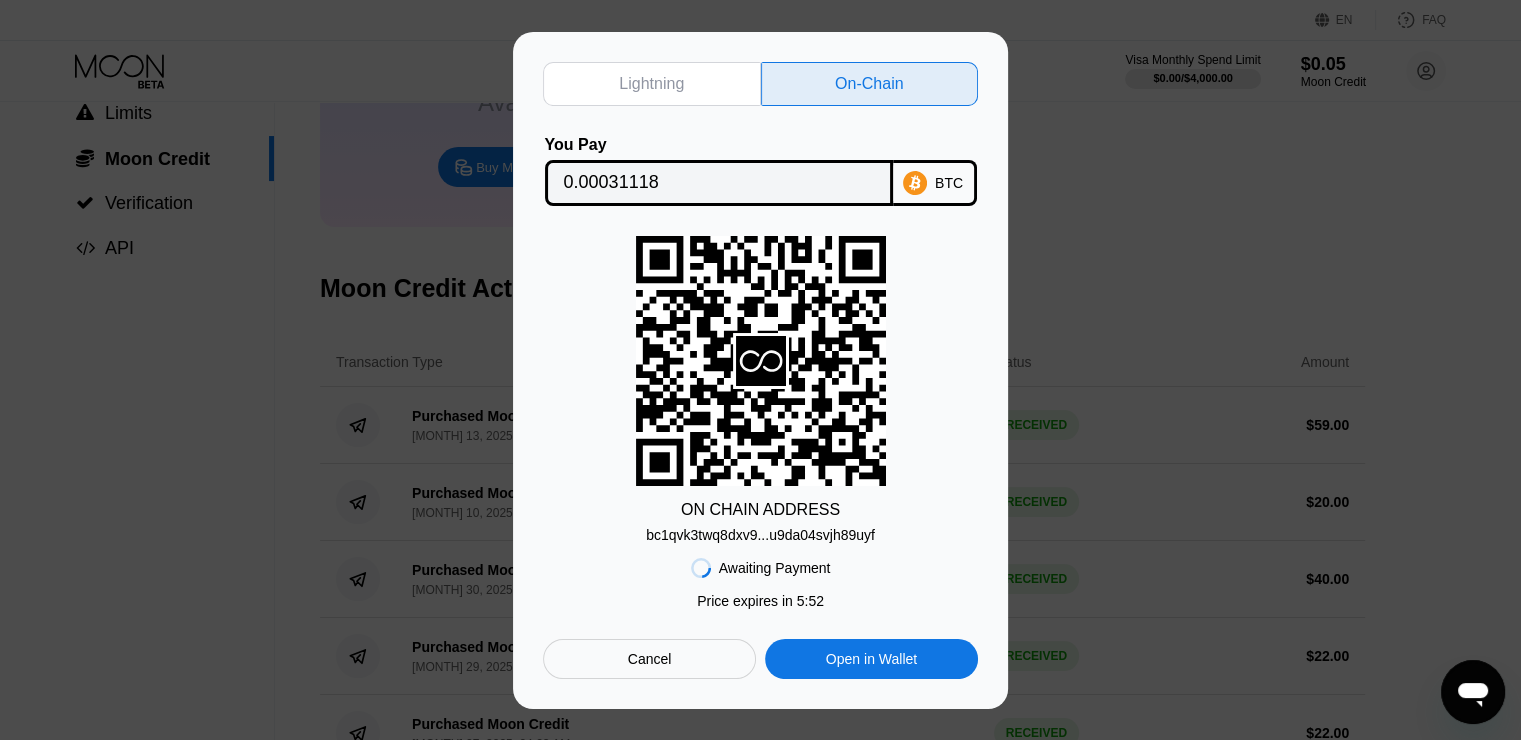 click on "bc1qvk3twq8dxv9...u9da04svjh89uyf" at bounding box center (760, 535) 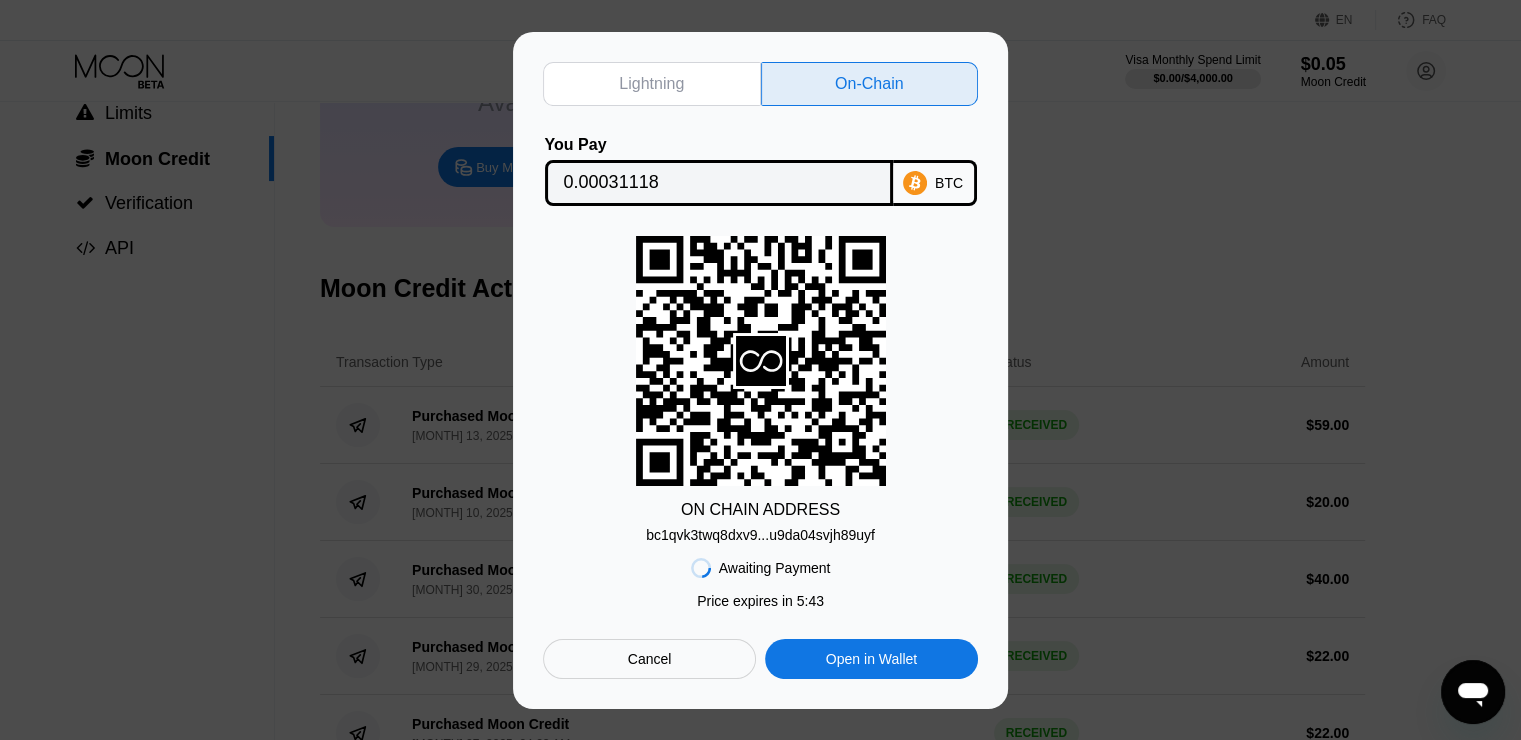 click on "ON CHAIN   ADDRESS bc1qvk3twq8dxv9...u9da04svjh89uyf" at bounding box center (760, 389) 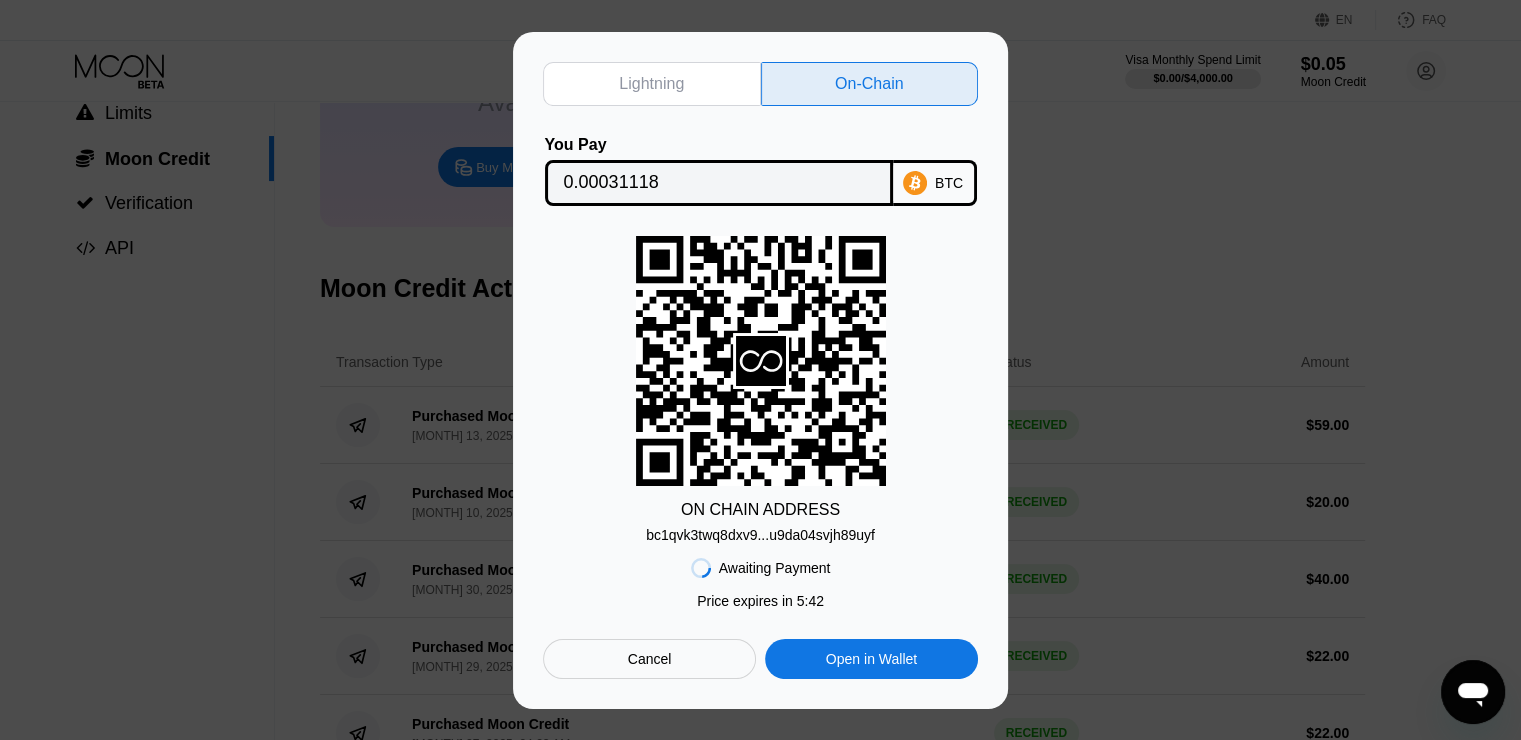 click on "BTC" at bounding box center (935, 183) 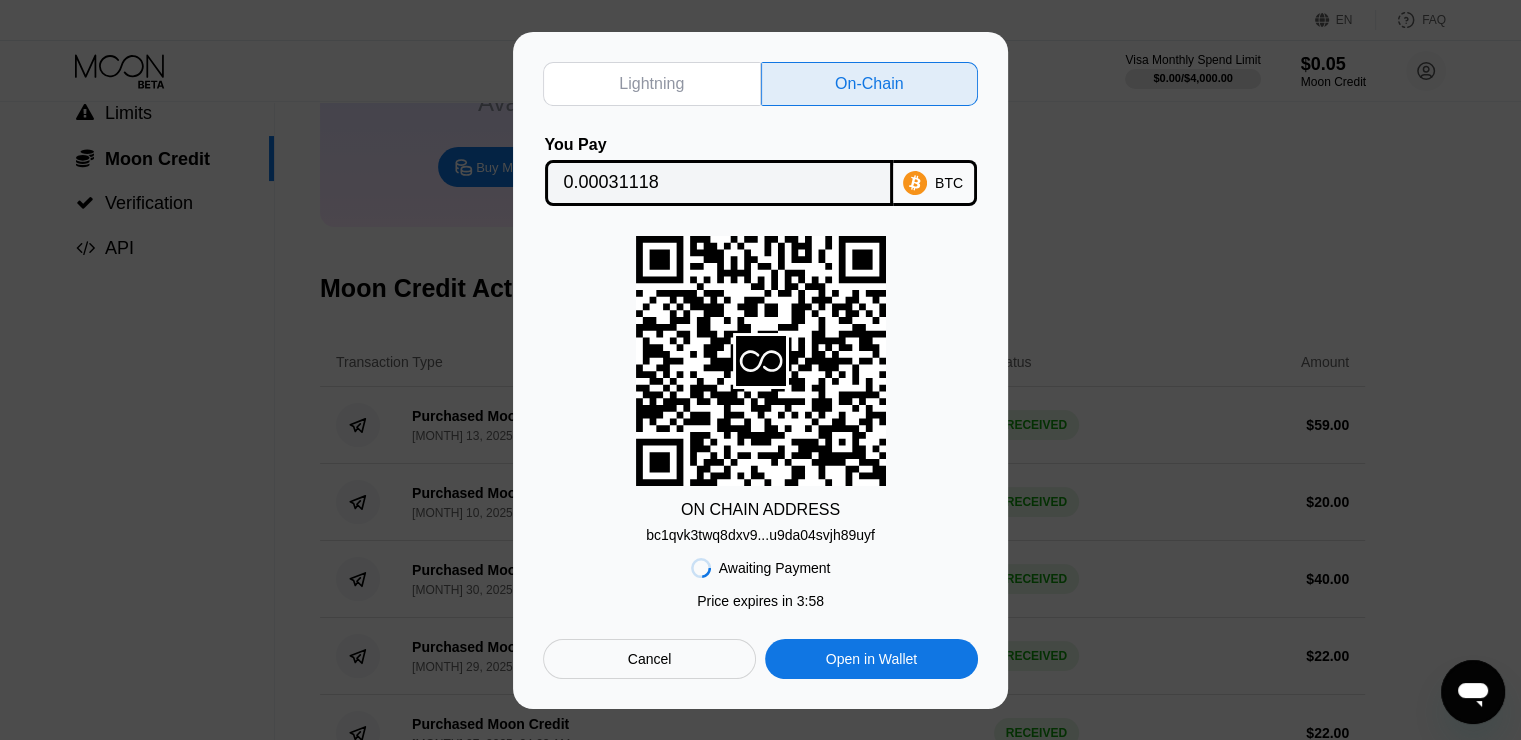 click on "ON CHAIN   ADDRESS bc1qvk3twq8dxv9...u9da04svjh89uyf" at bounding box center [760, 389] 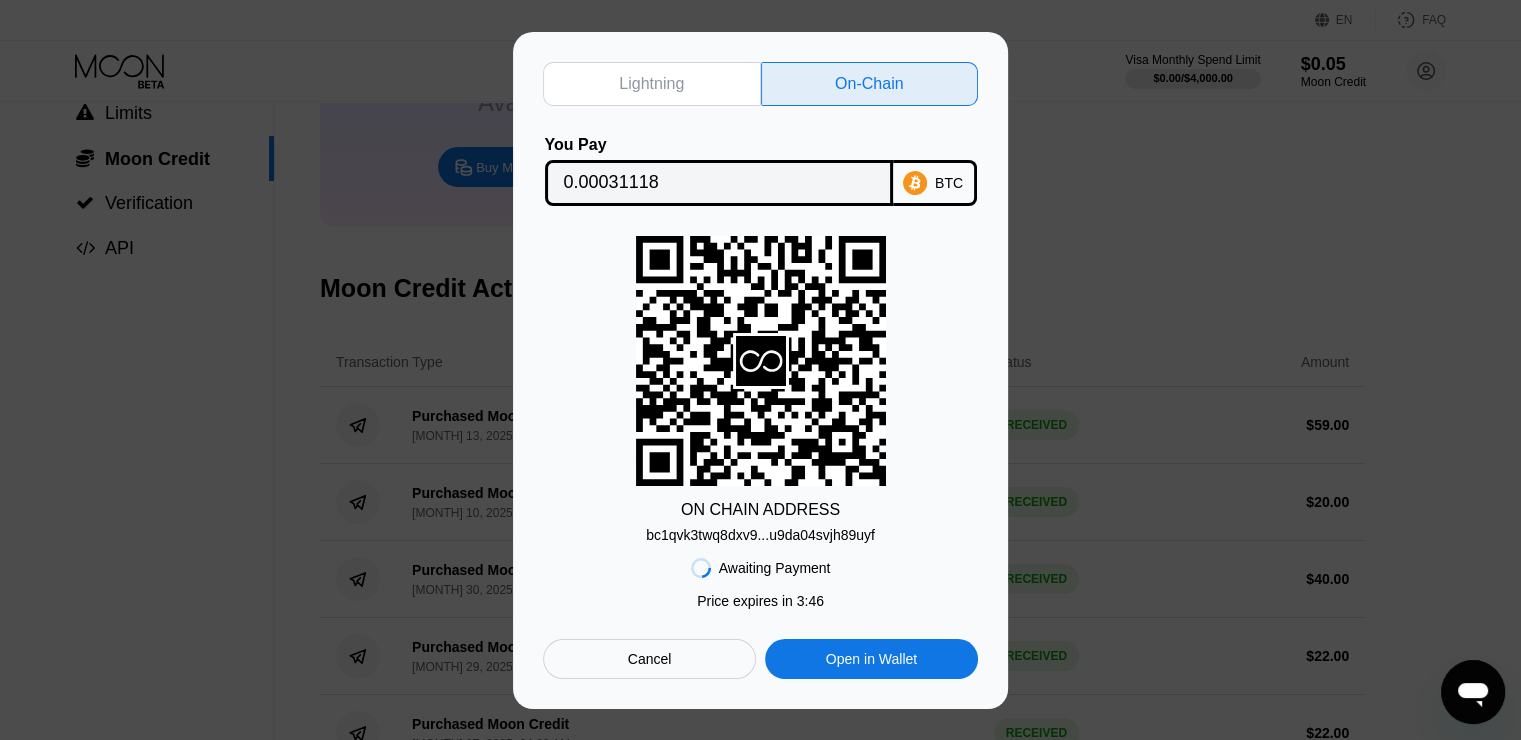 click on "ON CHAIN   ADDRESS bc1qvk3twq8dxv9...u9da04svjh89uyf" at bounding box center [760, 389] 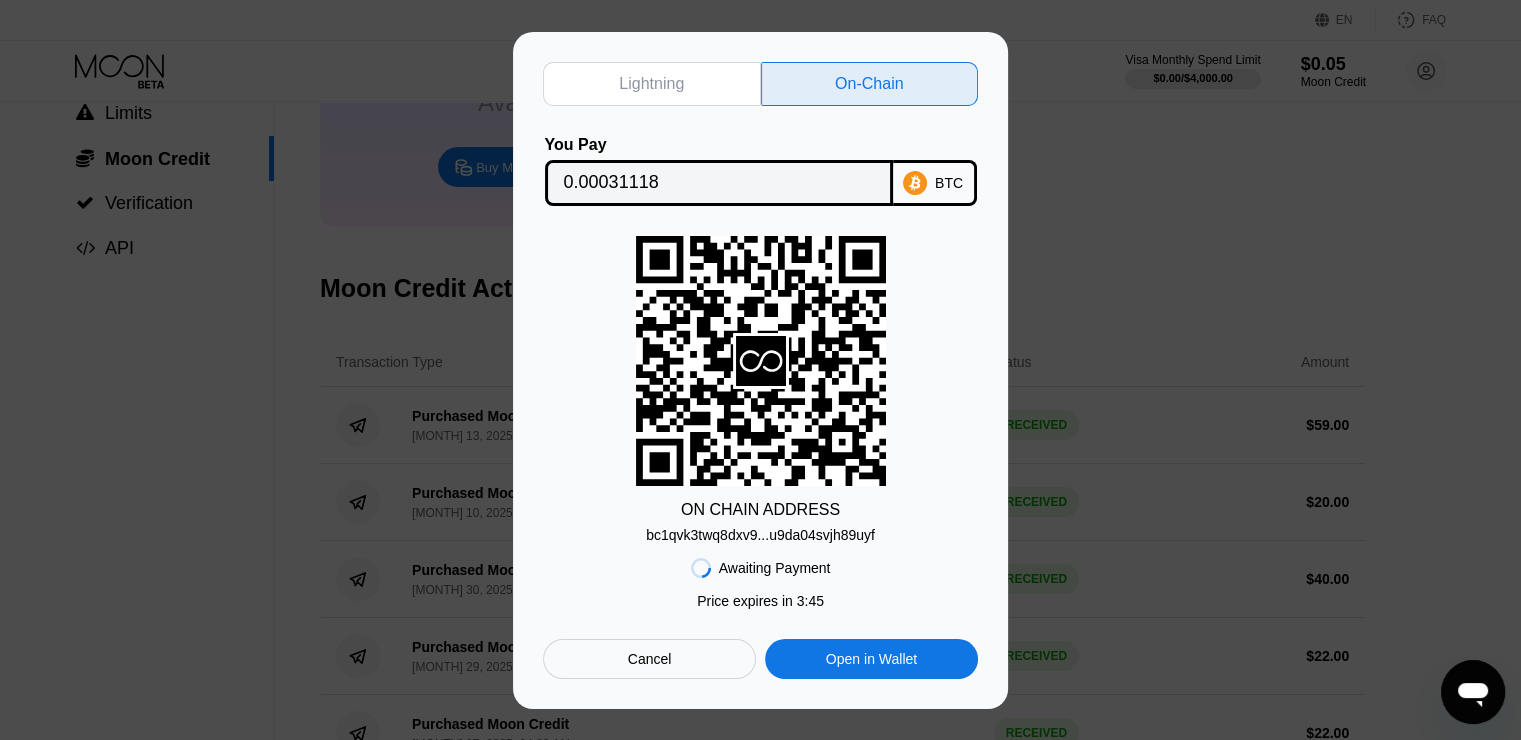 click on "Lightning On-Chain You Pay 0.00031118 BTC ON CHAIN   ADDRESS bc1qvk3twq8dxv9...u9da04svjh89uyf Awaiting Payment Price expires in   3 : 45 Cancel Open in Wallet" at bounding box center (760, 370) 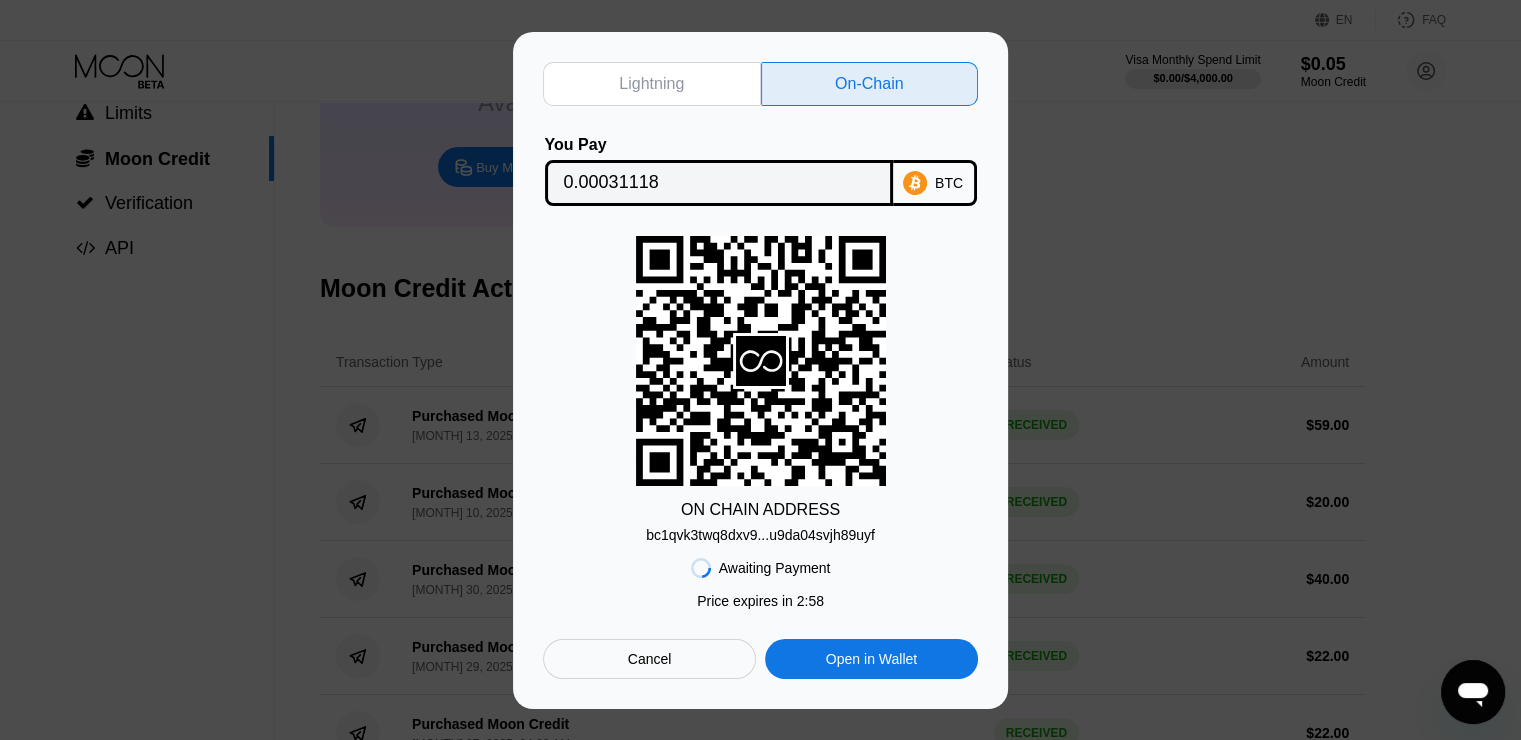 click on "Awaiting Payment Price expires in   2 : 58 Cancel Open in Wallet" at bounding box center [760, 611] 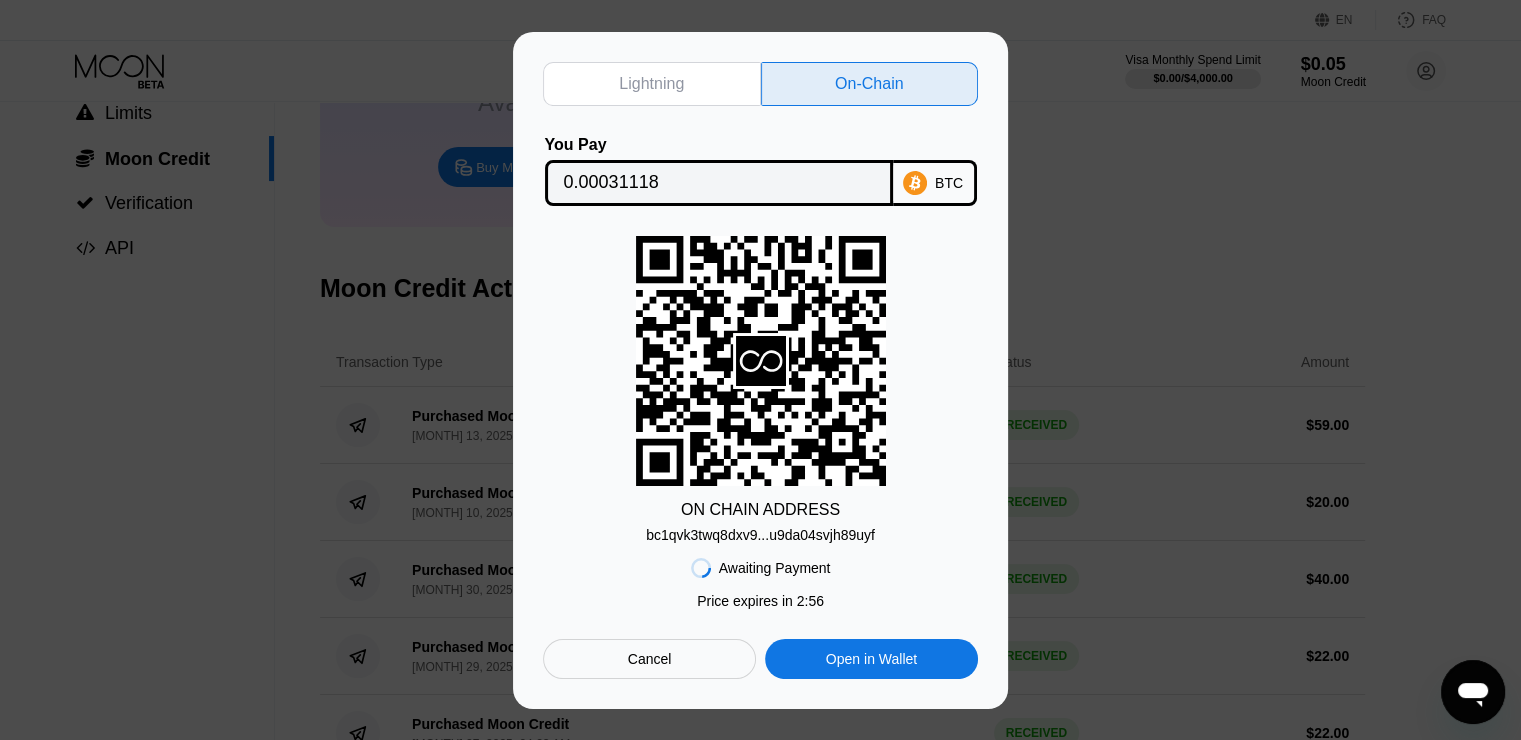 click on "Cancel" at bounding box center [649, 659] 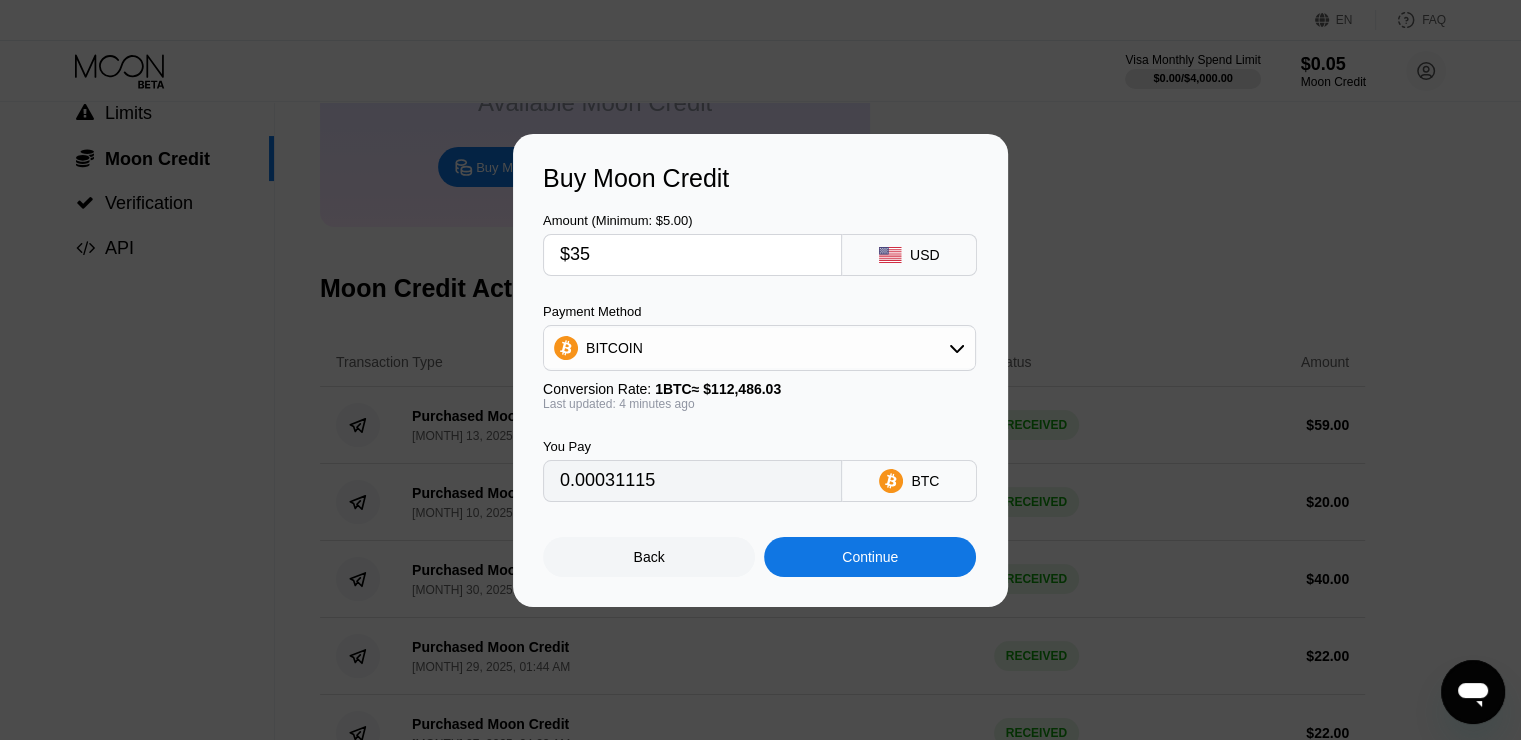type on "0.00031095" 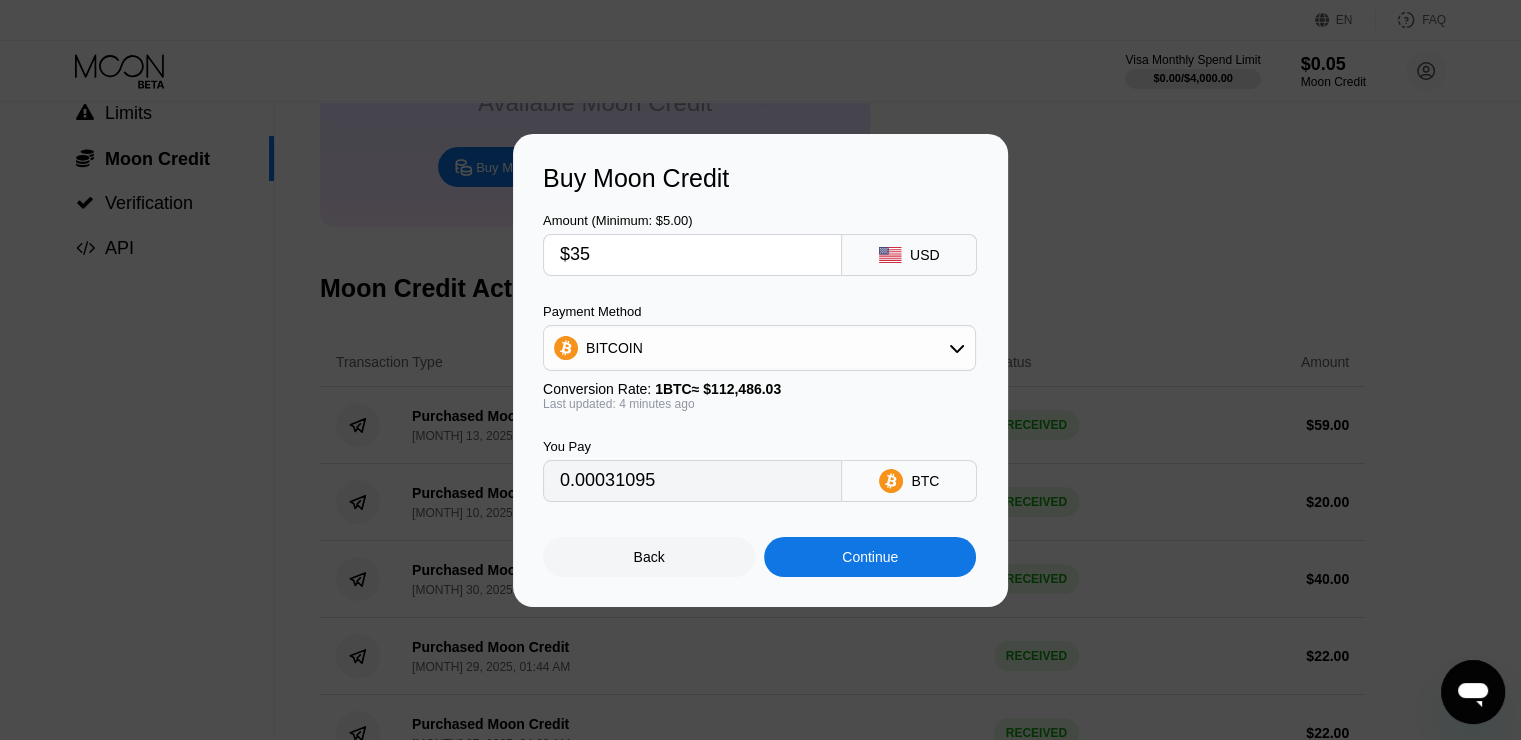 click on "$35" at bounding box center [692, 255] 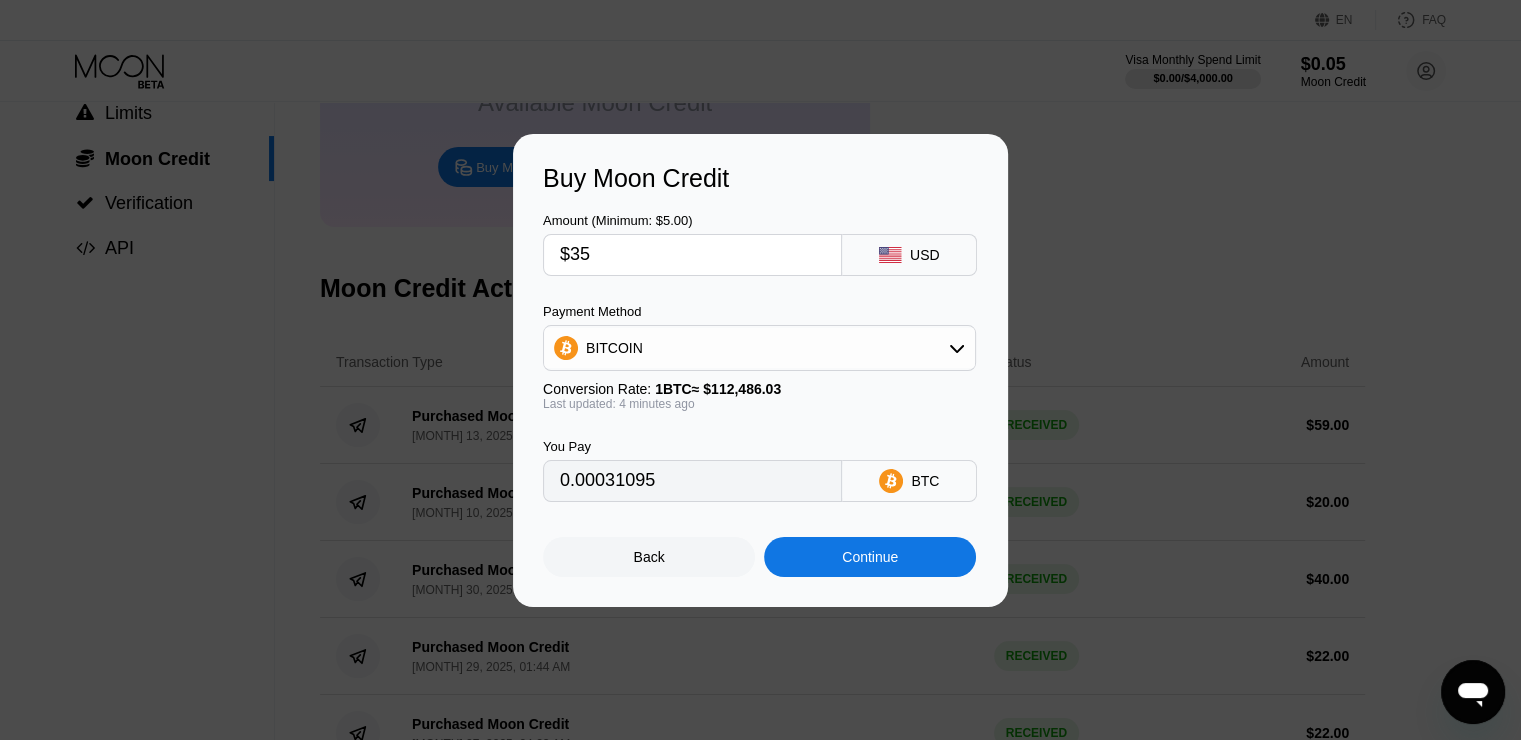 type on "$3" 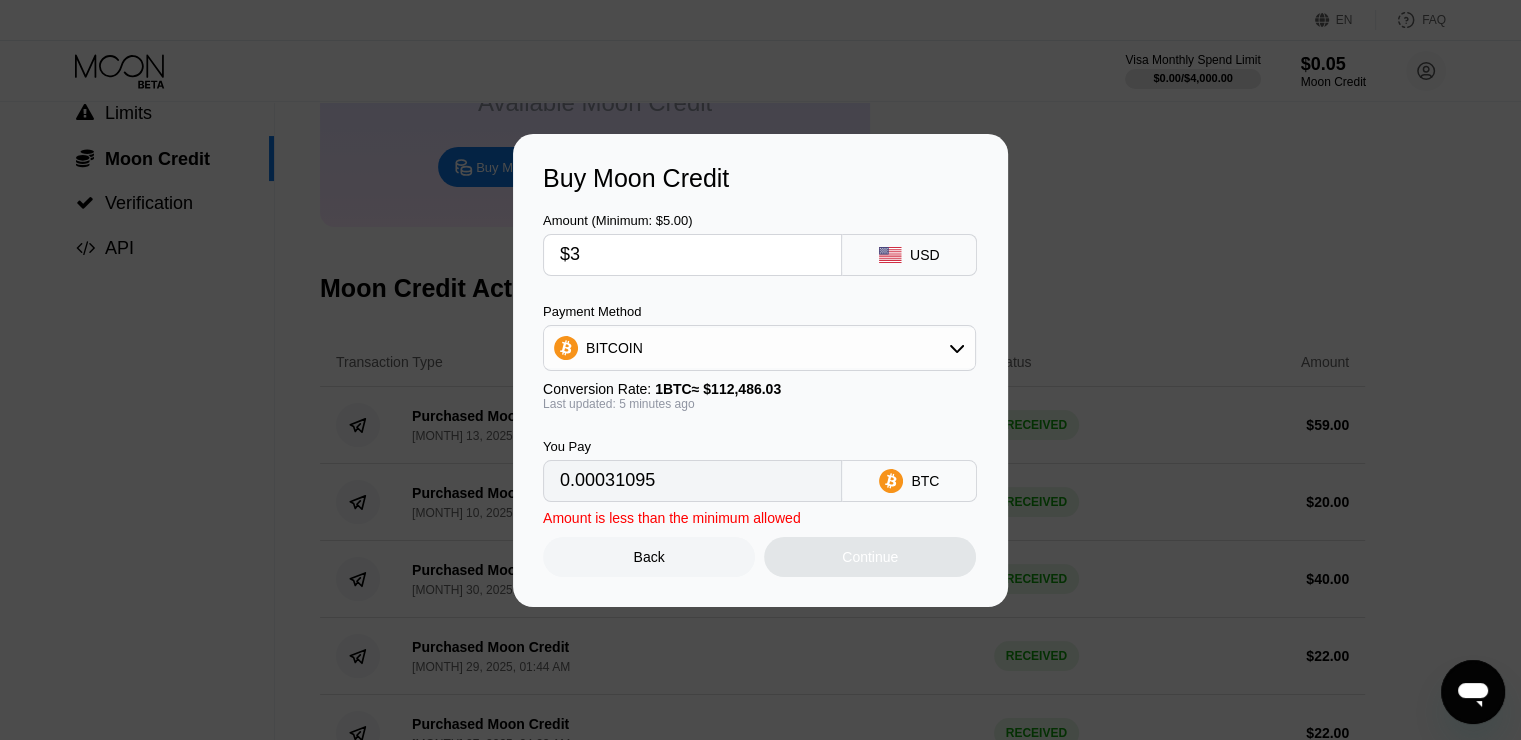 type on "0.00002666" 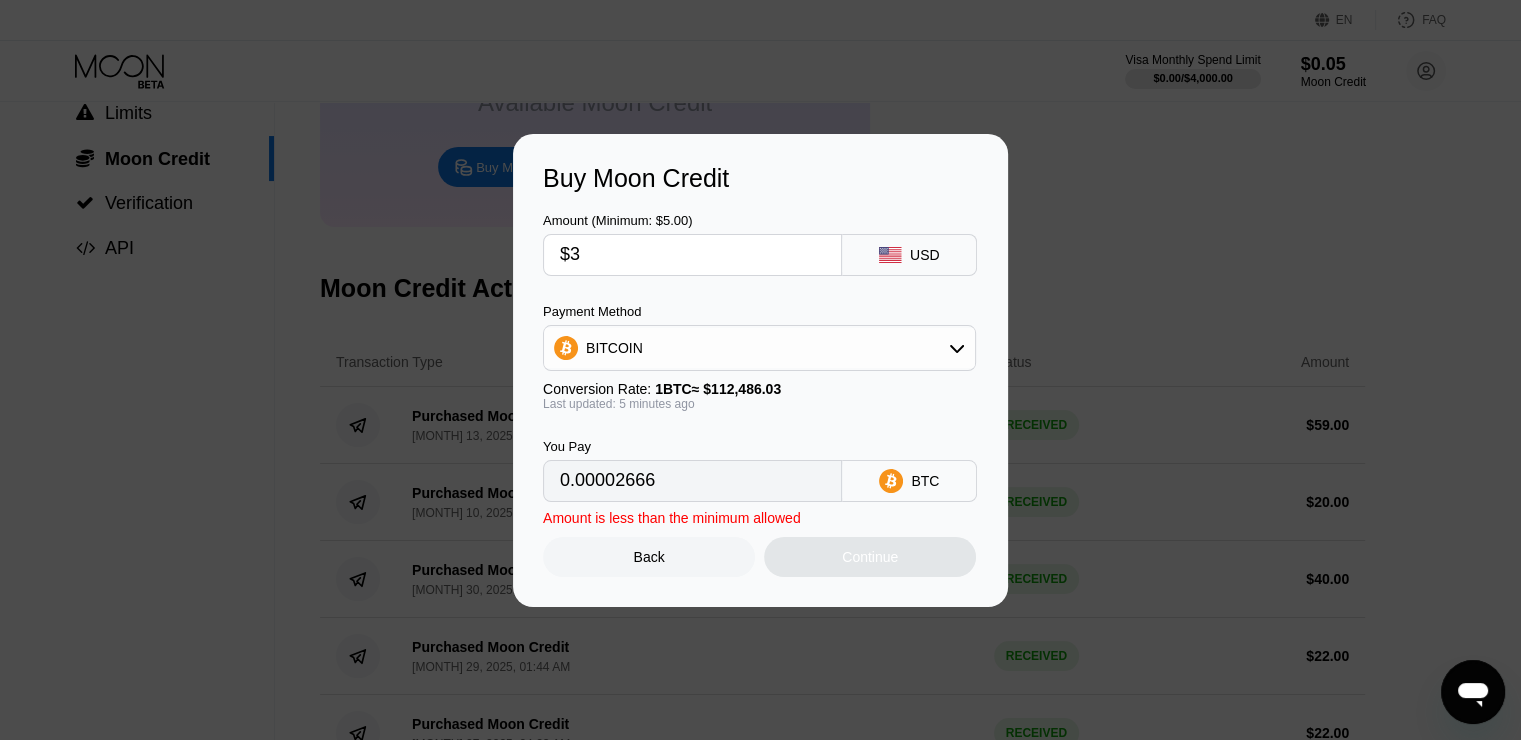 type on "$33" 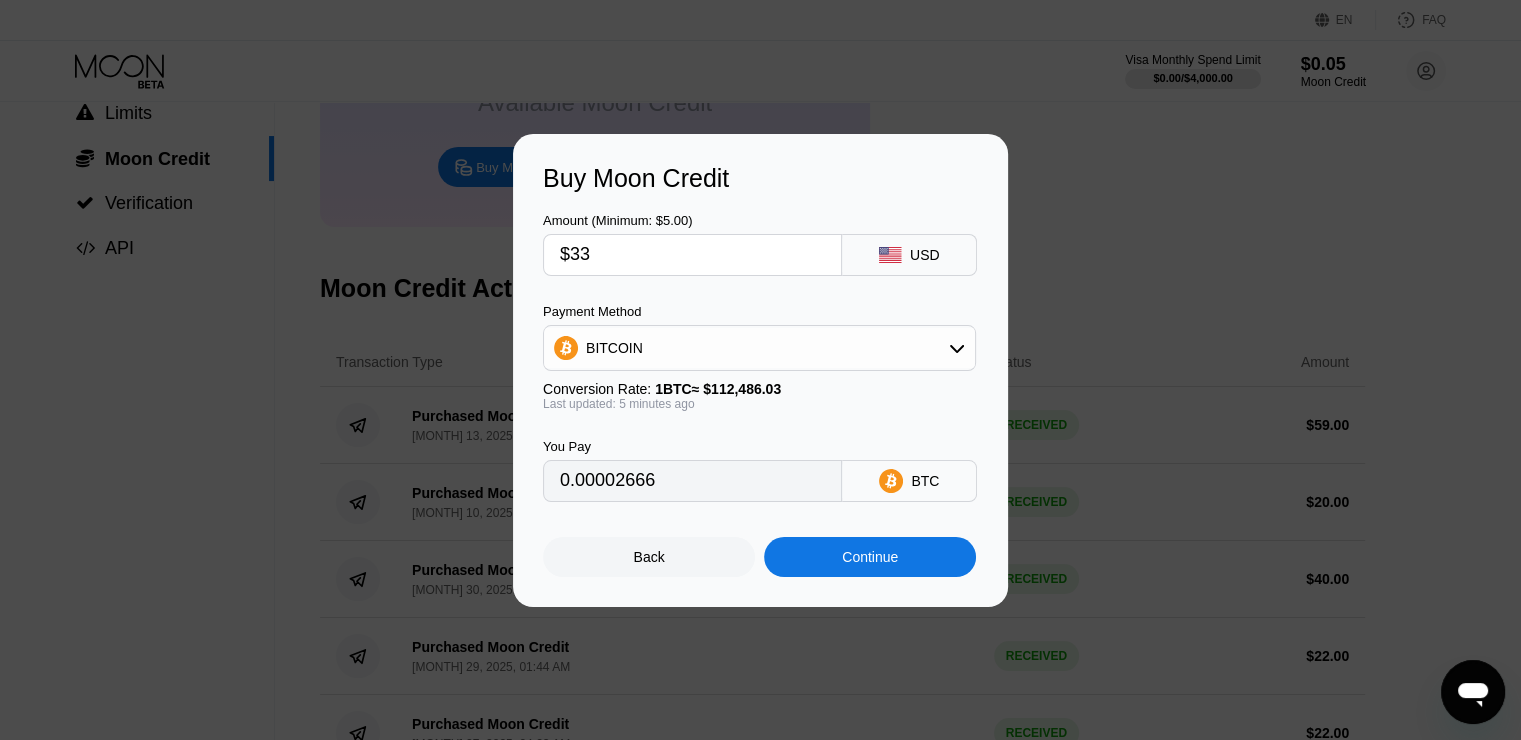 type on "0.00029318" 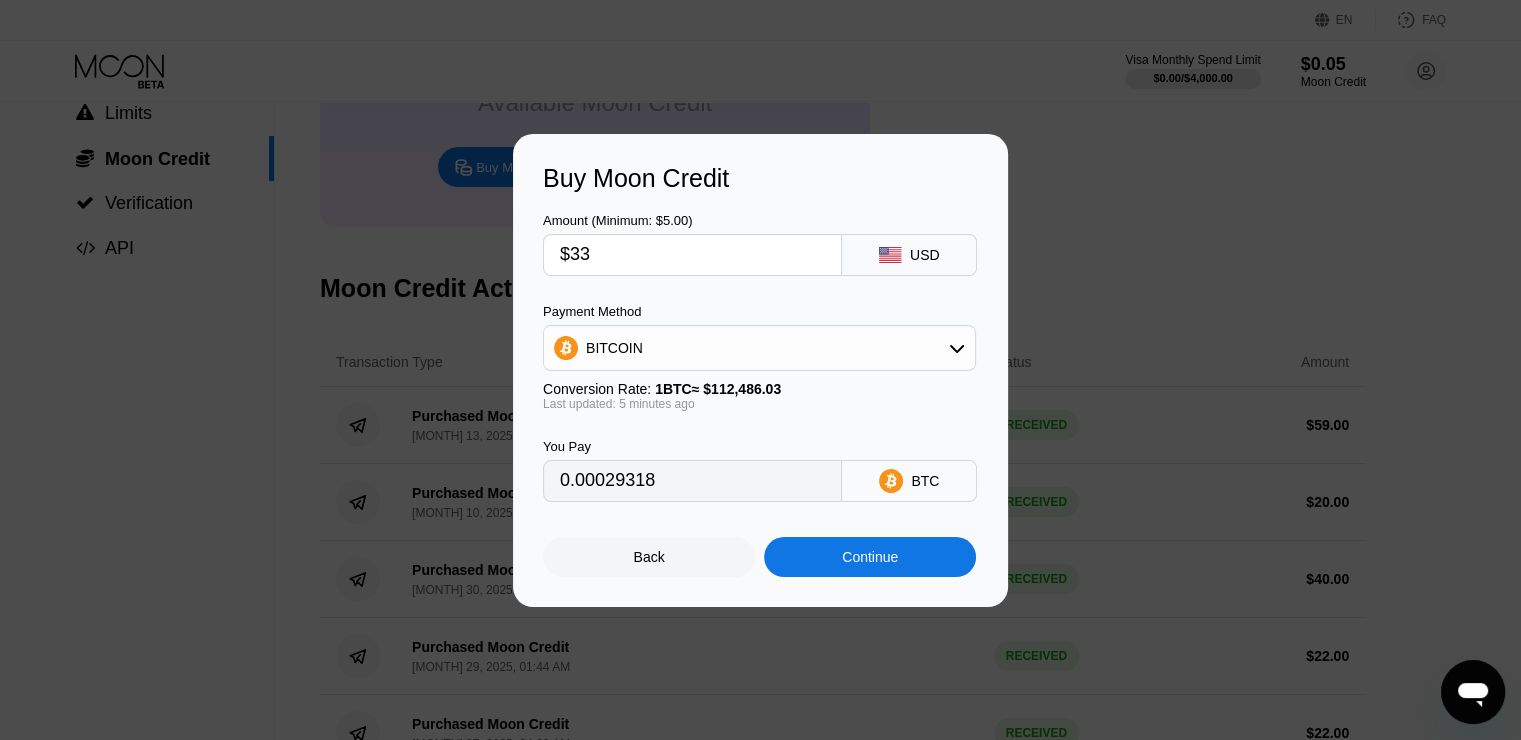 type on "$33" 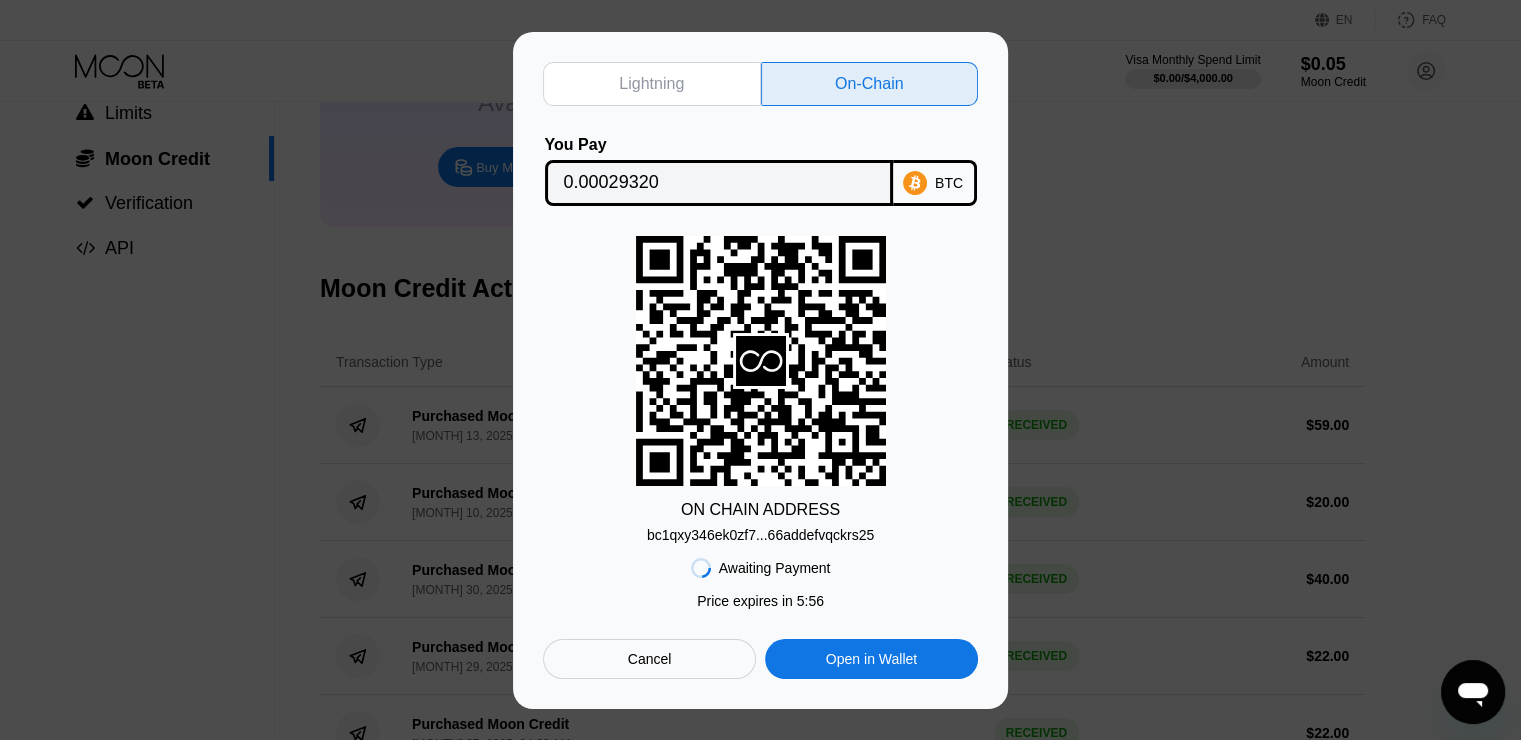 click on "BTC" at bounding box center (935, 183) 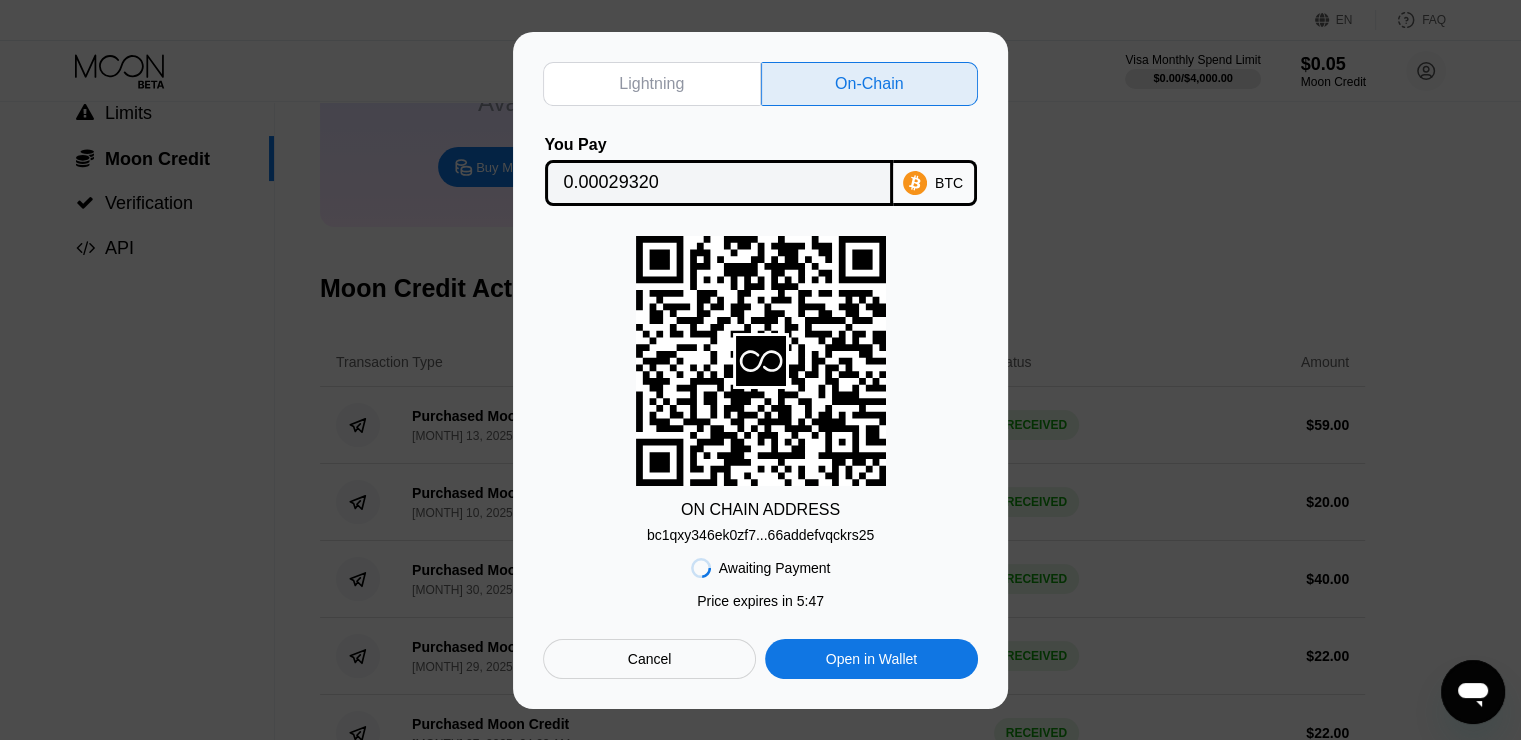 click on "bc1qxy346ek0zf7...66addefvqckrs25" at bounding box center (760, 535) 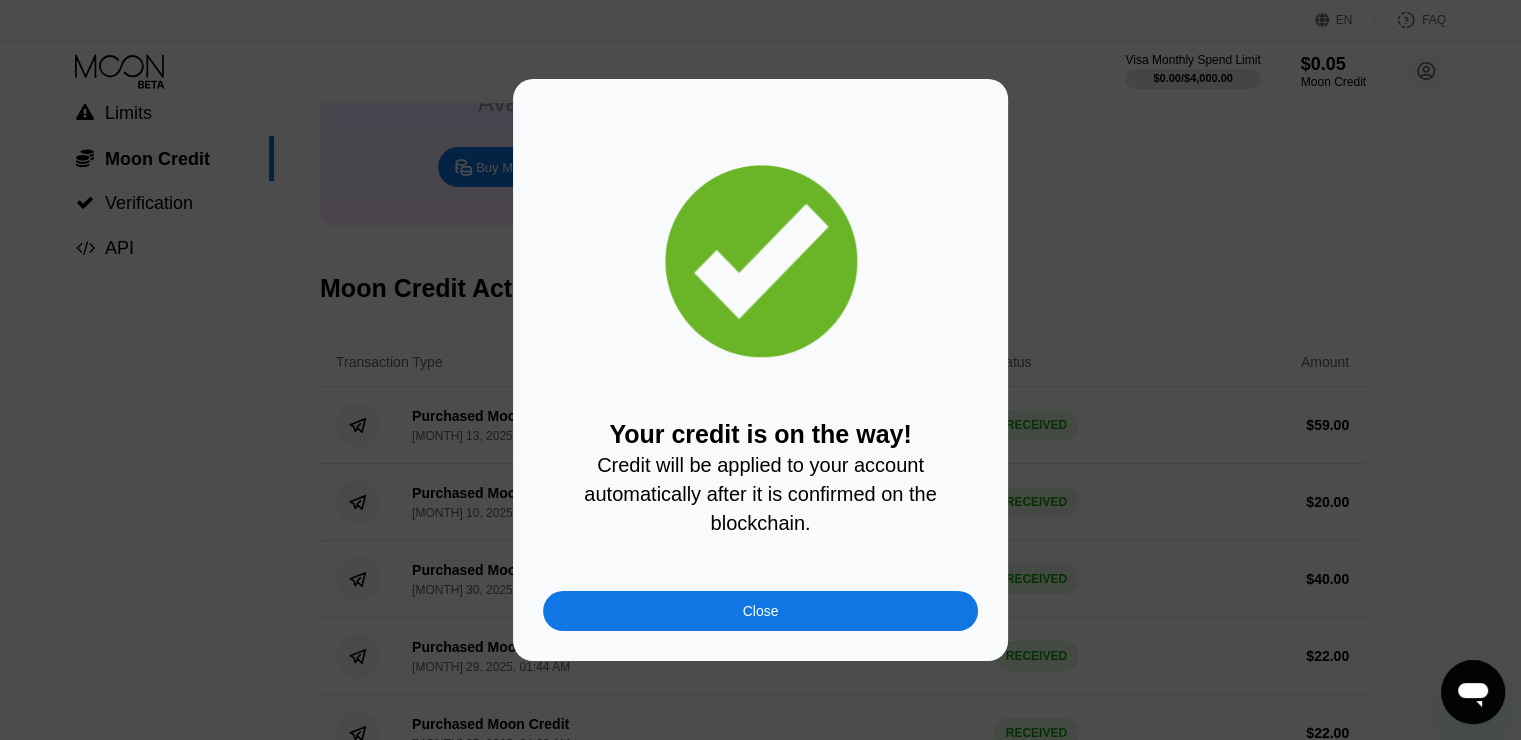 click on "Your credit is on the way! Credit will be applied to your account automatically after it is confirmed on the blockchain." at bounding box center (760, 478) 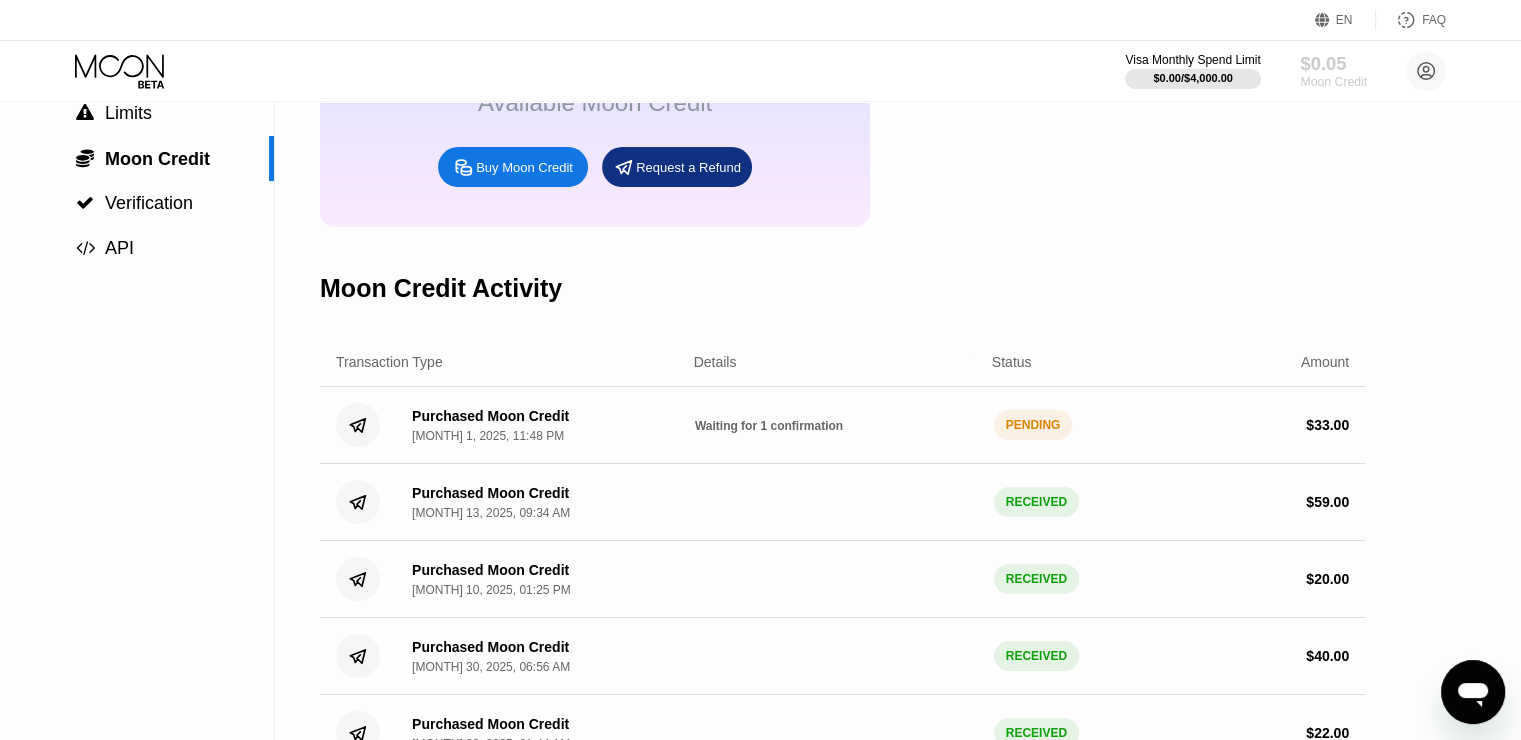 click on "Moon Credit" at bounding box center [1333, 82] 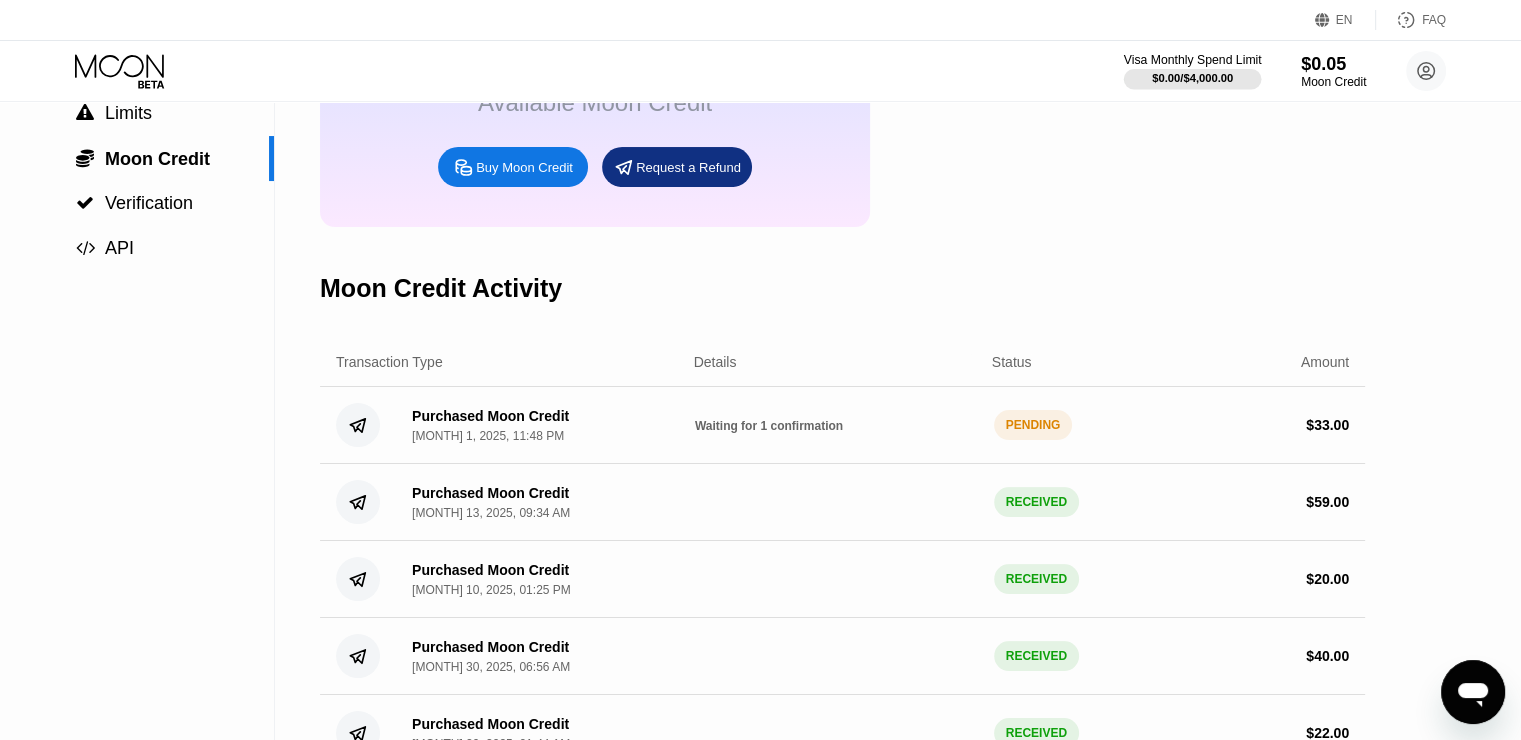 click on "Visa Monthly Spend Limit" at bounding box center [1193, 60] 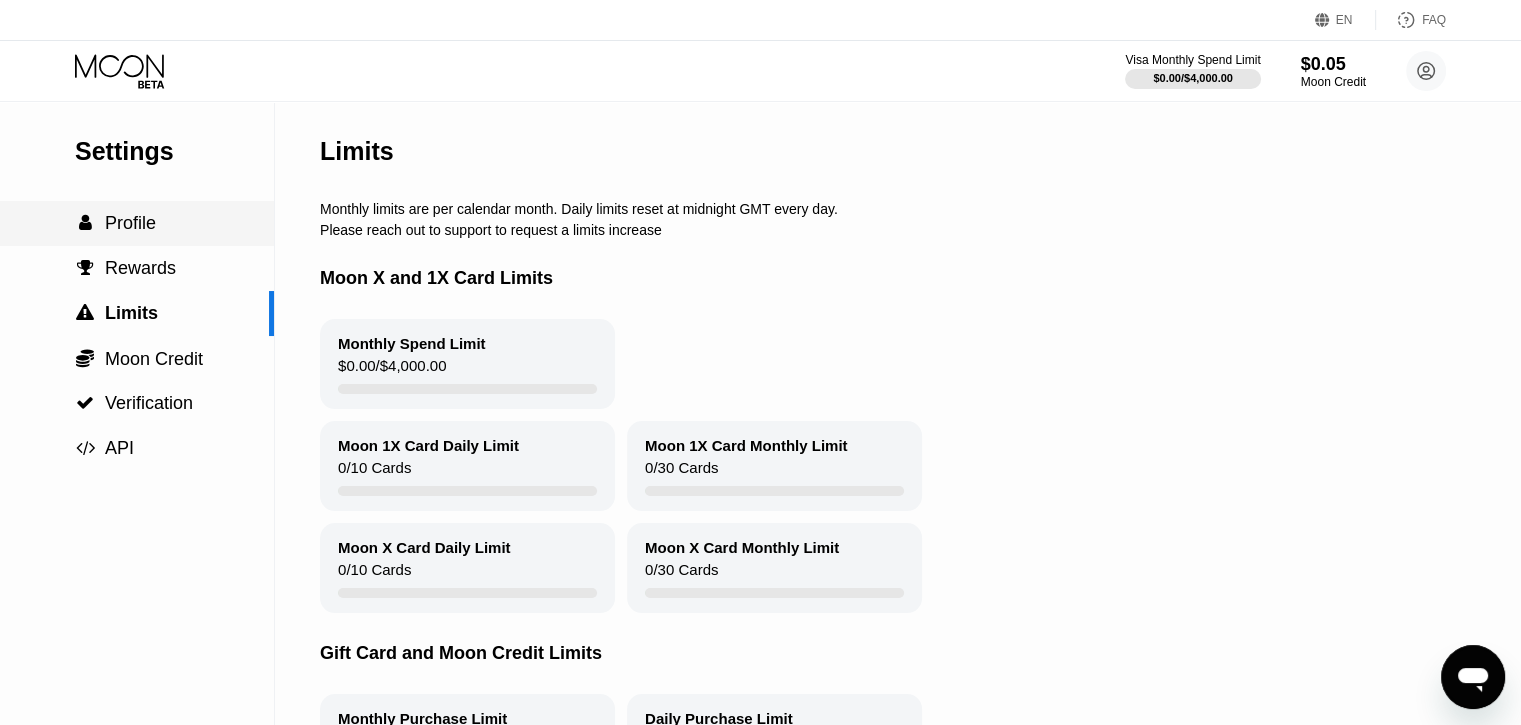 click on "Profile" at bounding box center [130, 223] 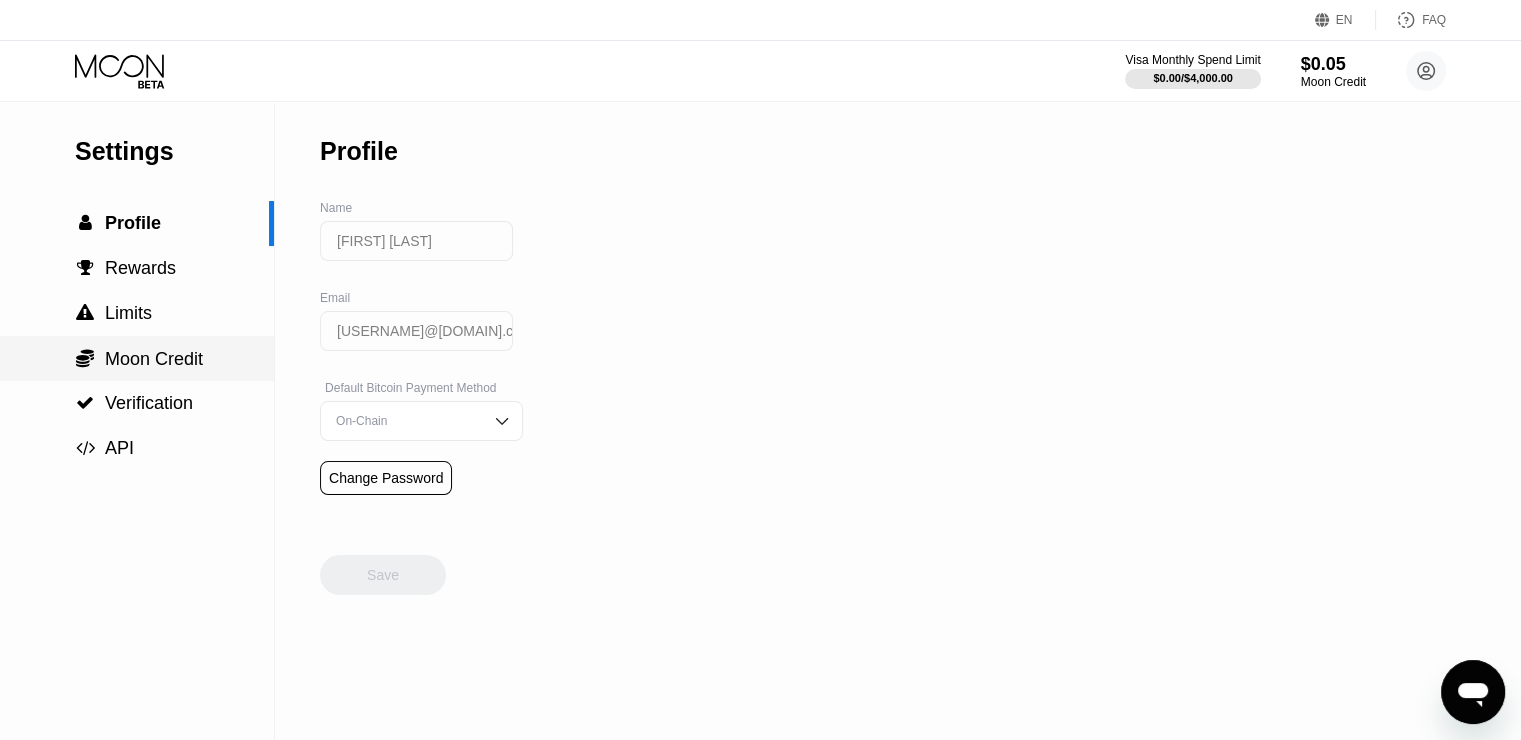 click on "Moon Credit" at bounding box center [154, 359] 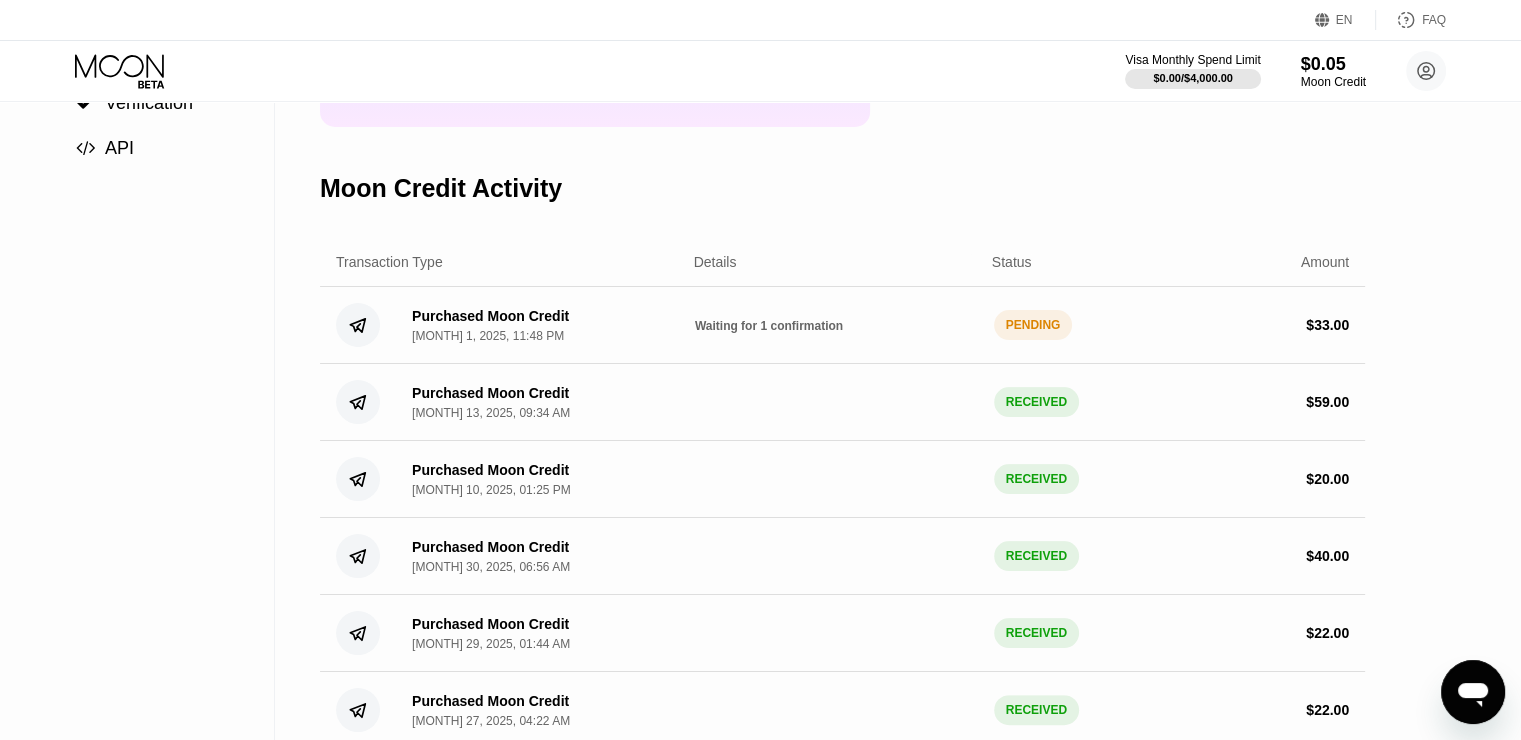 scroll, scrollTop: 0, scrollLeft: 0, axis: both 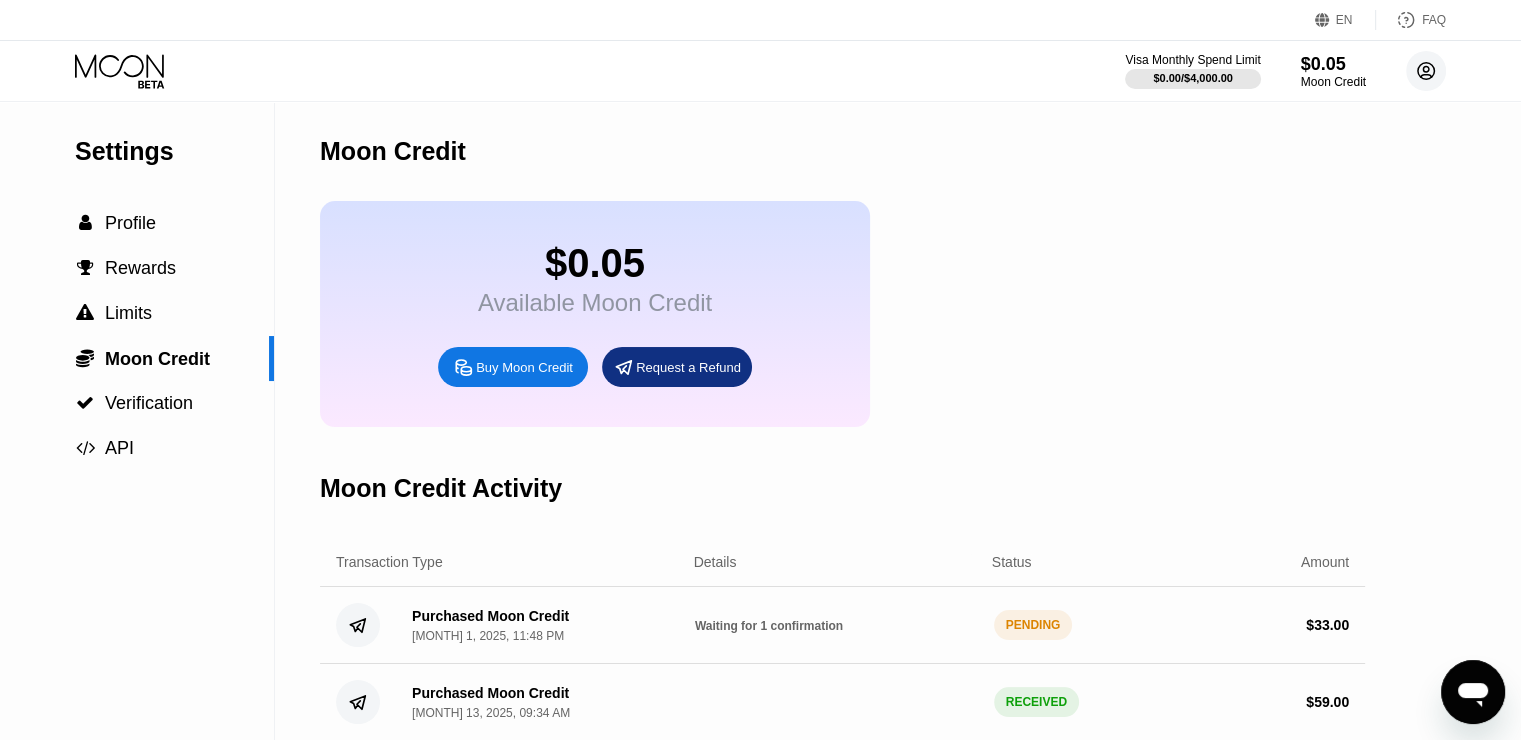 click 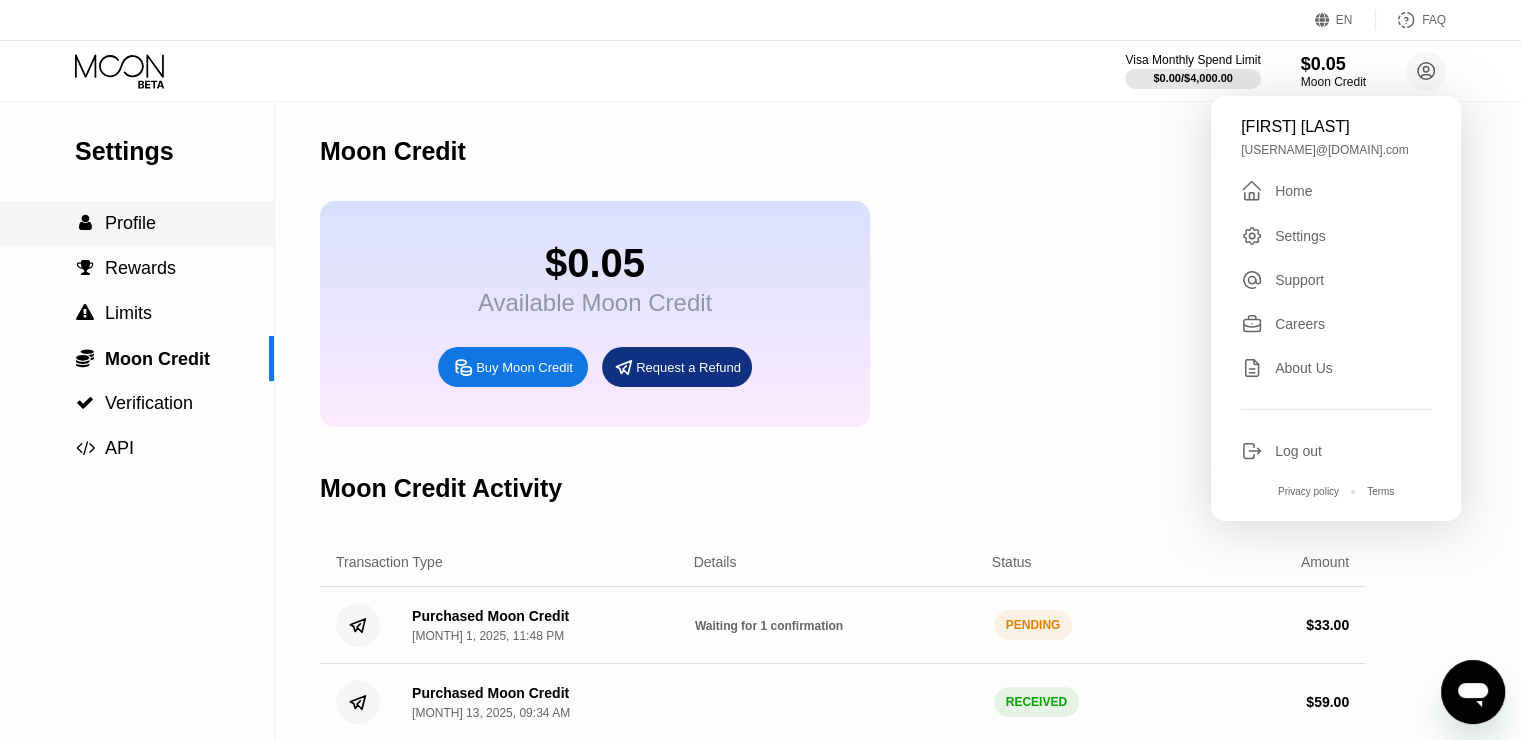 click on "" at bounding box center [85, 223] 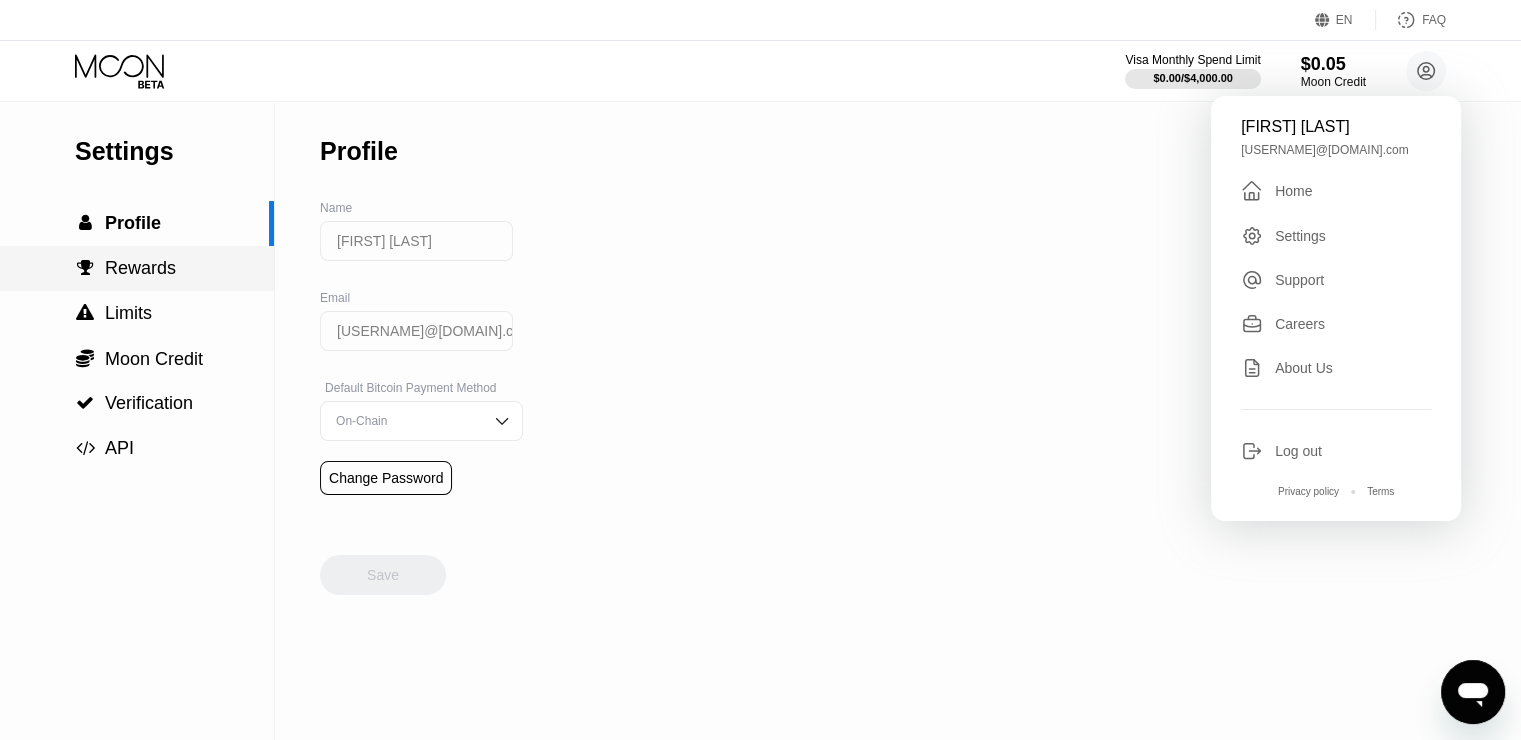 click on " Rewards" at bounding box center (137, 268) 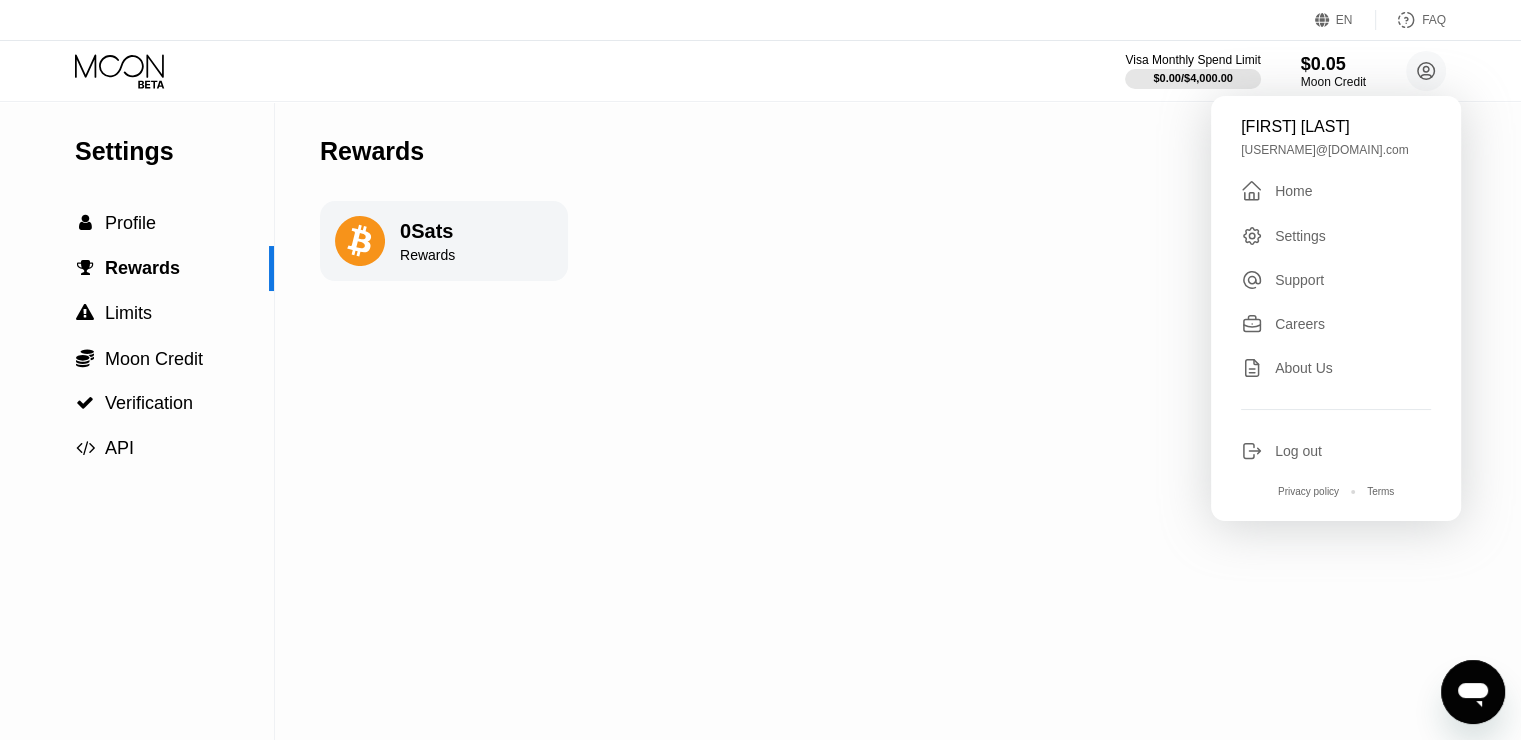 click 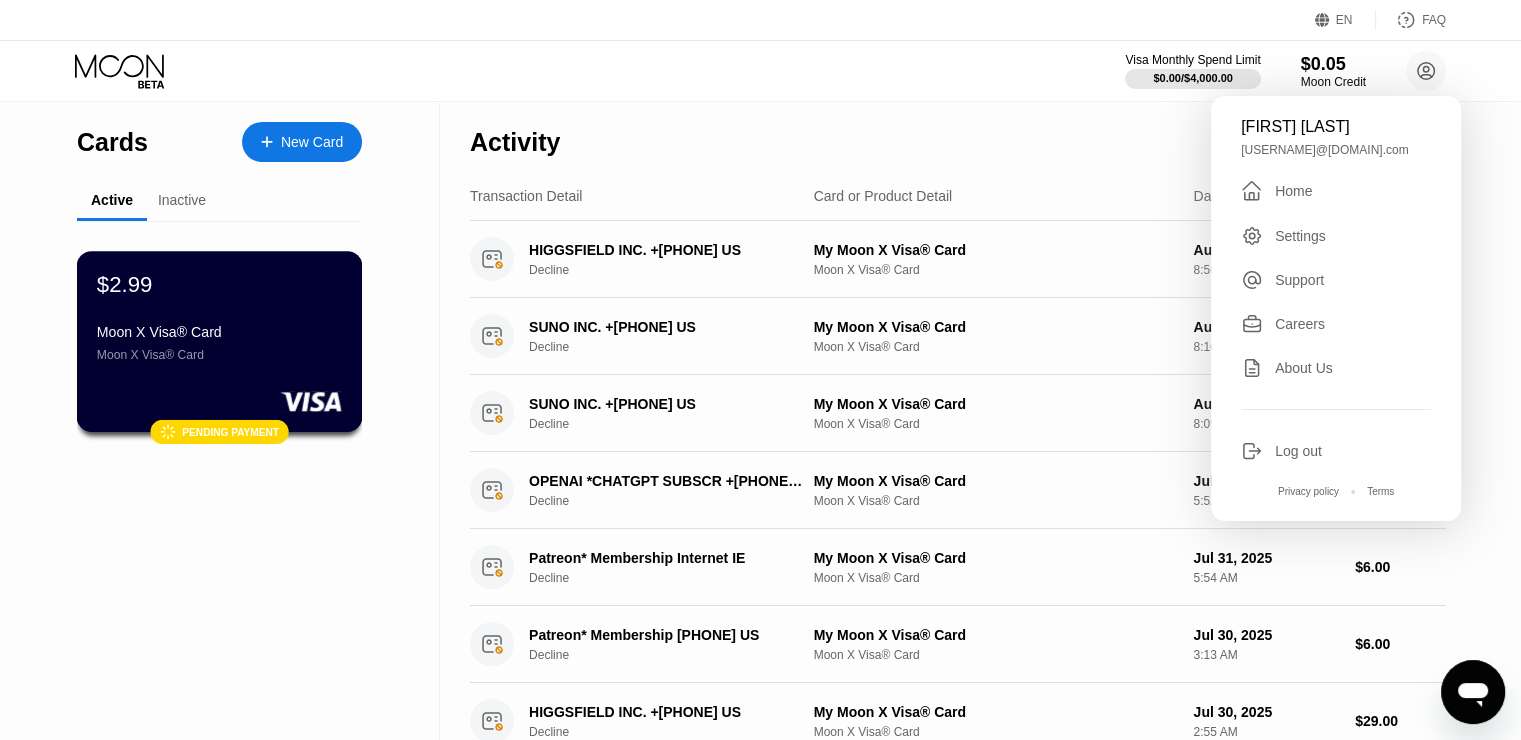 click on "$2.99 Moon X Visa® Card Moon X Visa® Card" at bounding box center (219, 316) 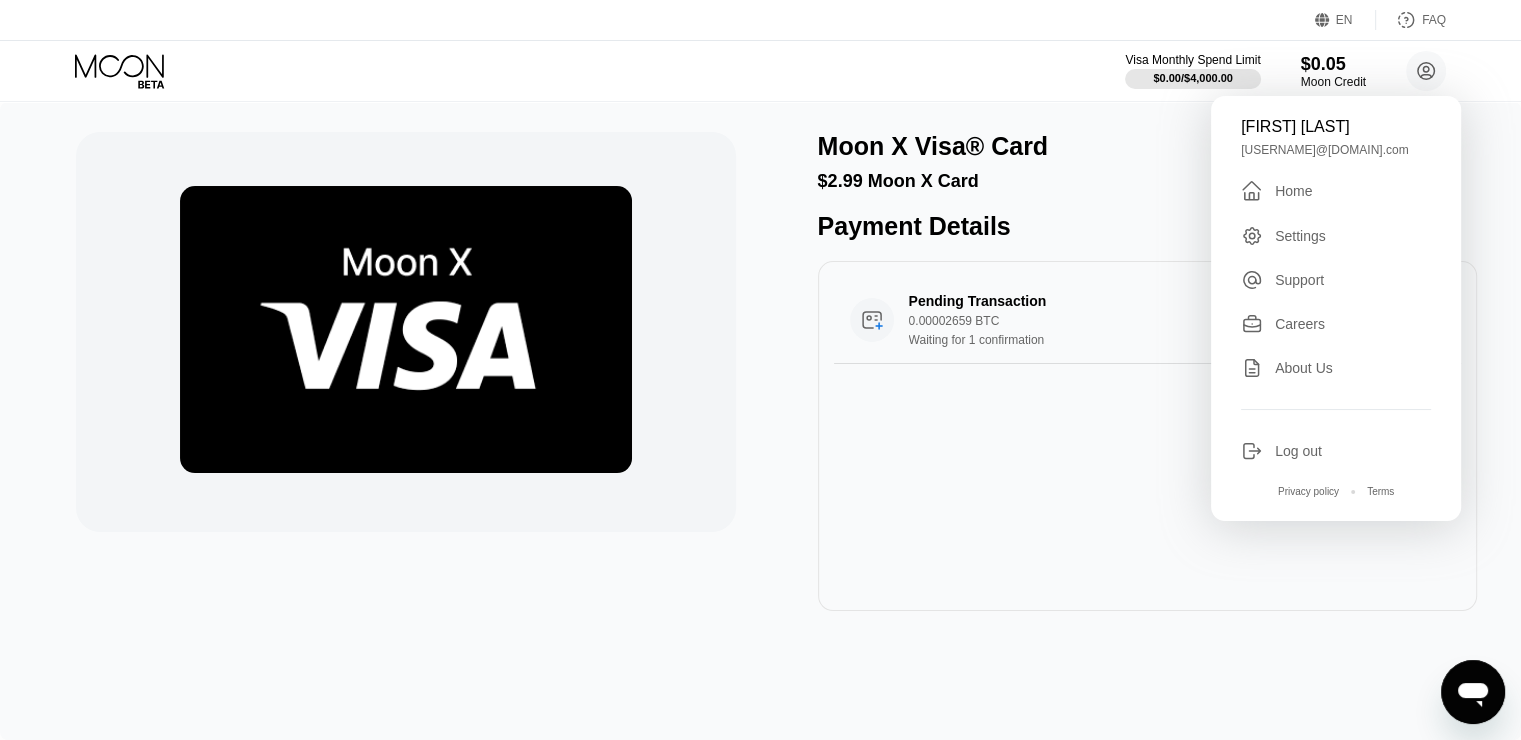 click on "Pending Transaction 0.00002659 BTC Waiting for 1 confirmation $3.00 Aug 01, 2025 8:41 PM" at bounding box center (1147, 436) 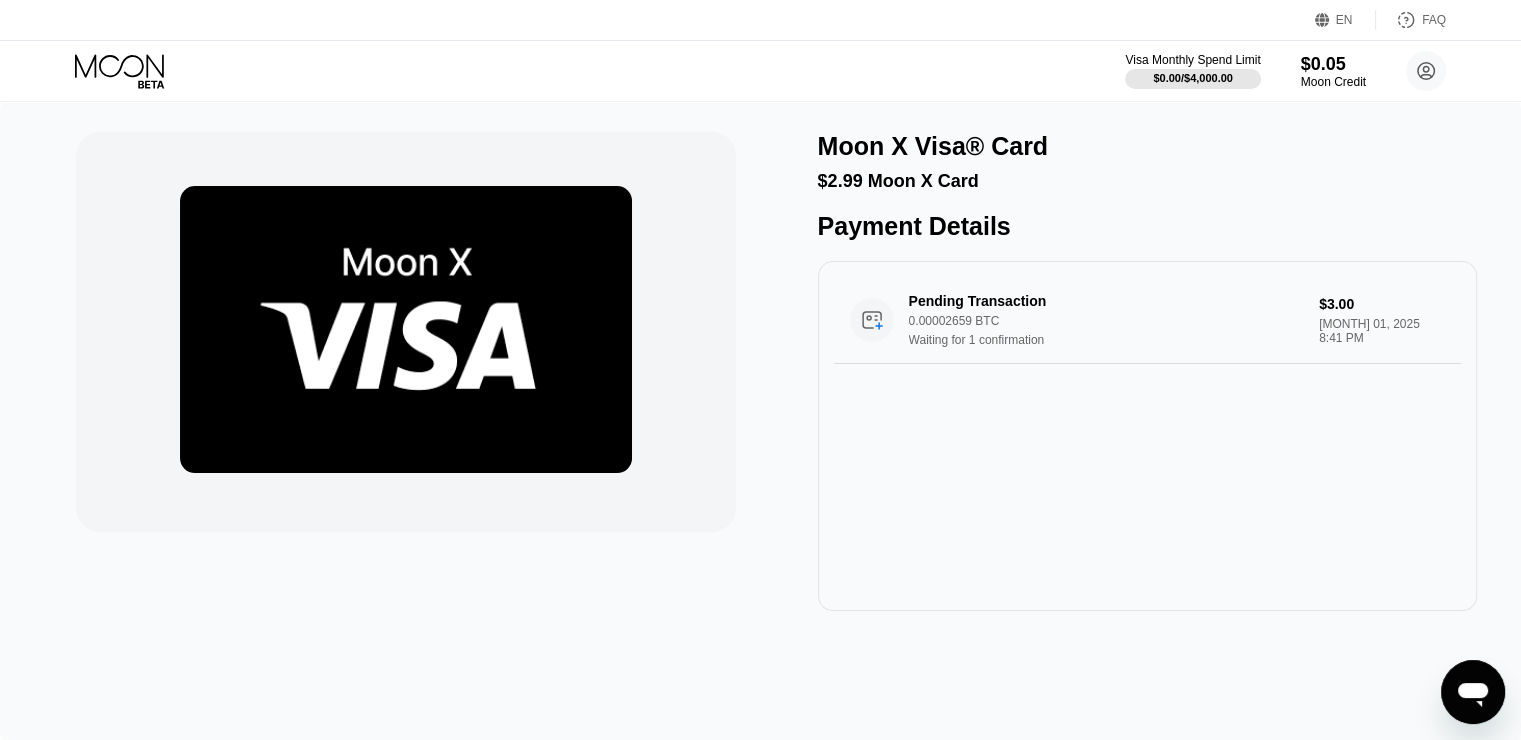 click on "Pending Transaction 0.00002659 BTC Waiting for 1 confirmation $3.00 Aug 01, 2025 8:41 PM" at bounding box center (1147, 436) 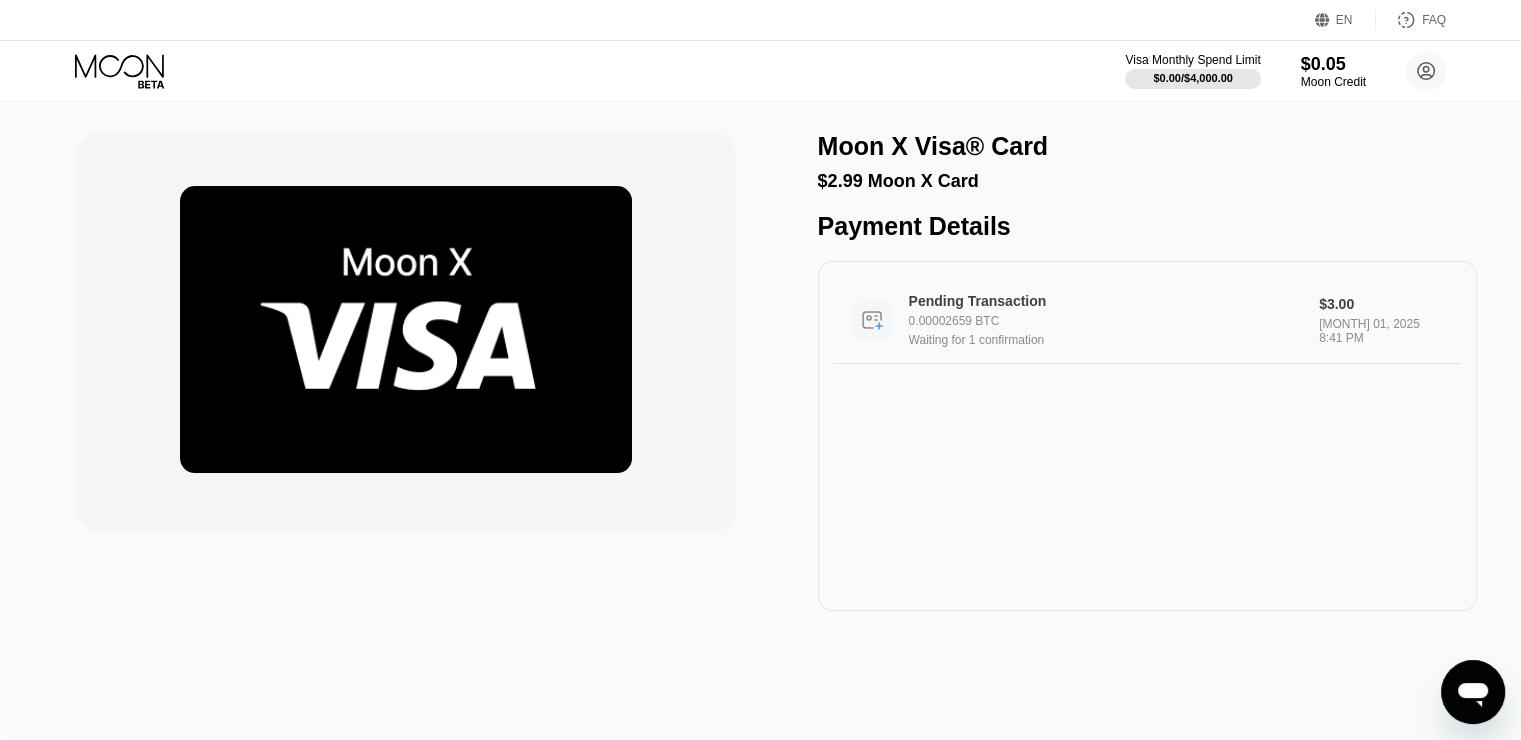 click on "0.00002659 BTC" at bounding box center [1113, 321] 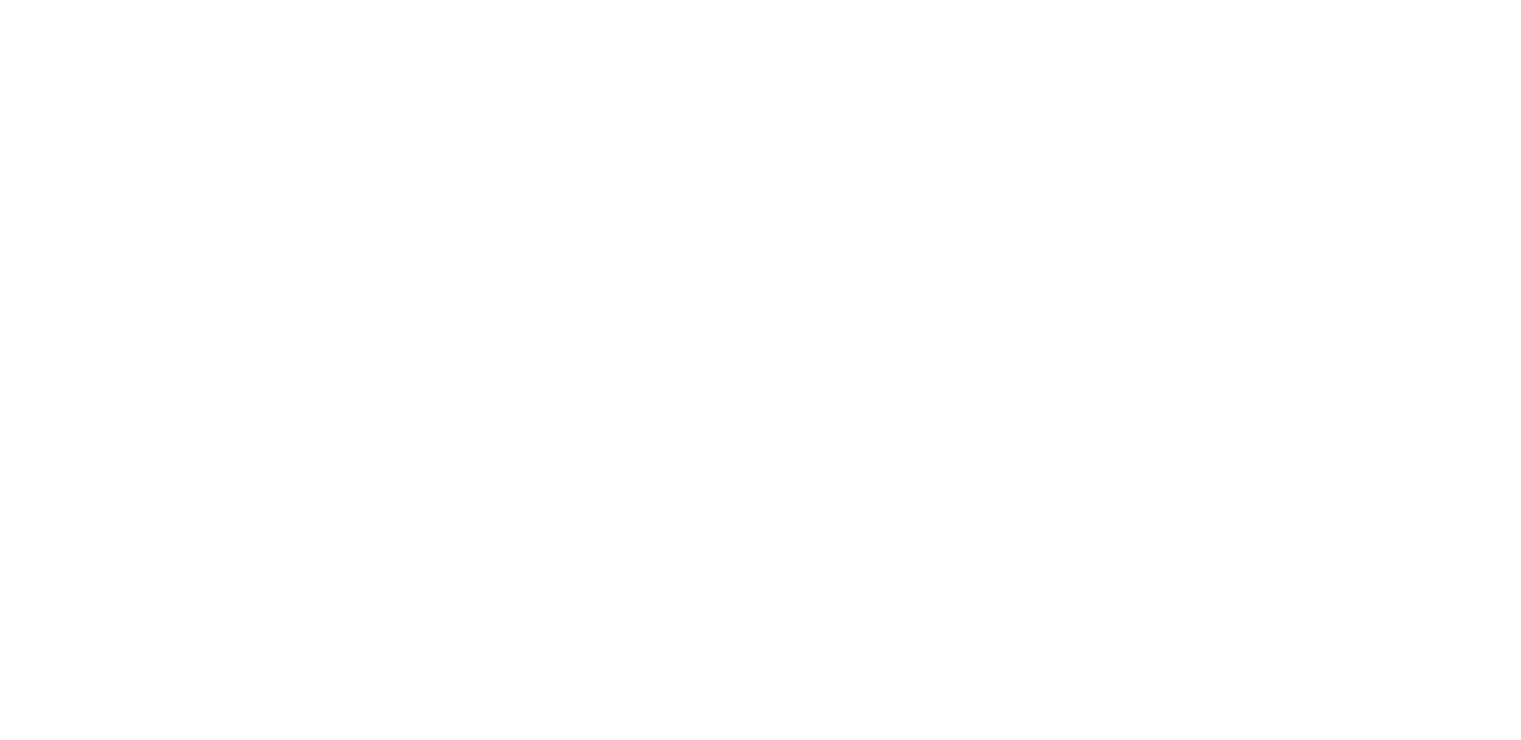 scroll, scrollTop: 0, scrollLeft: 0, axis: both 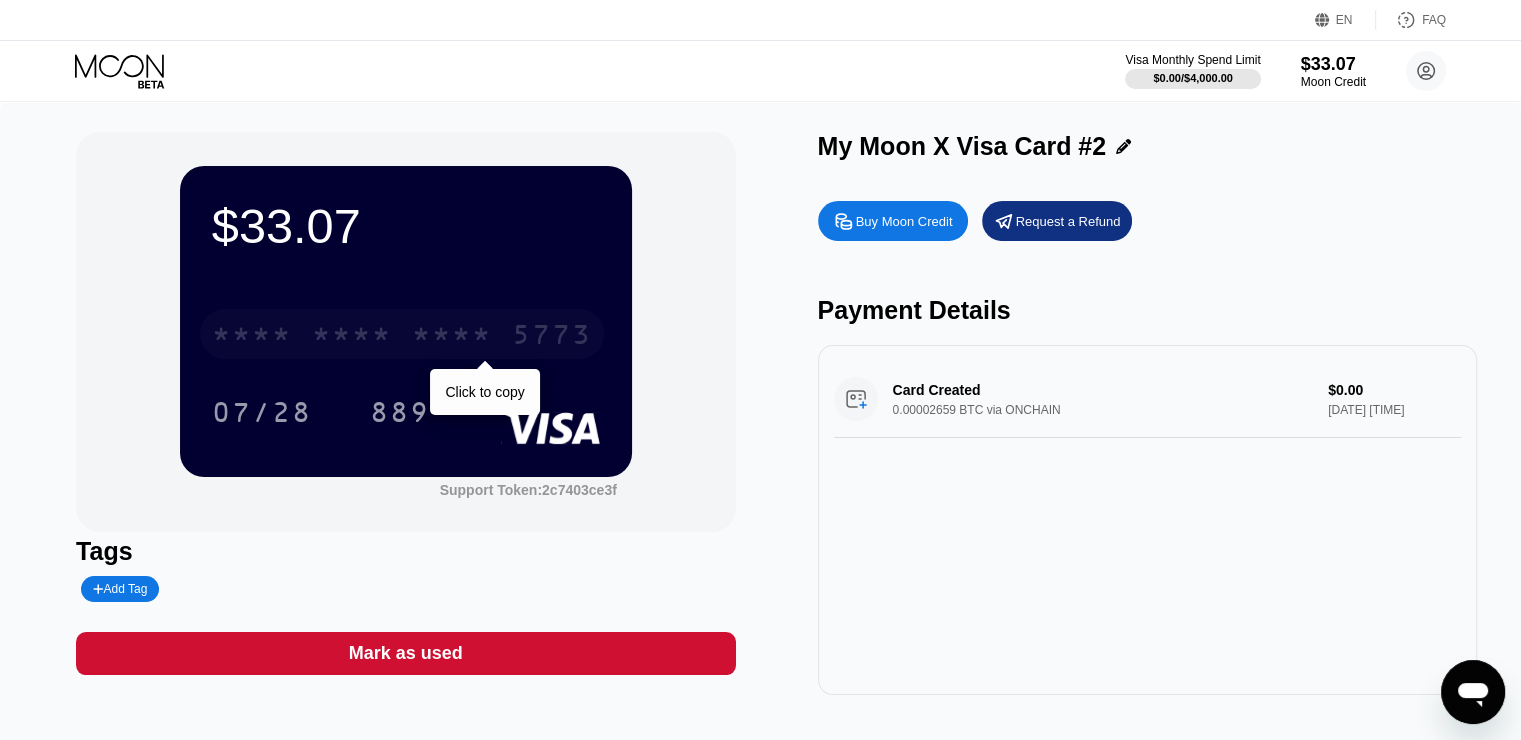 click on "5773" at bounding box center [552, 337] 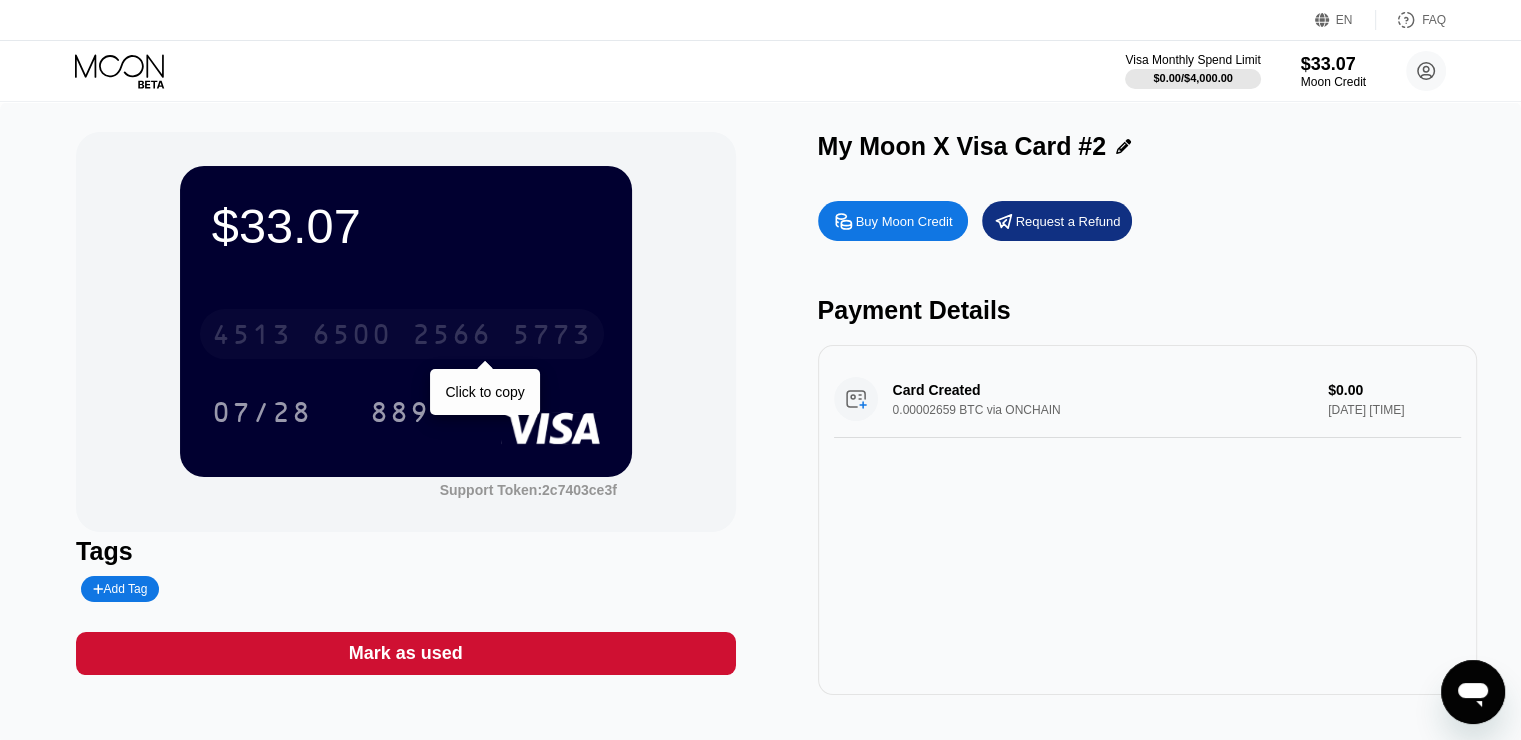 click on "2566" at bounding box center [452, 337] 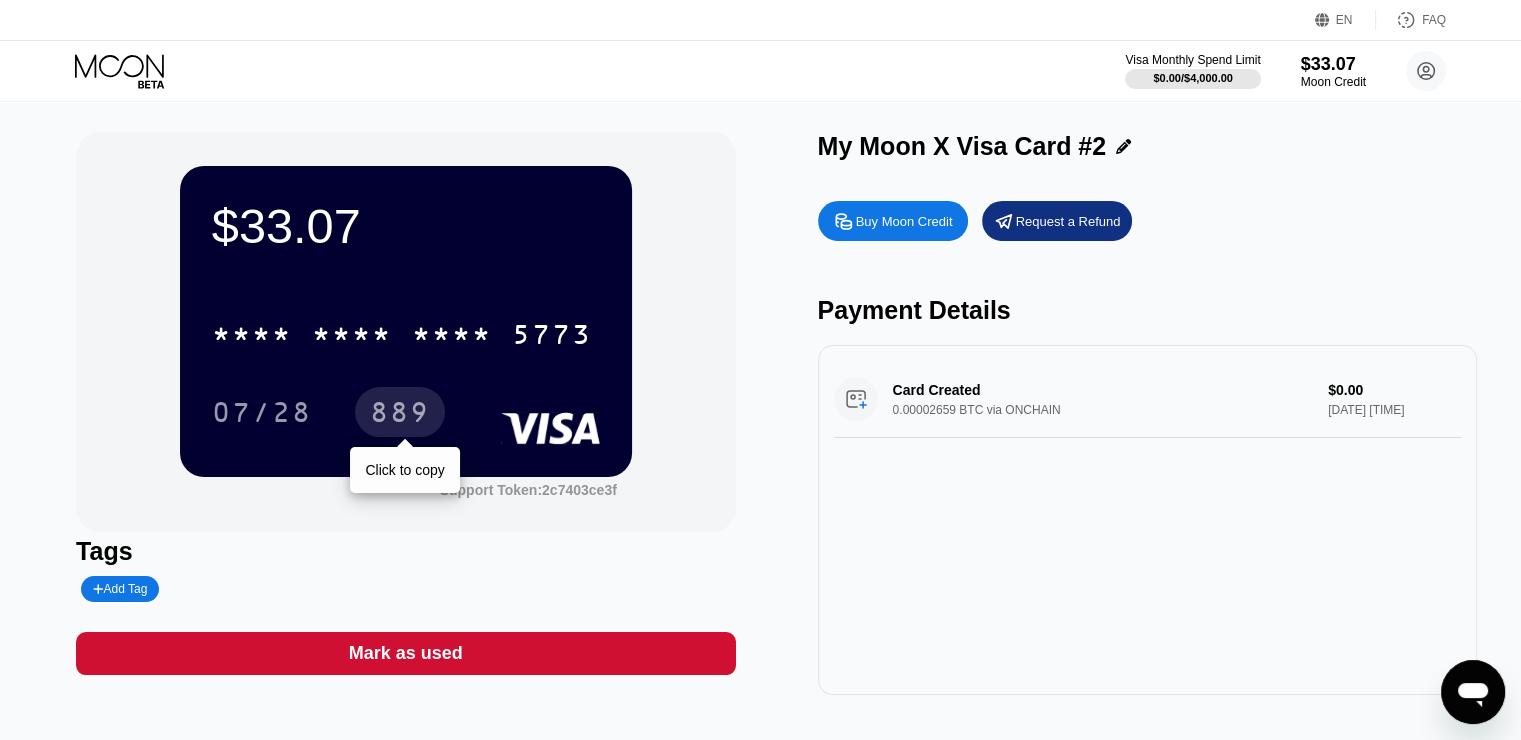 click on "889" at bounding box center (400, 415) 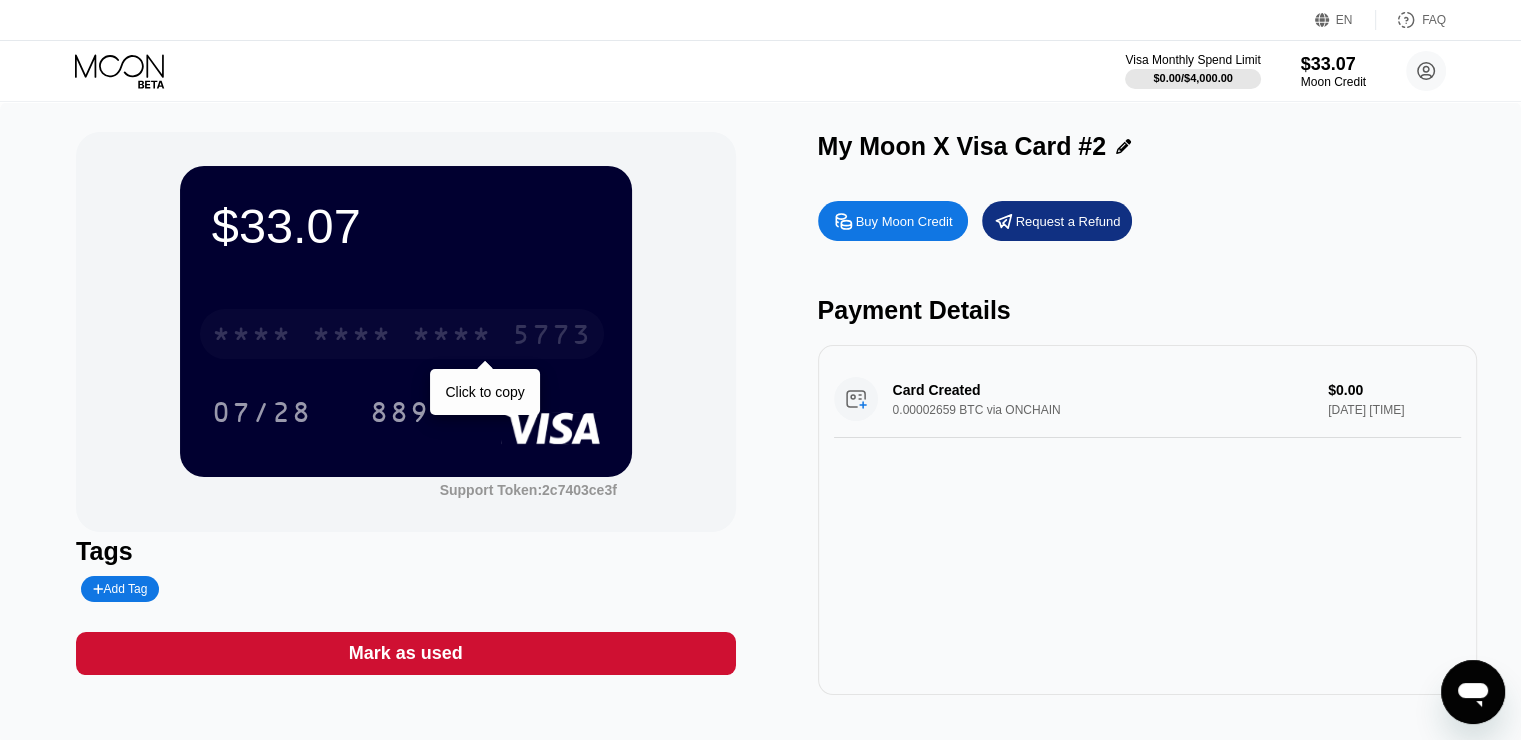 click on "* * * *" at bounding box center [352, 337] 